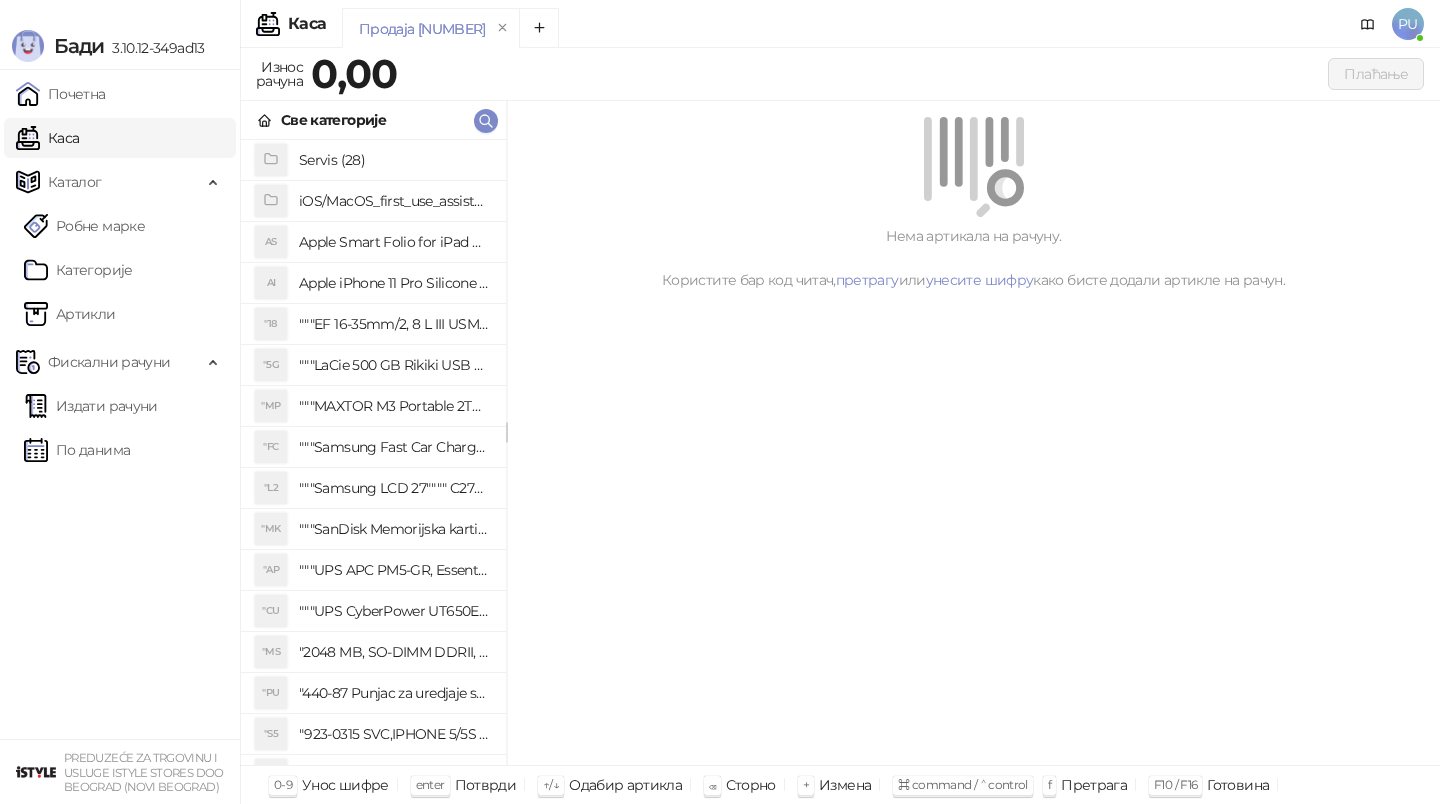 click 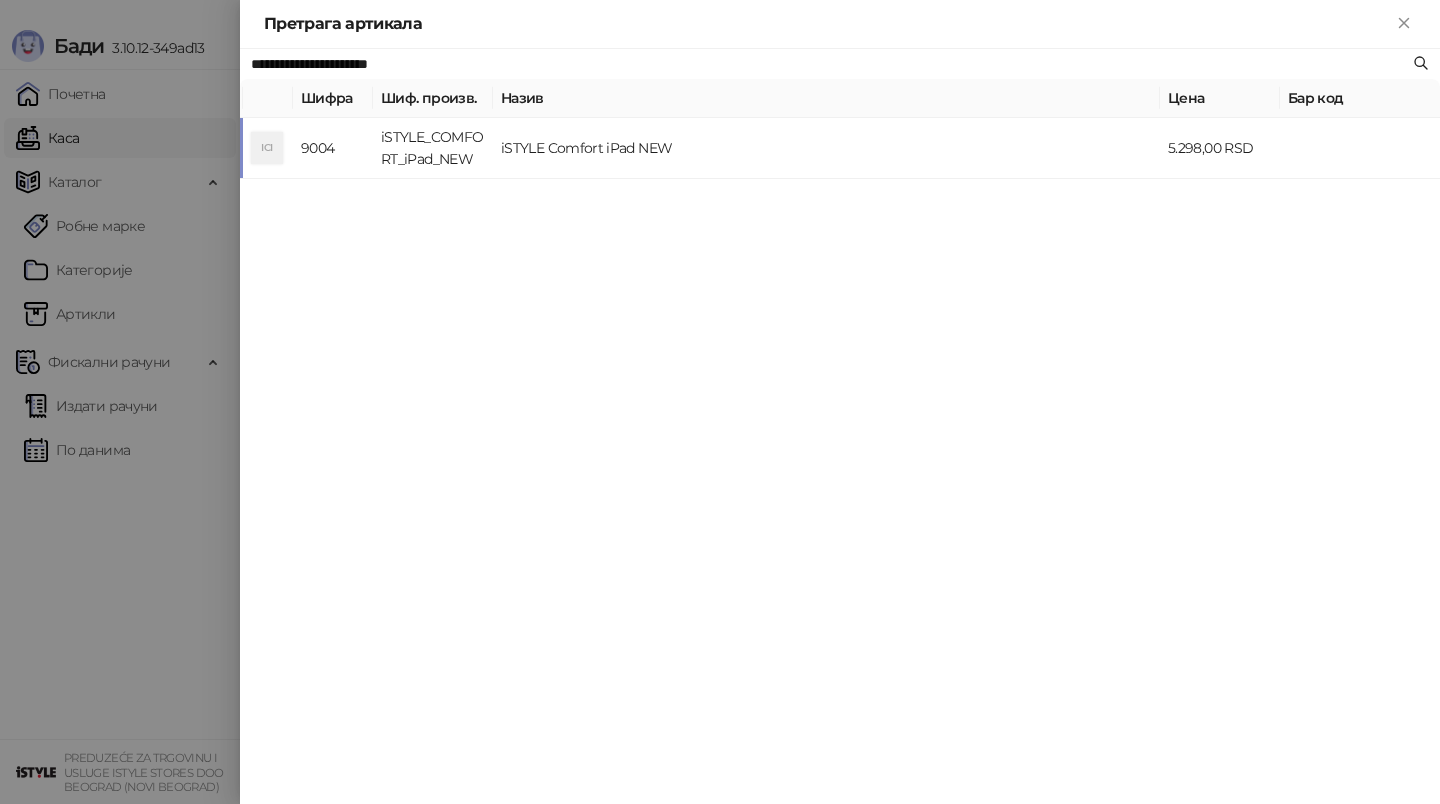 type on "**********" 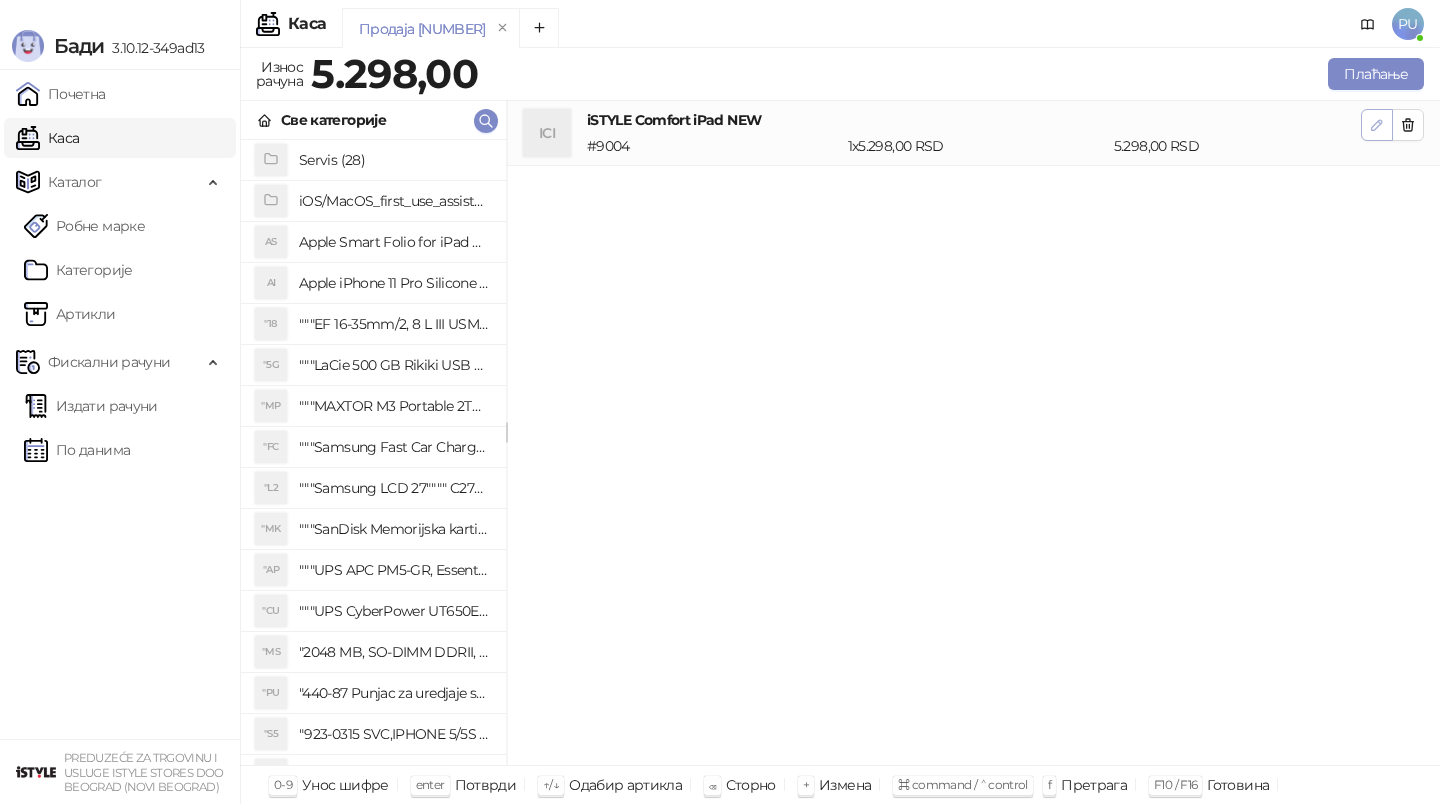 click at bounding box center (1377, 125) 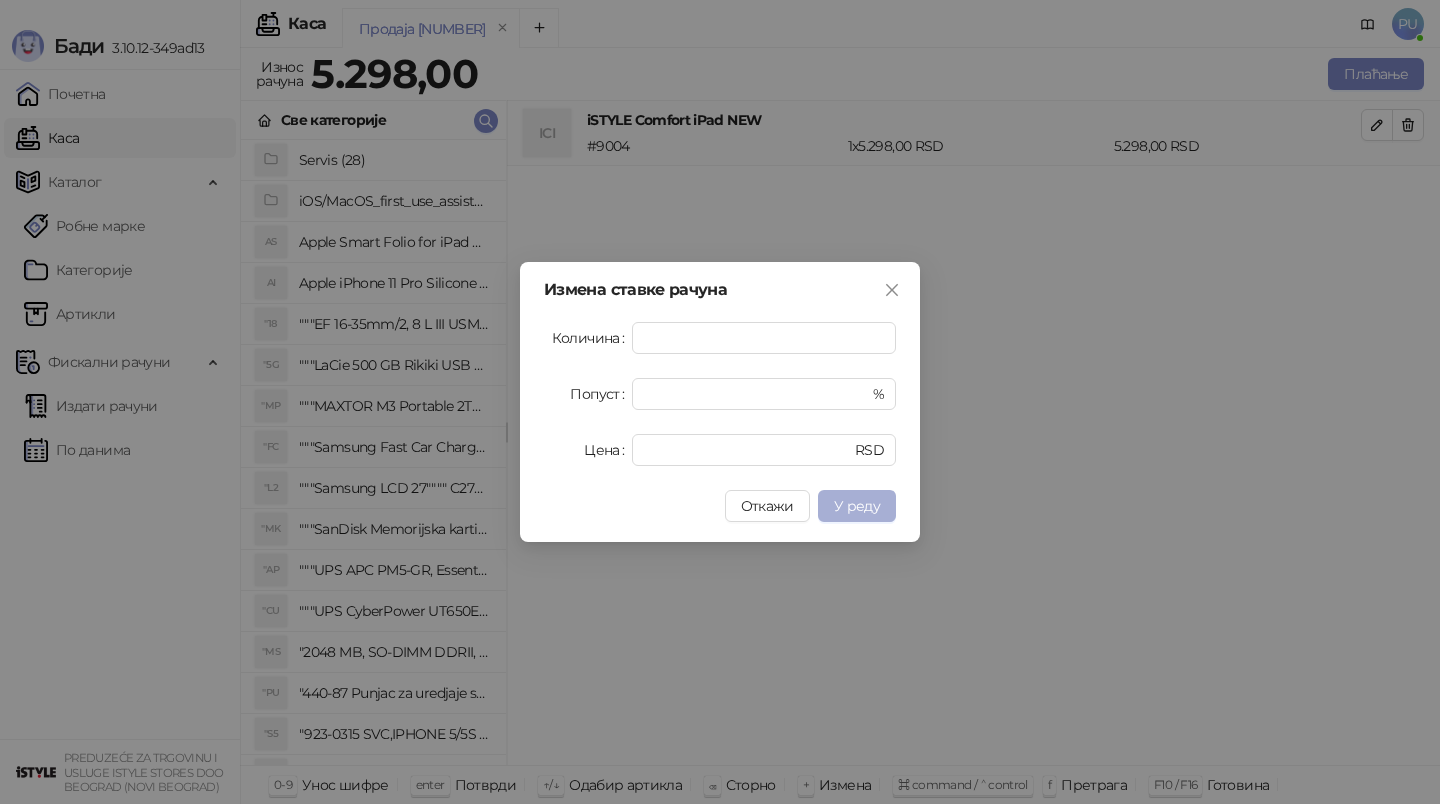 type on "*" 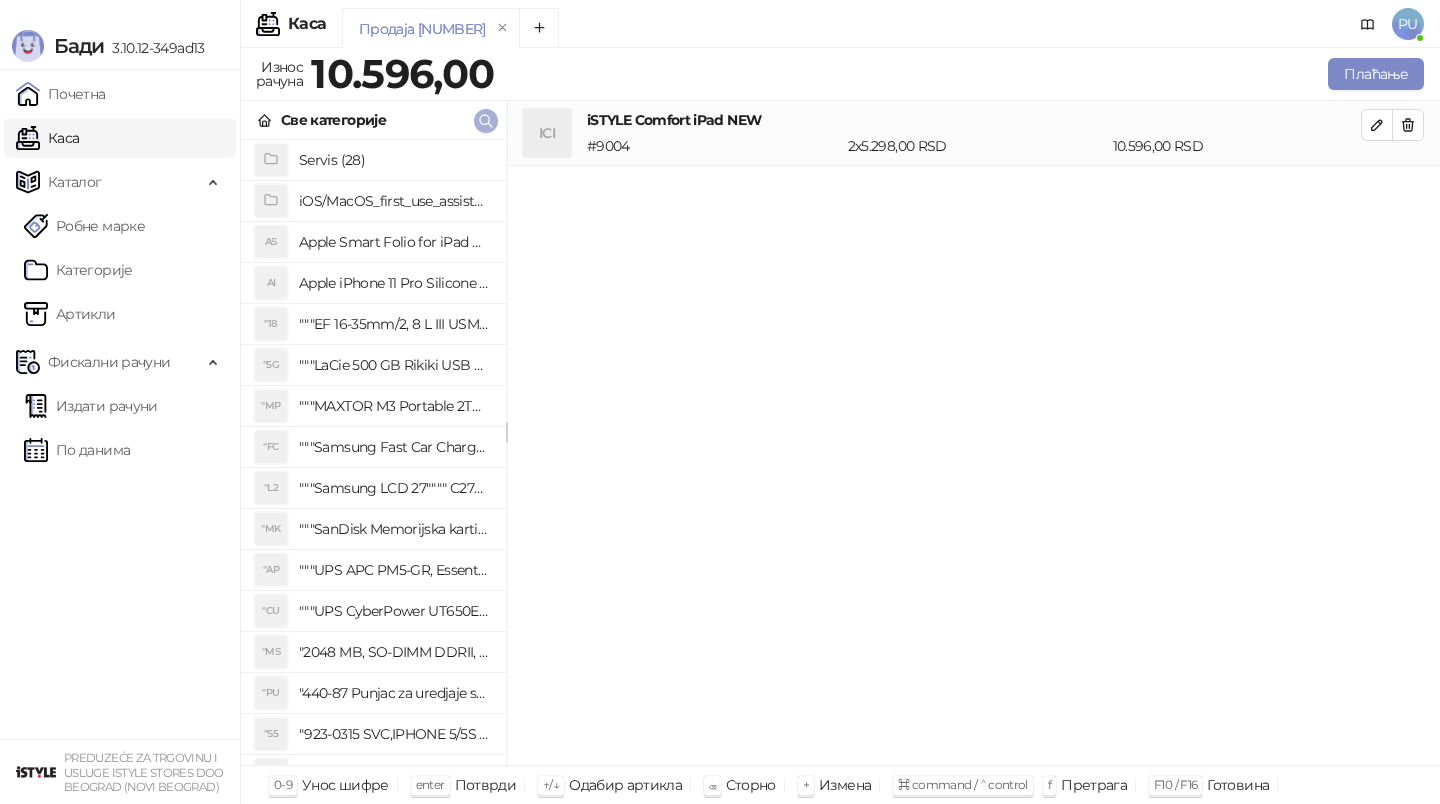 click 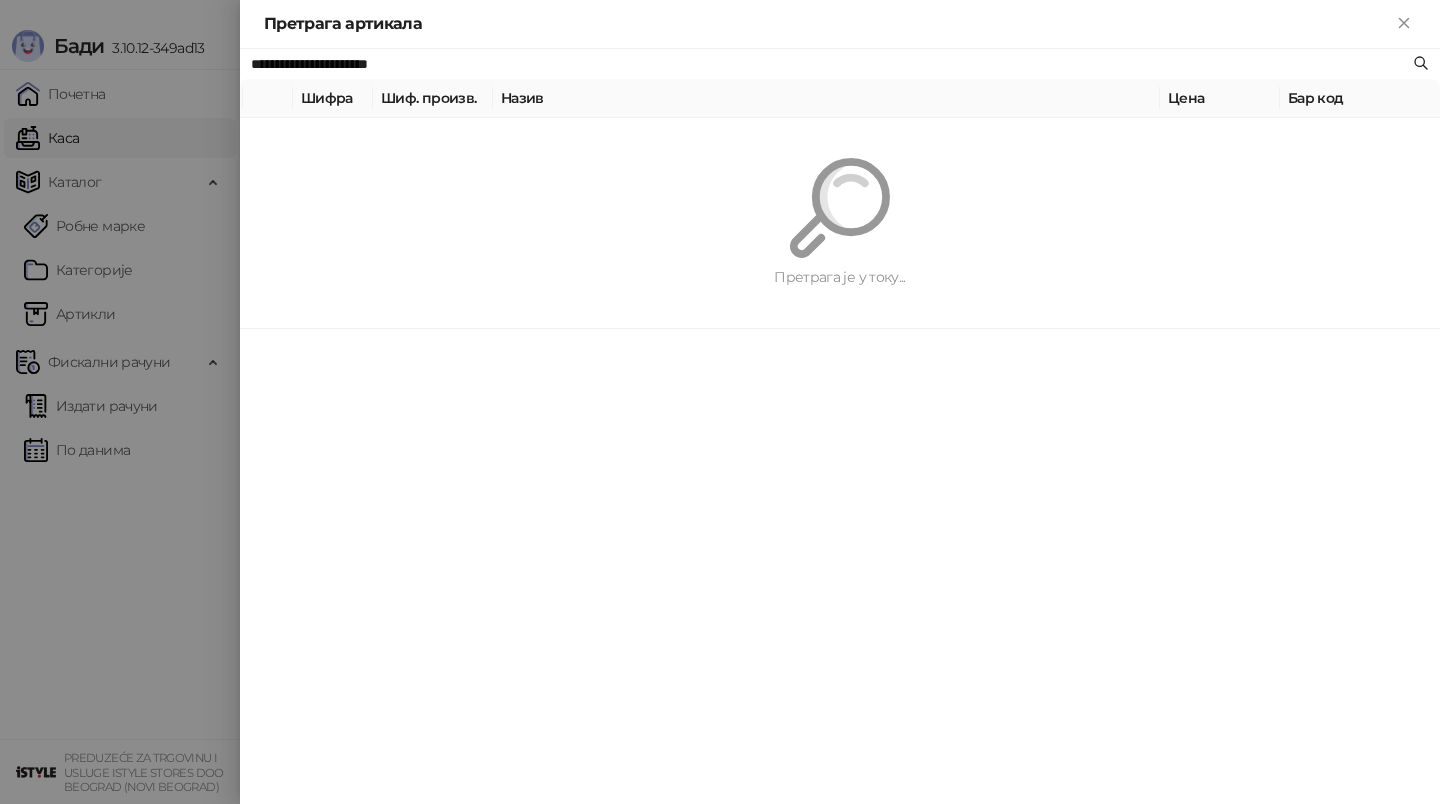 paste 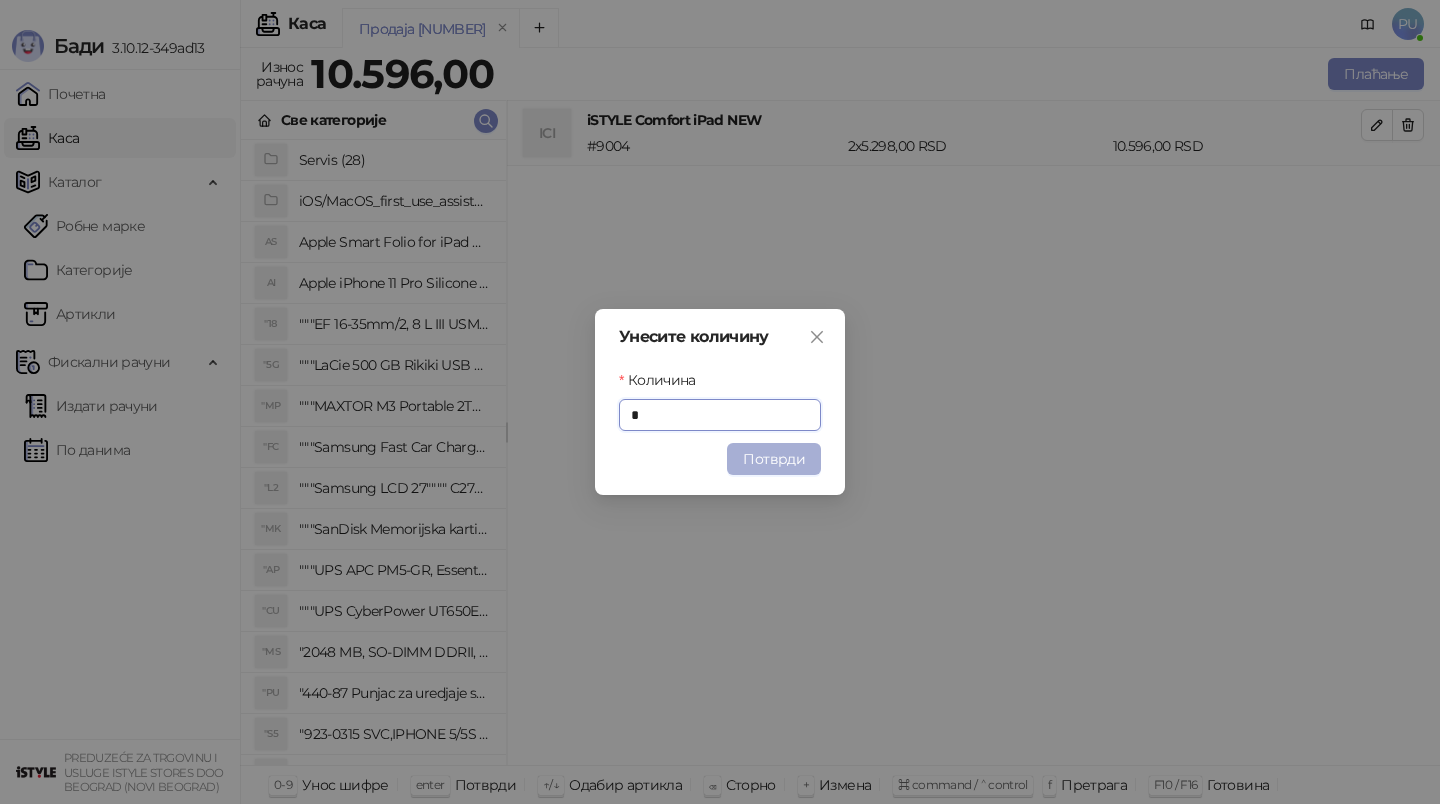 click on "Потврди" at bounding box center [774, 459] 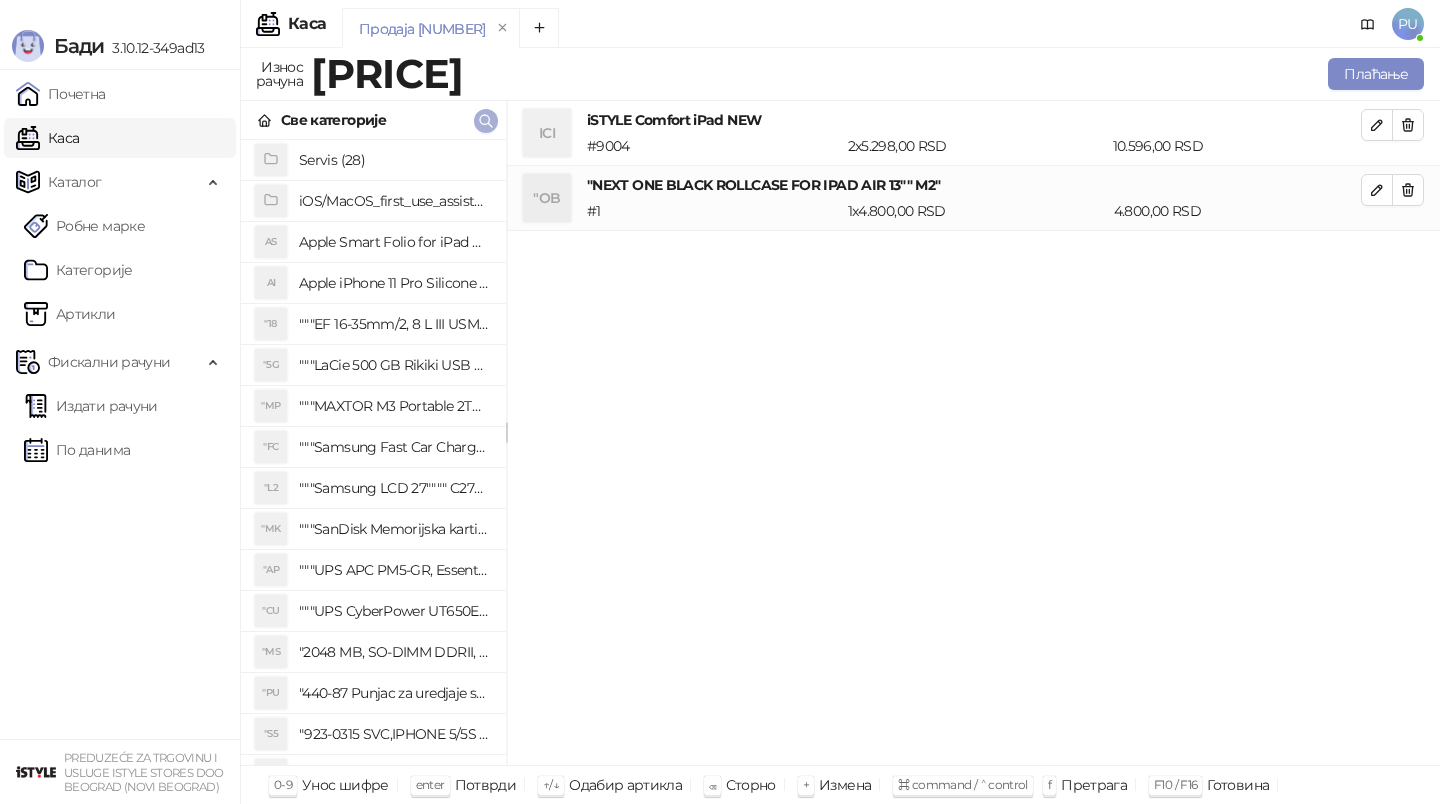 click at bounding box center (486, 120) 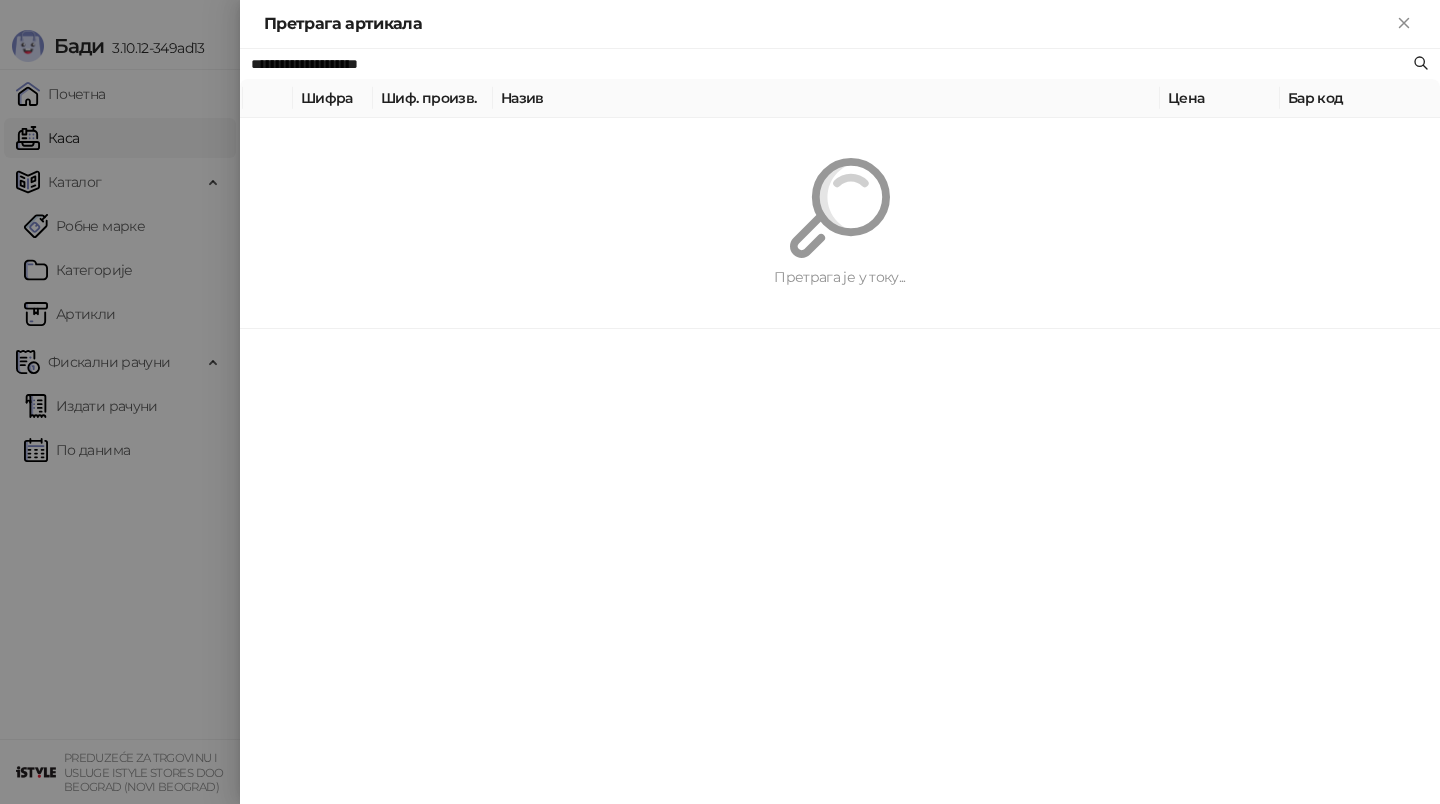 paste 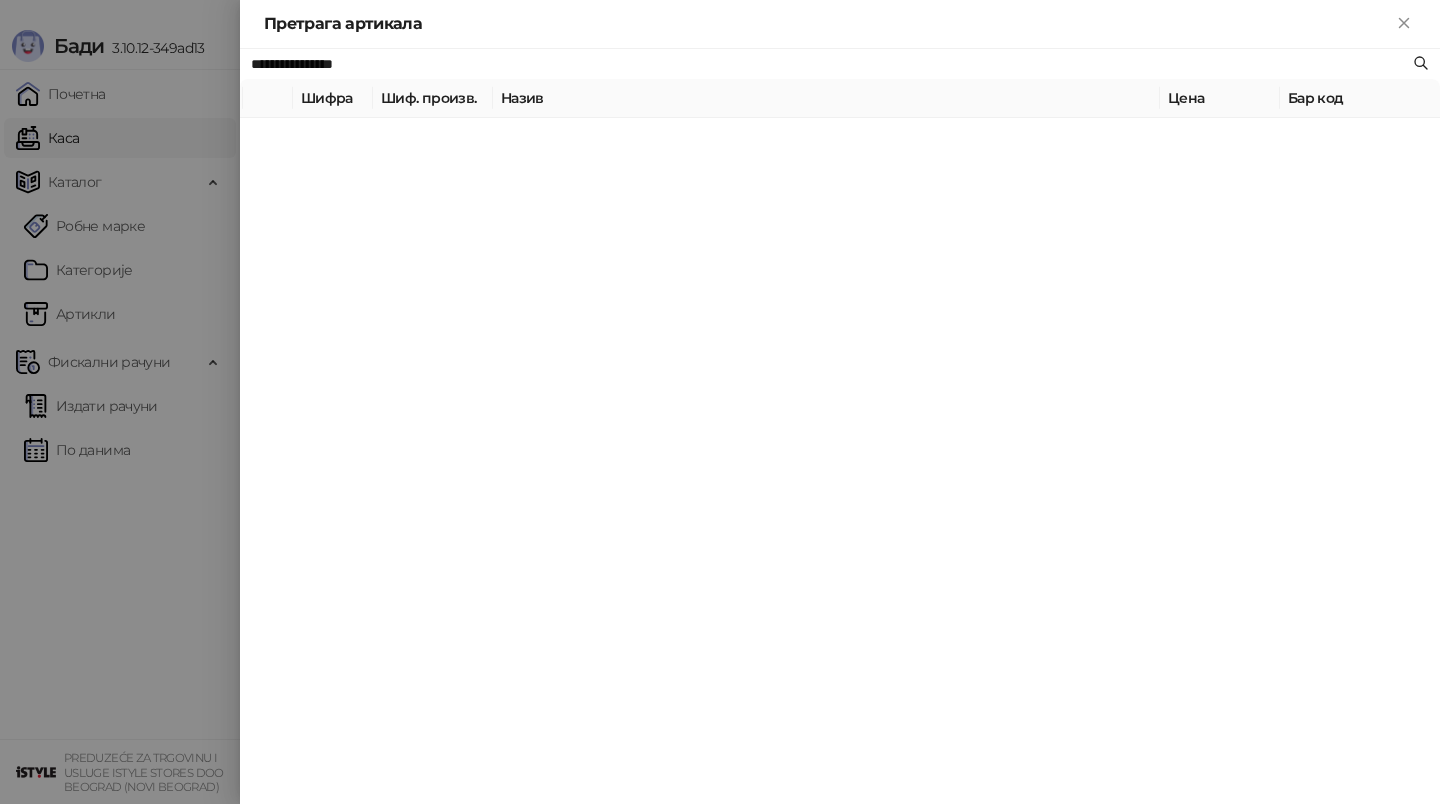 type on "**********" 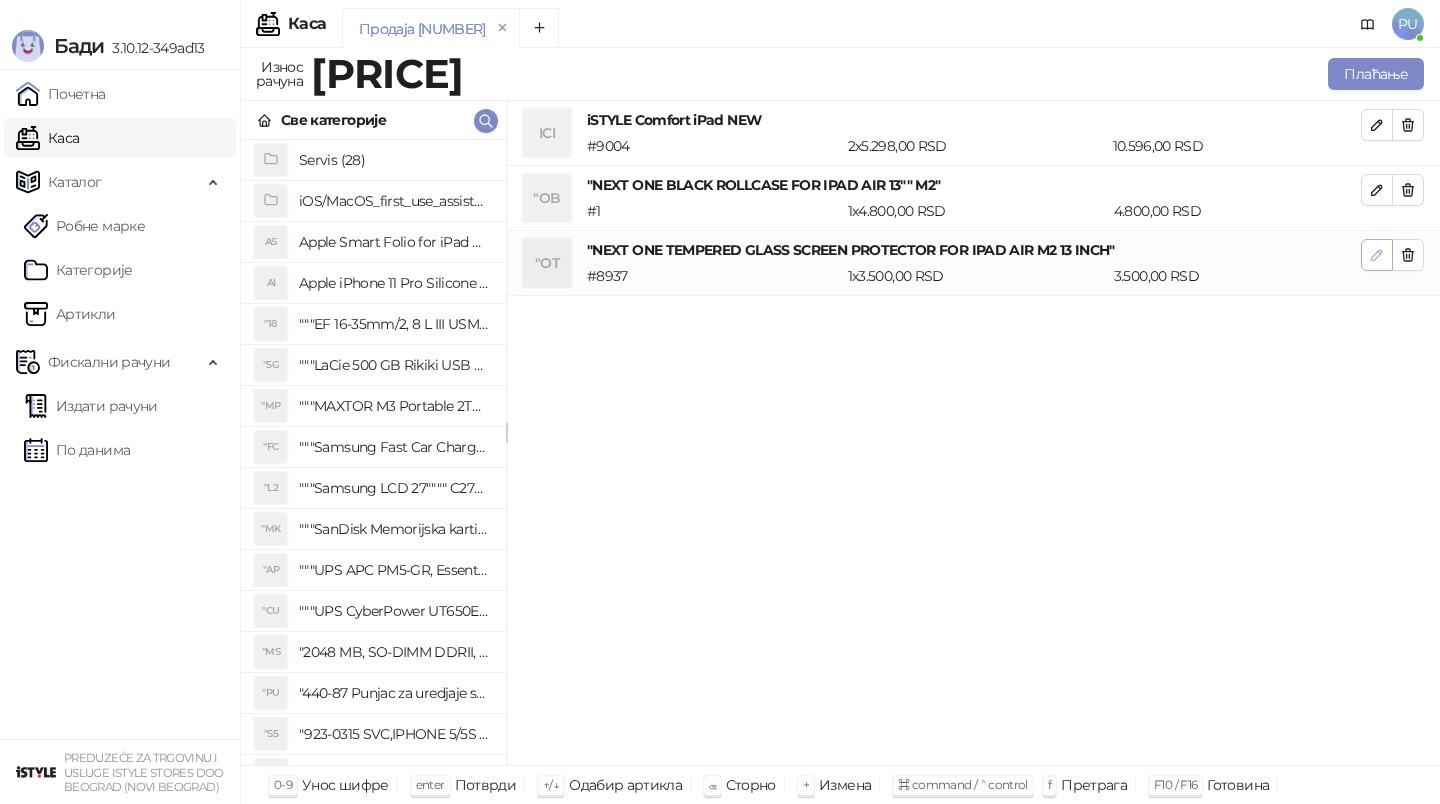 click 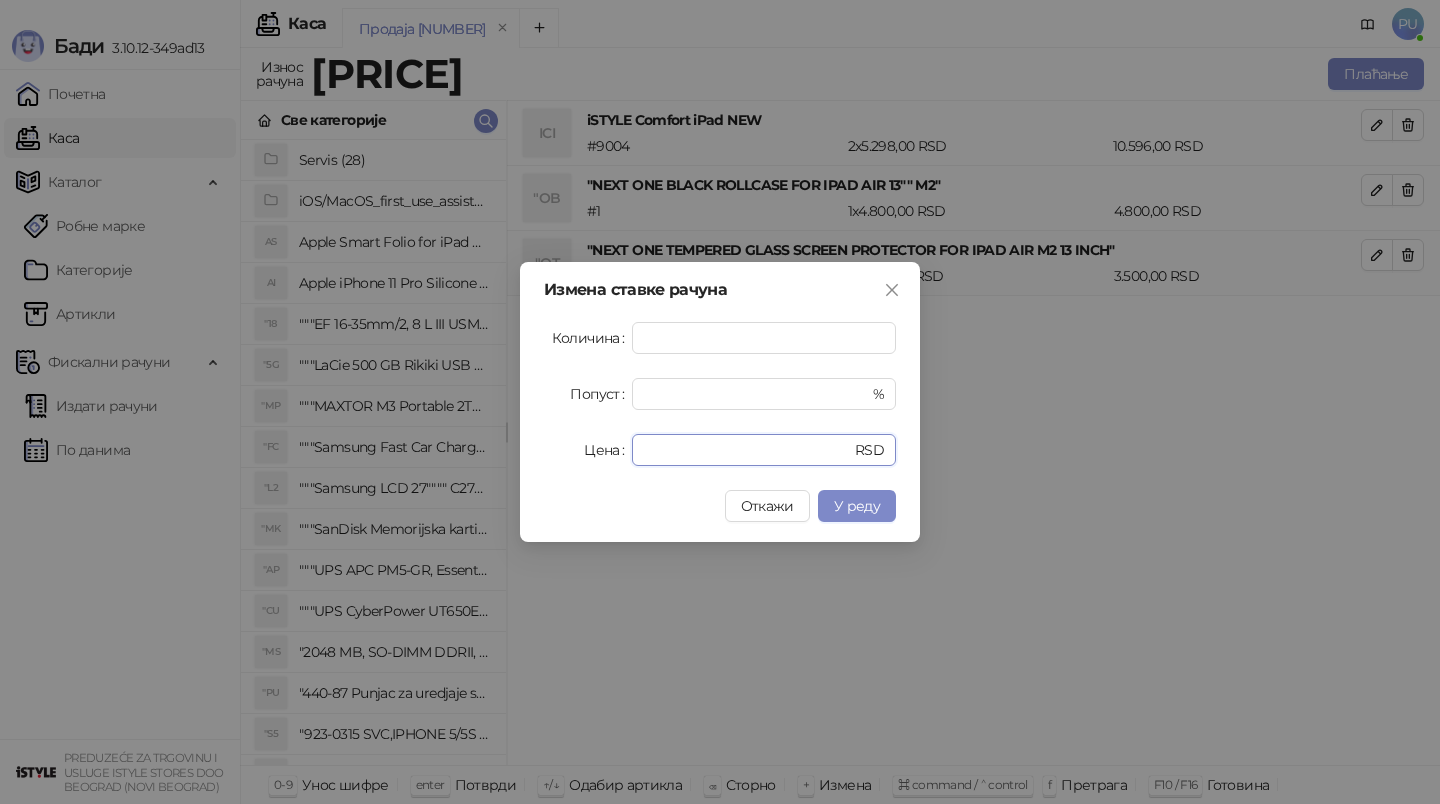 drag, startPoint x: 746, startPoint y: 459, endPoint x: 430, endPoint y: 388, distance: 323.87805 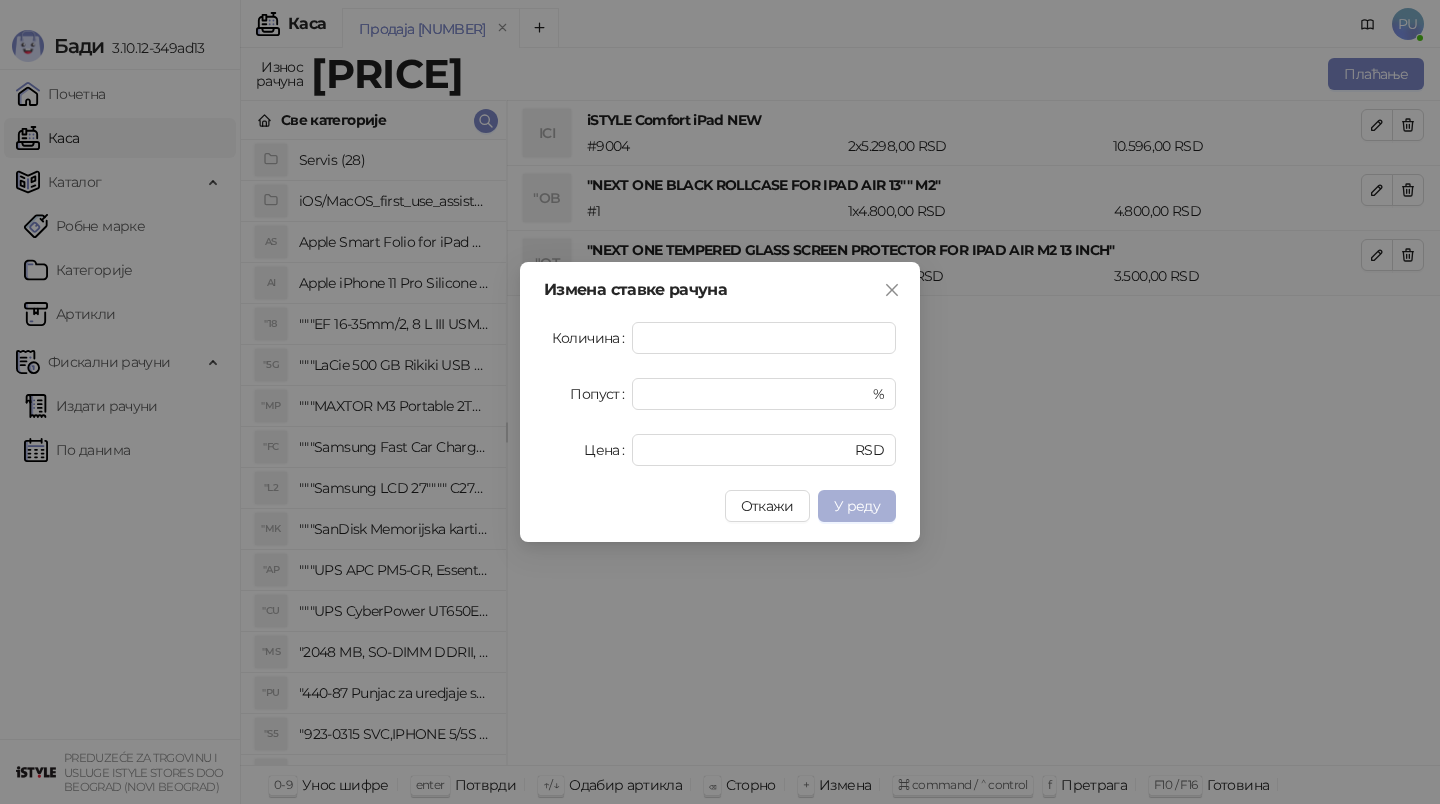 click on "У реду" at bounding box center [857, 506] 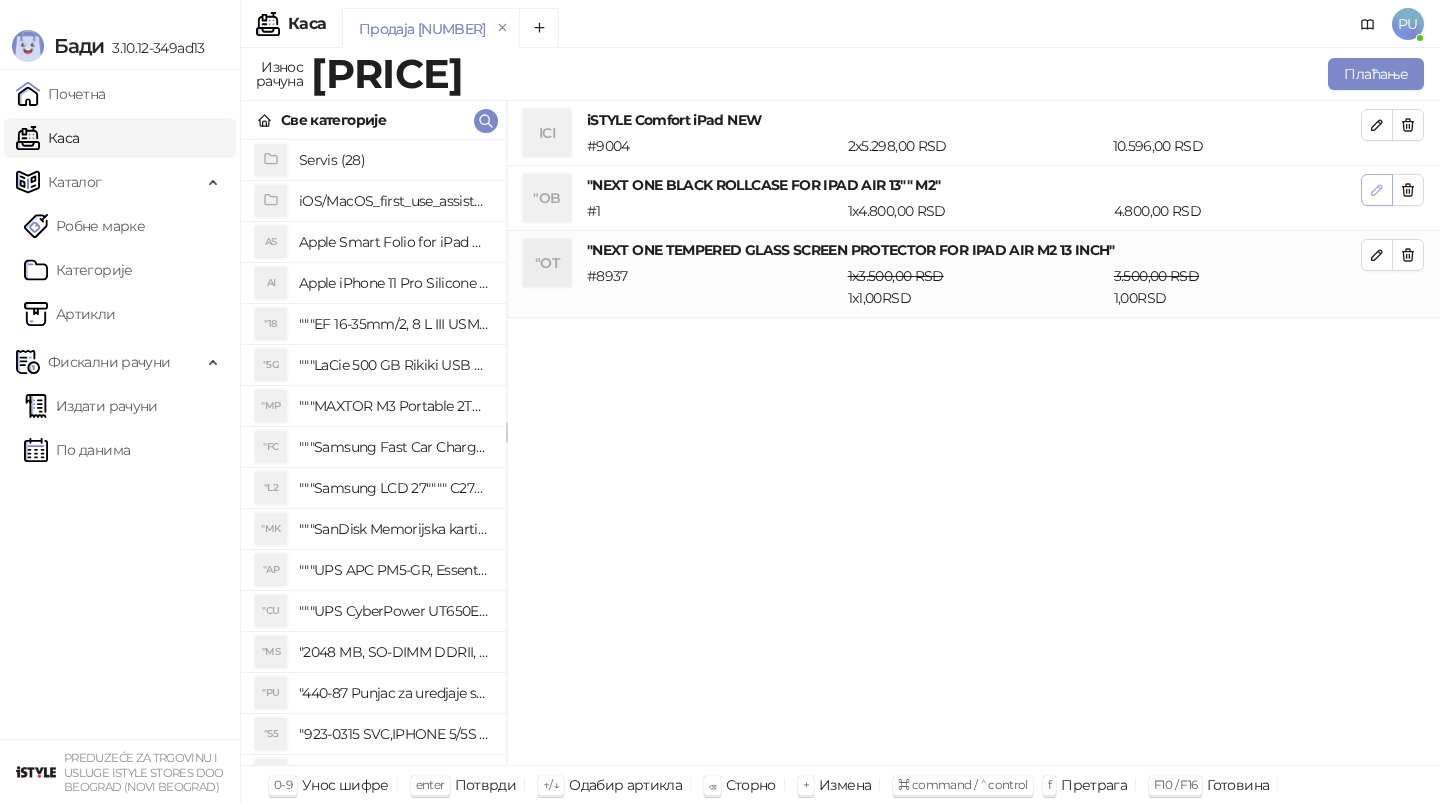 click 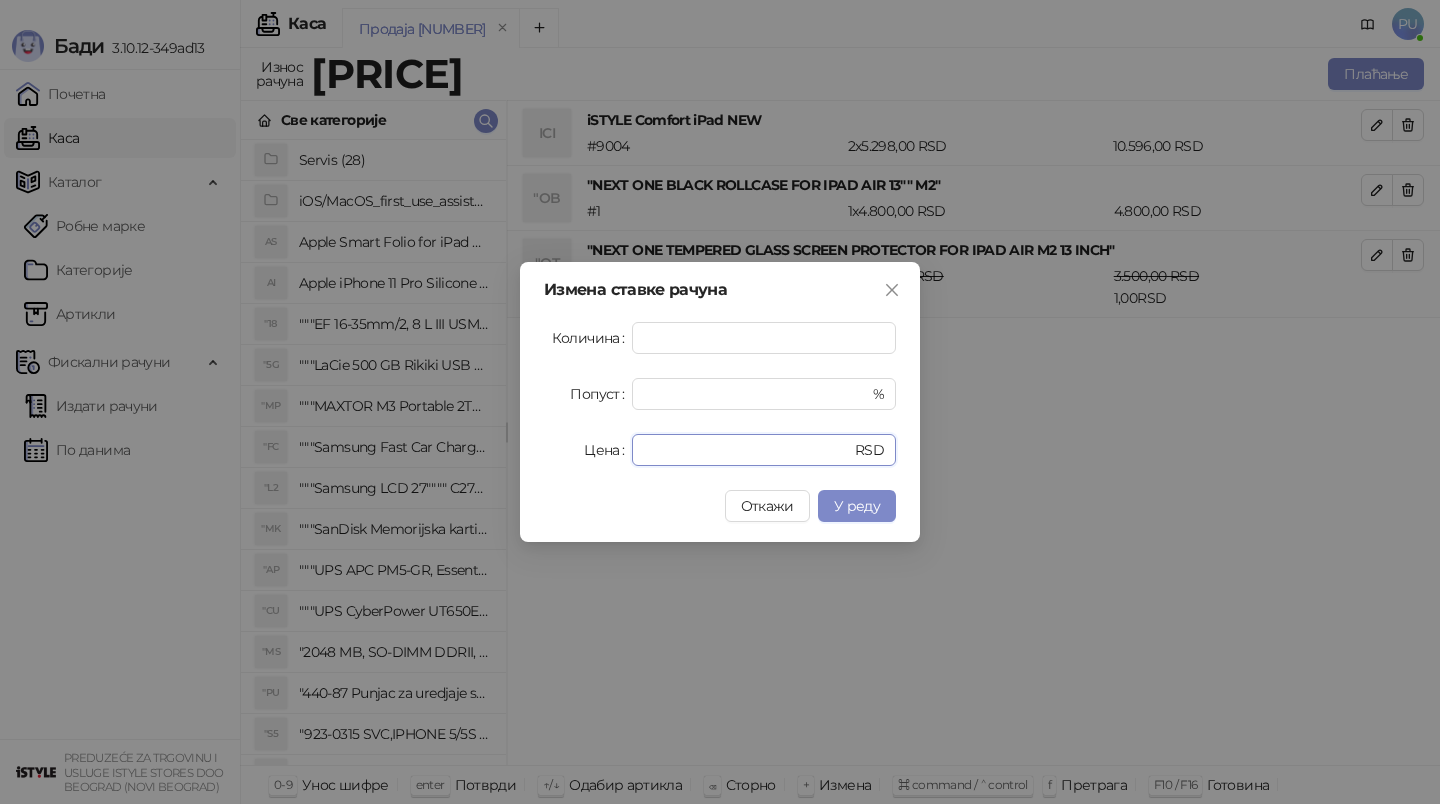 drag, startPoint x: 698, startPoint y: 463, endPoint x: 568, endPoint y: 456, distance: 130.18832 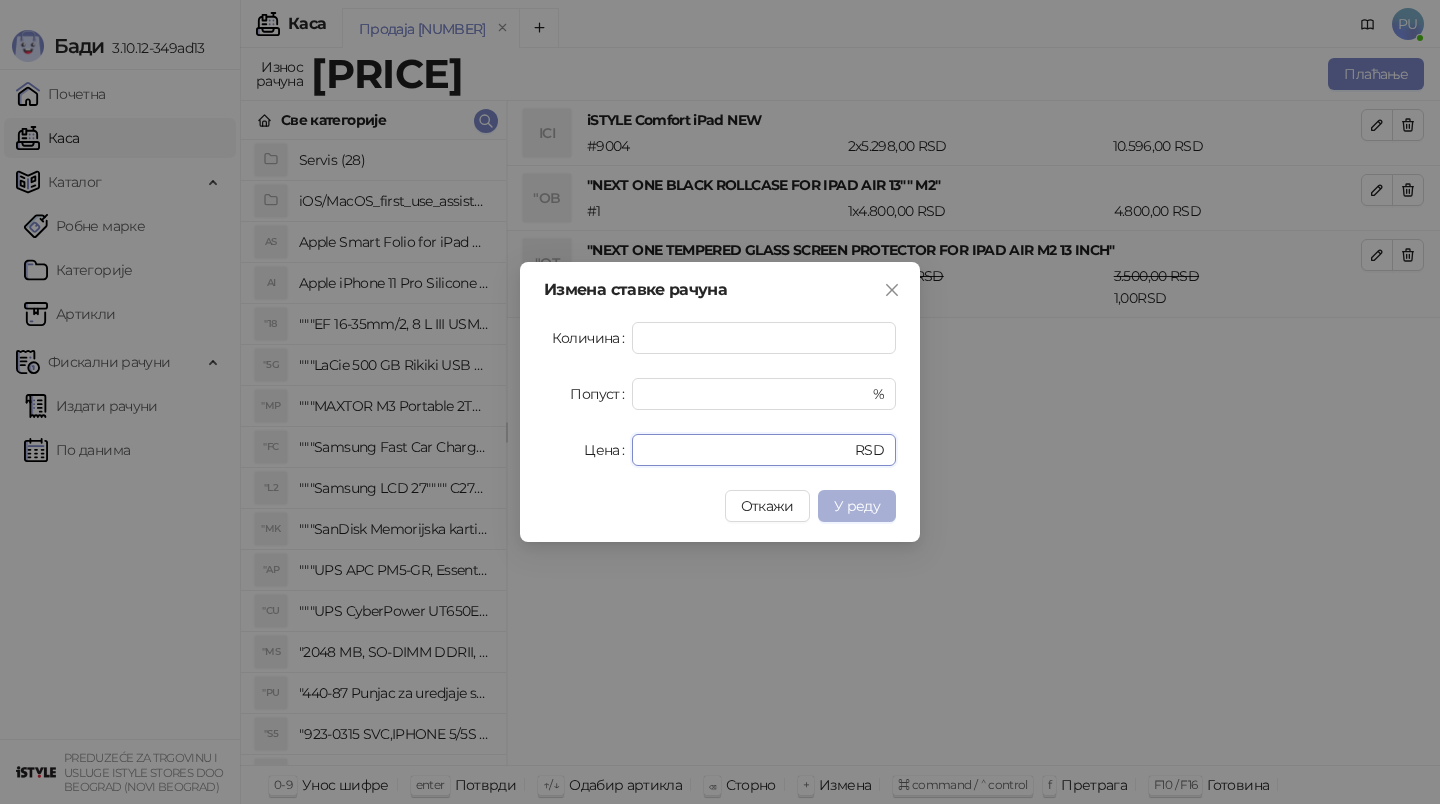 type on "*" 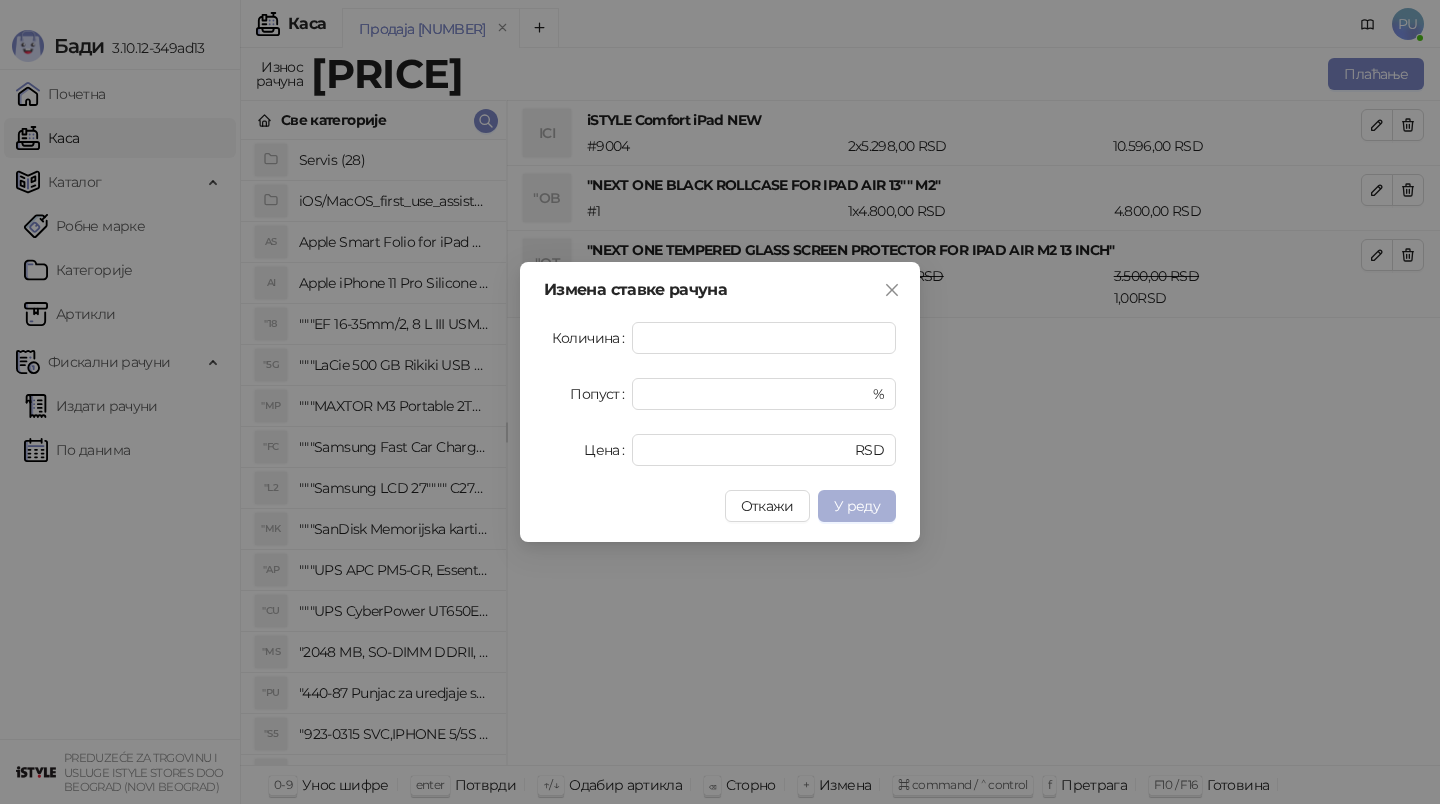 click on "У реду" at bounding box center [857, 506] 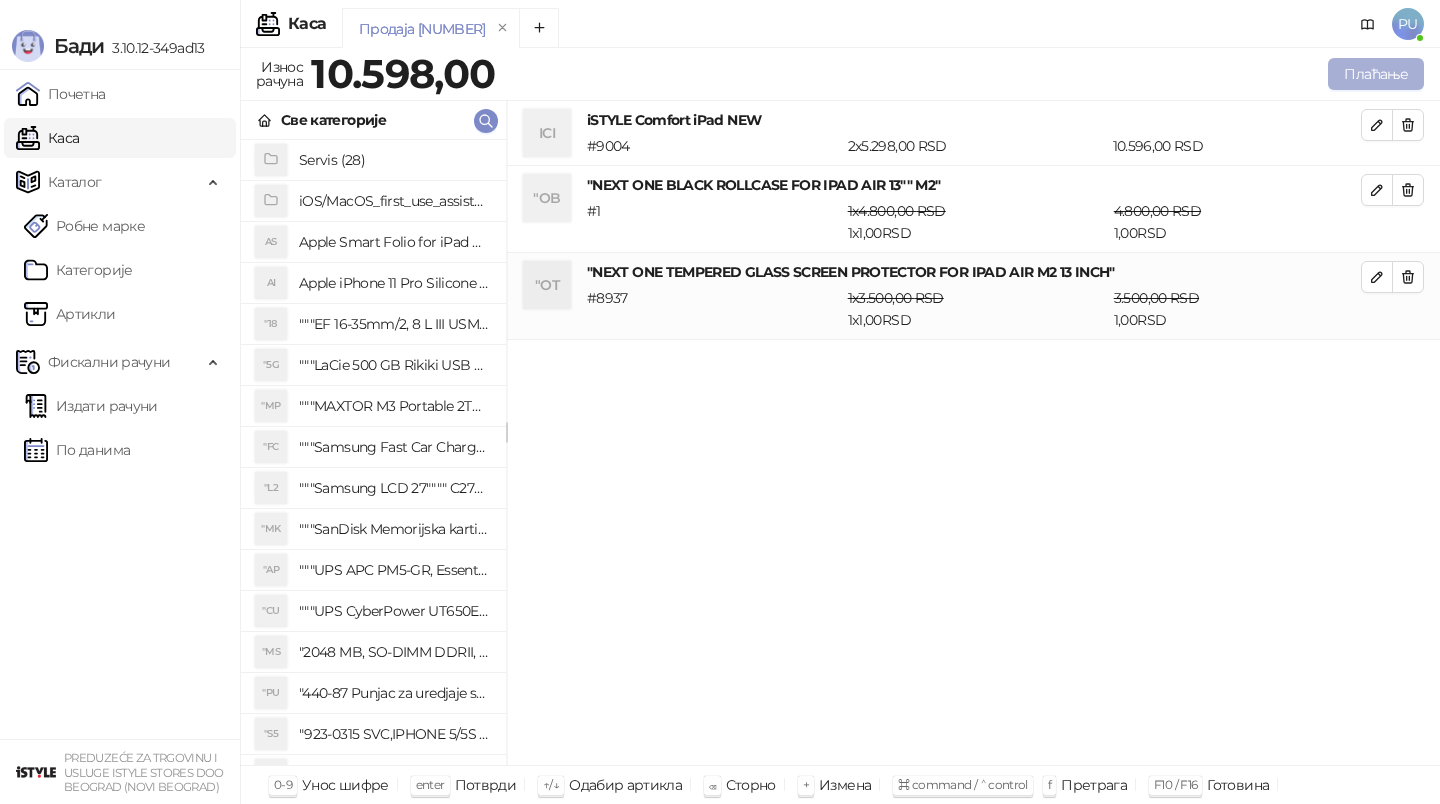 click on "Плаћање" at bounding box center (1376, 74) 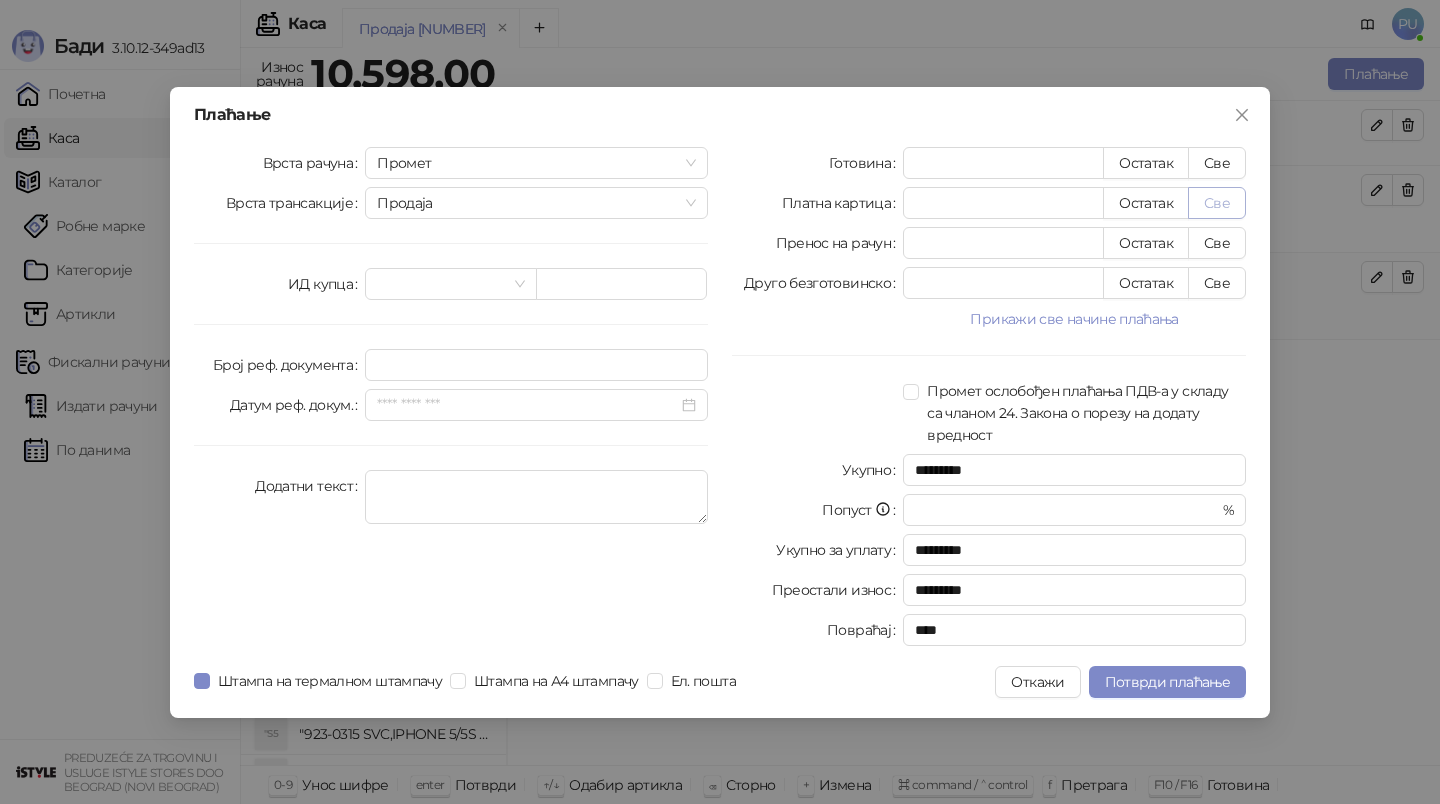 click on "Све" at bounding box center [1217, 203] 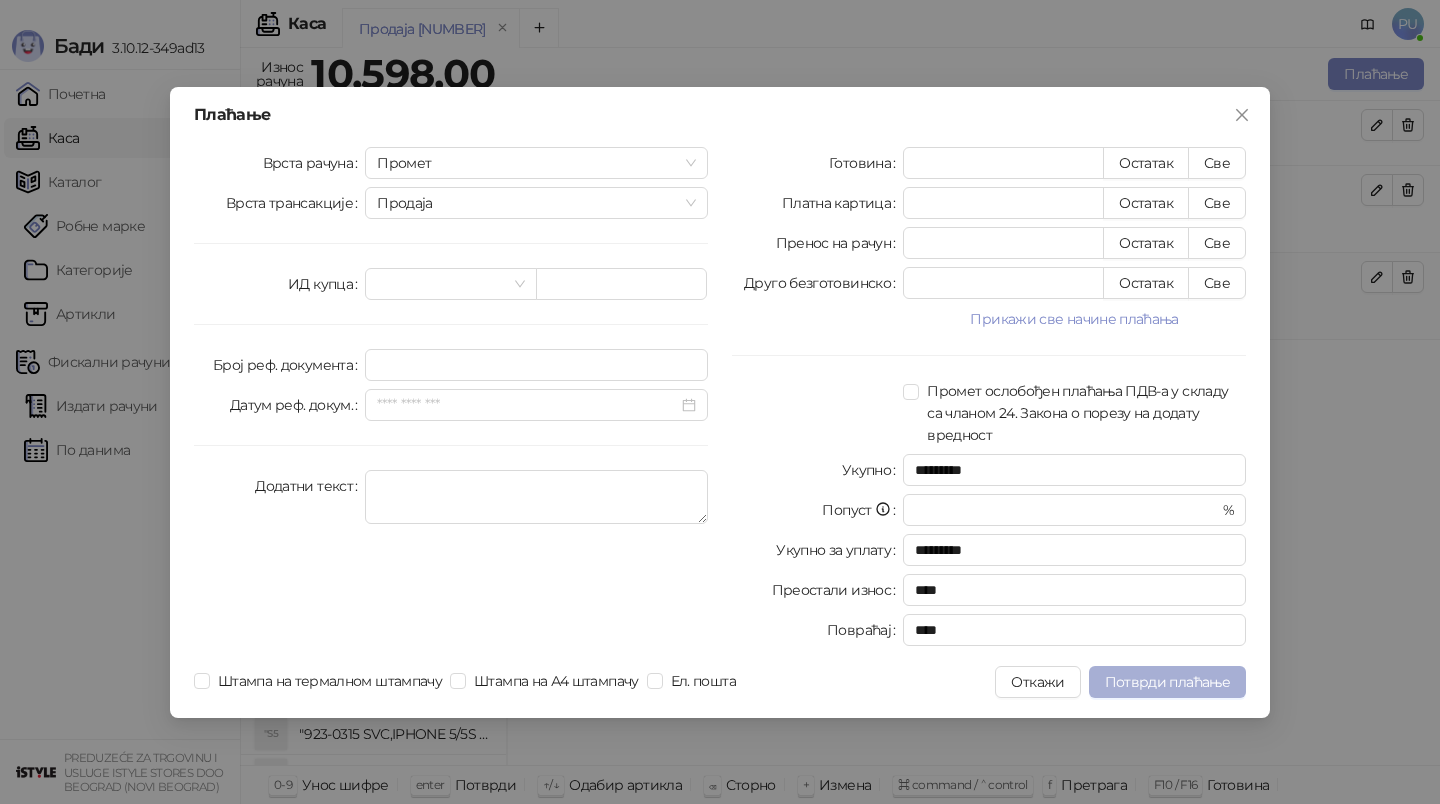 click on "Потврди плаћање" at bounding box center (1167, 682) 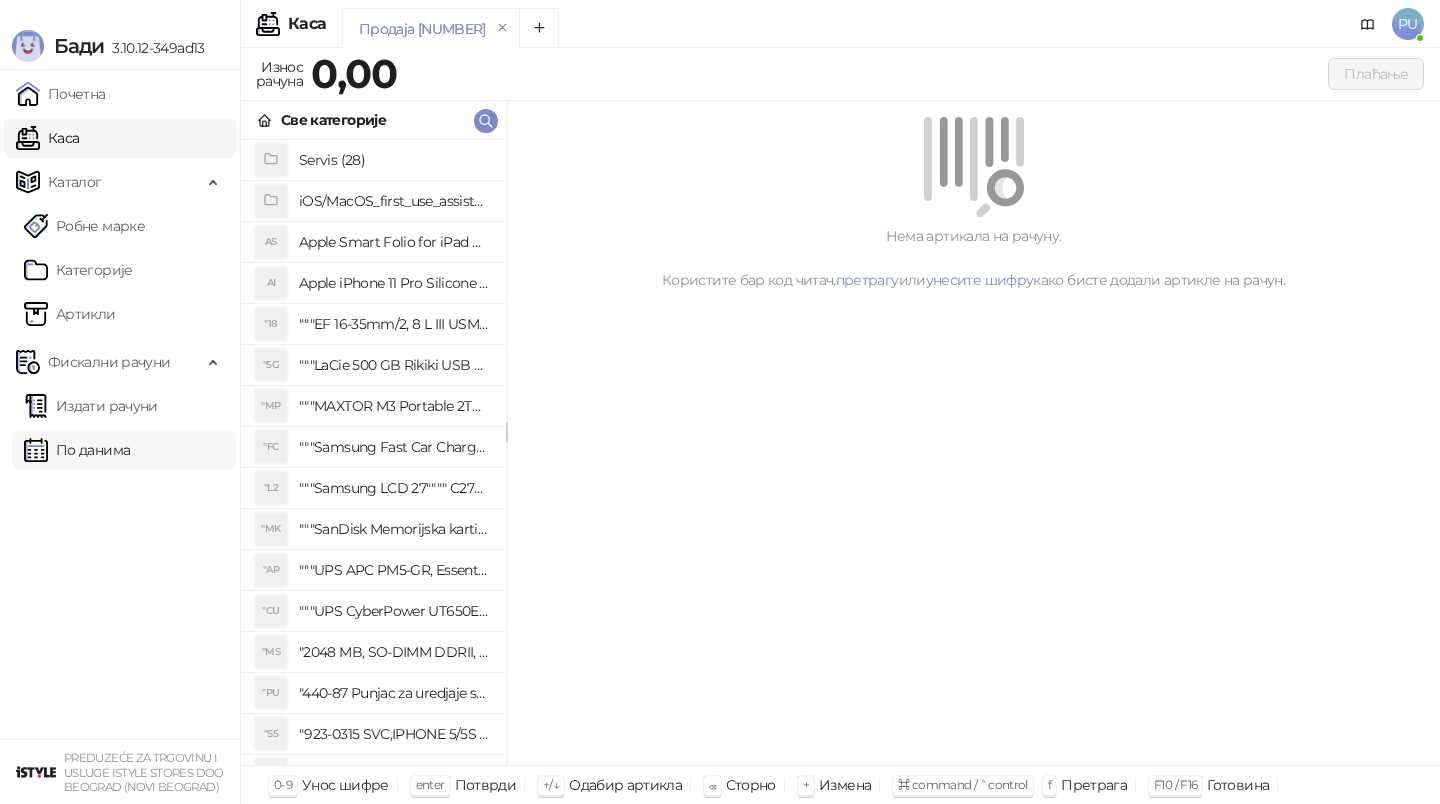 click on "По данима" at bounding box center (77, 450) 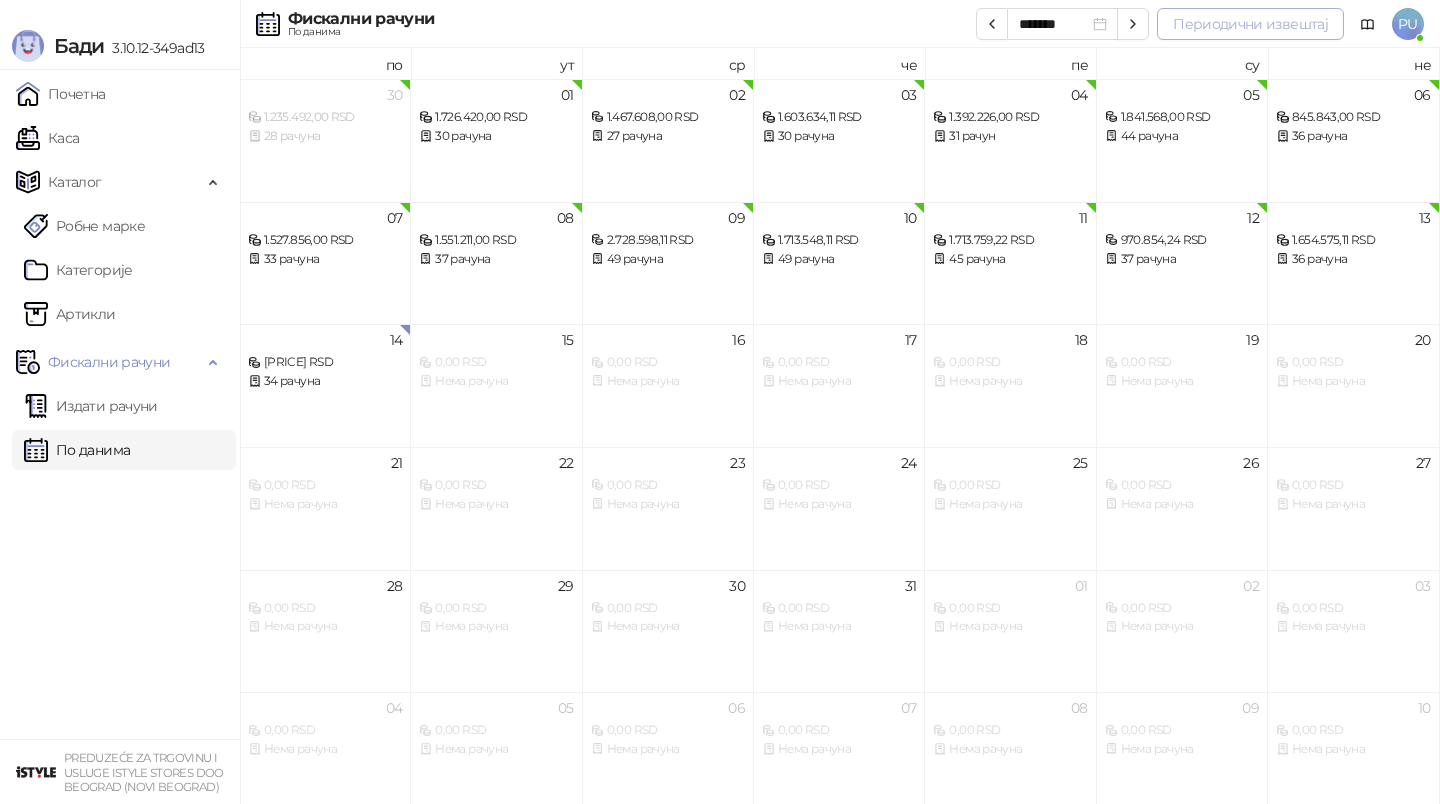 click on "Периодични извештај" at bounding box center (1250, 24) 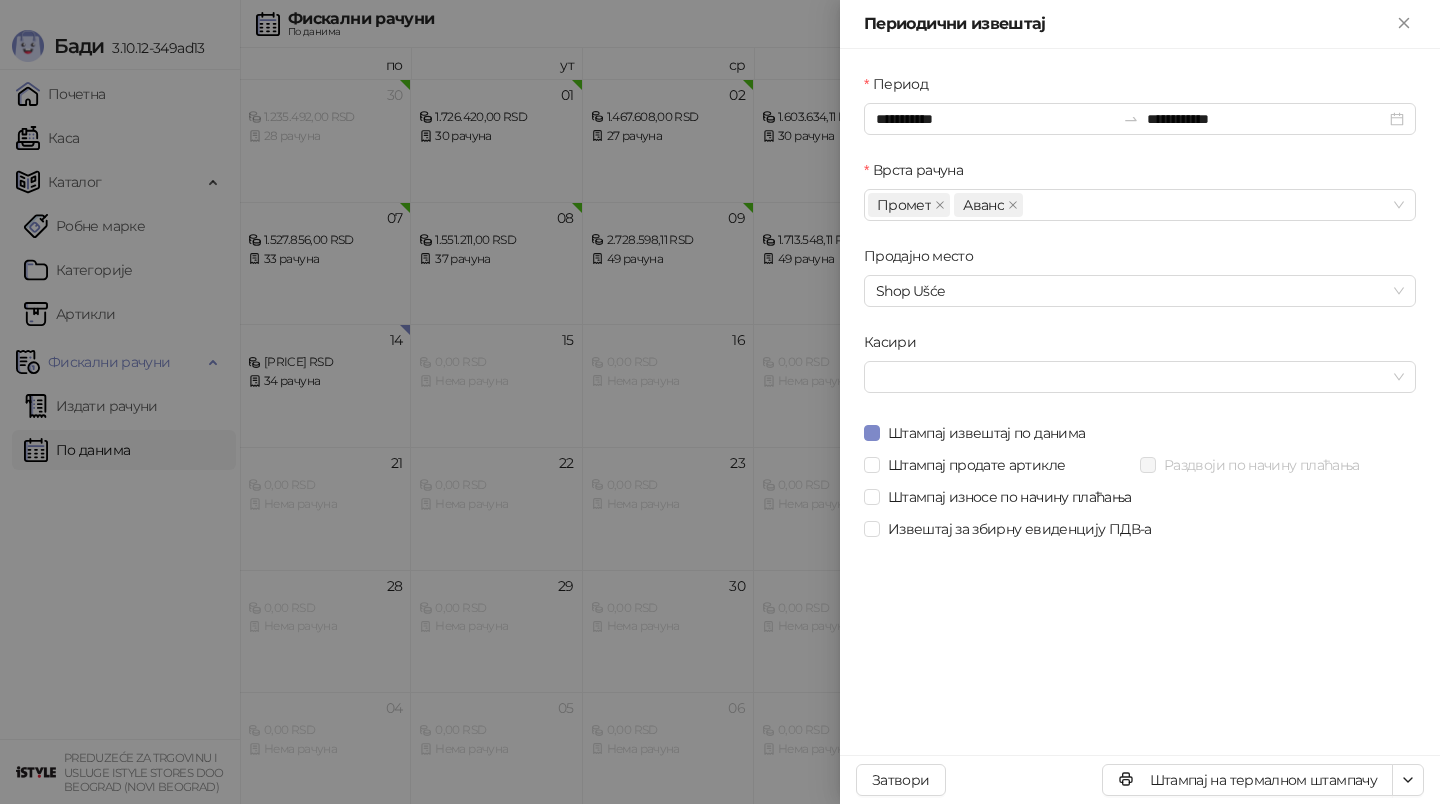 click on "Периодични извештај" at bounding box center (1128, 24) 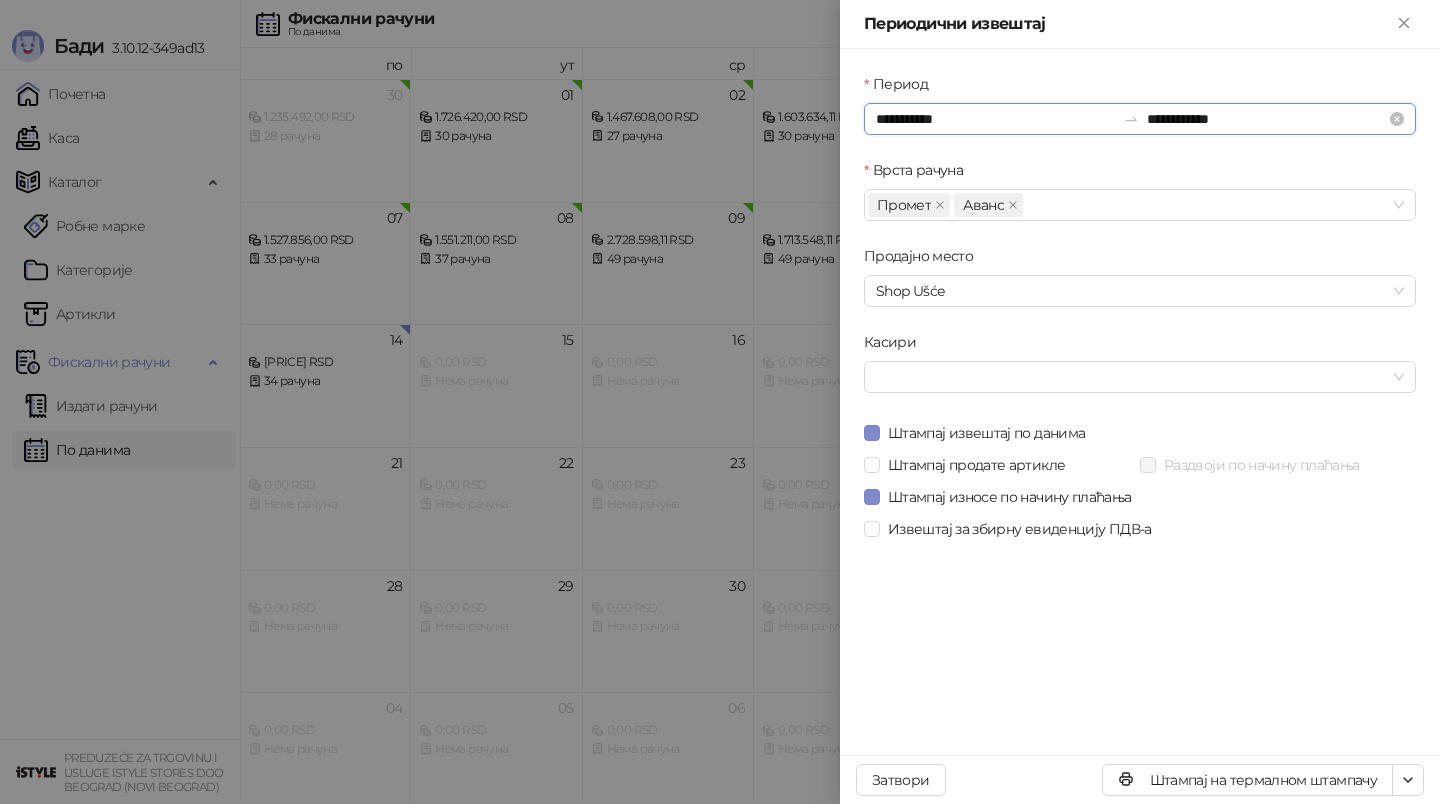 click on "**********" at bounding box center (995, 119) 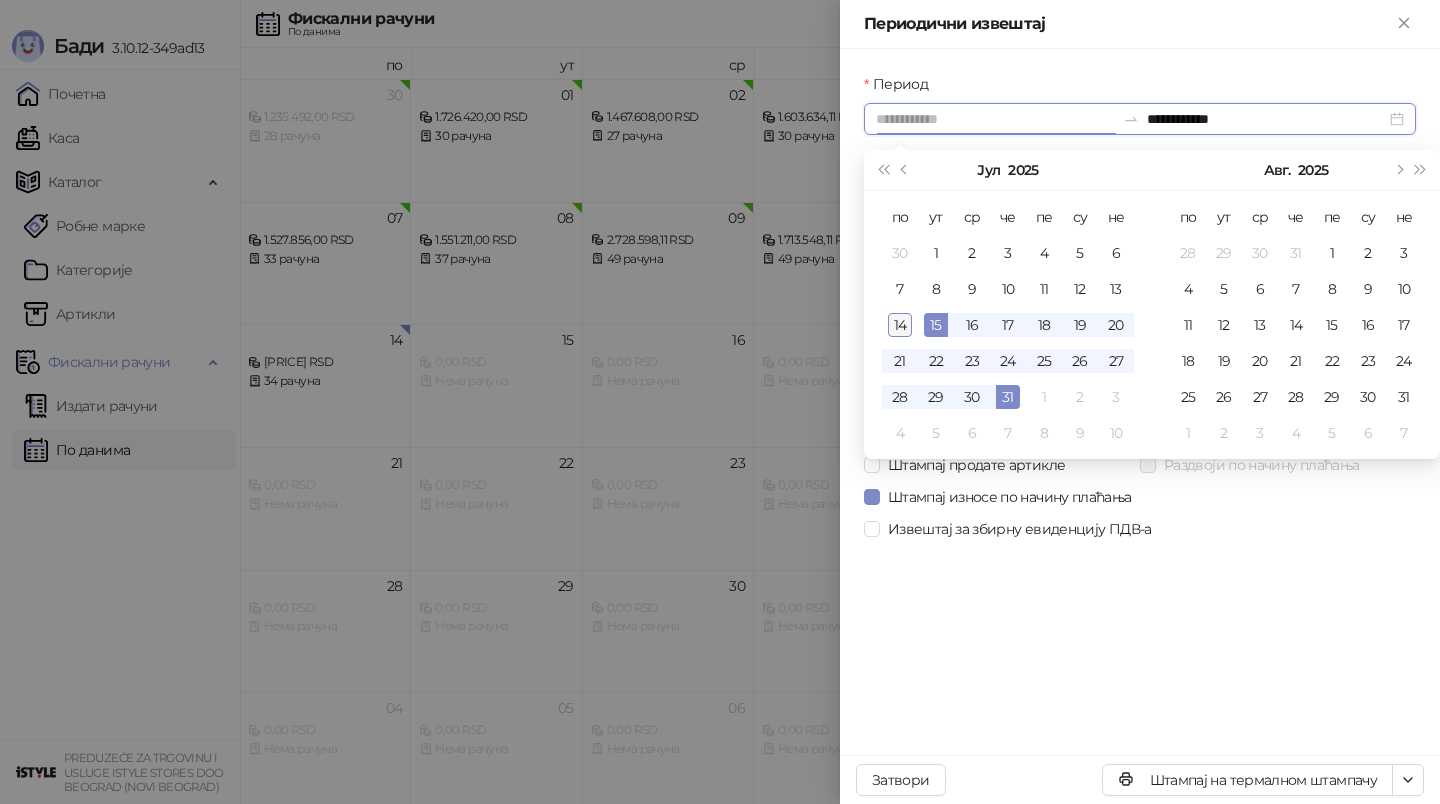 type on "**********" 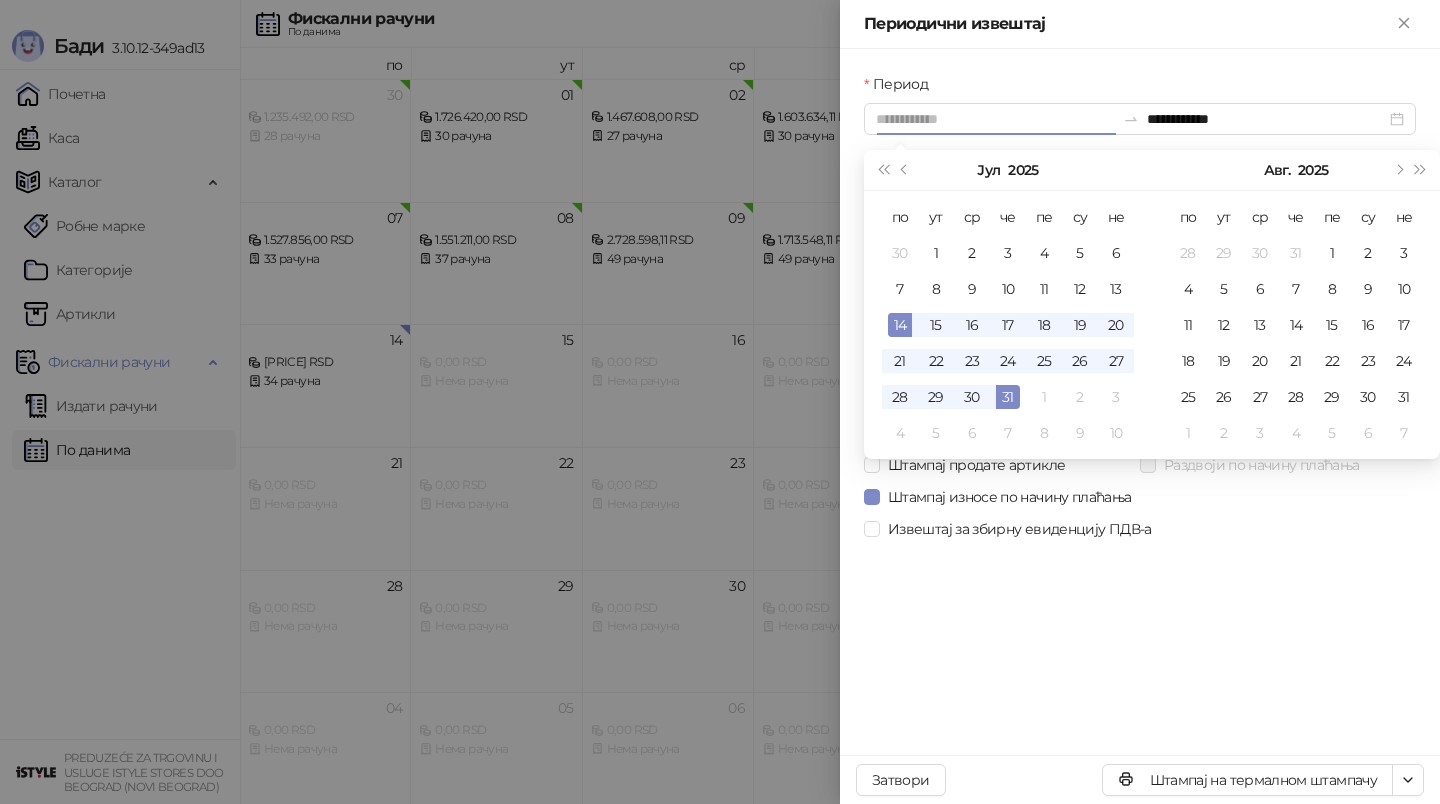 click on "14" at bounding box center (900, 325) 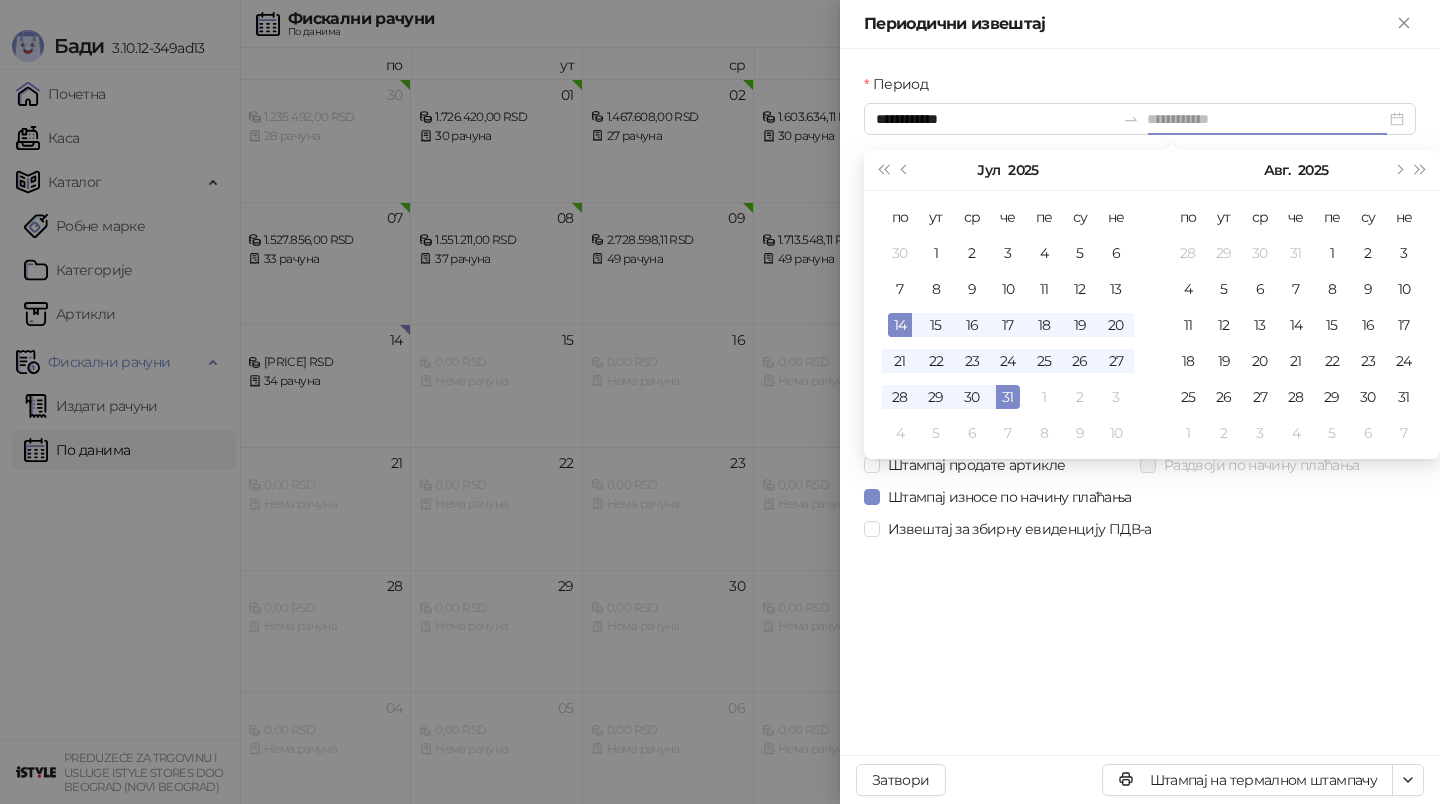 click on "14" at bounding box center (900, 325) 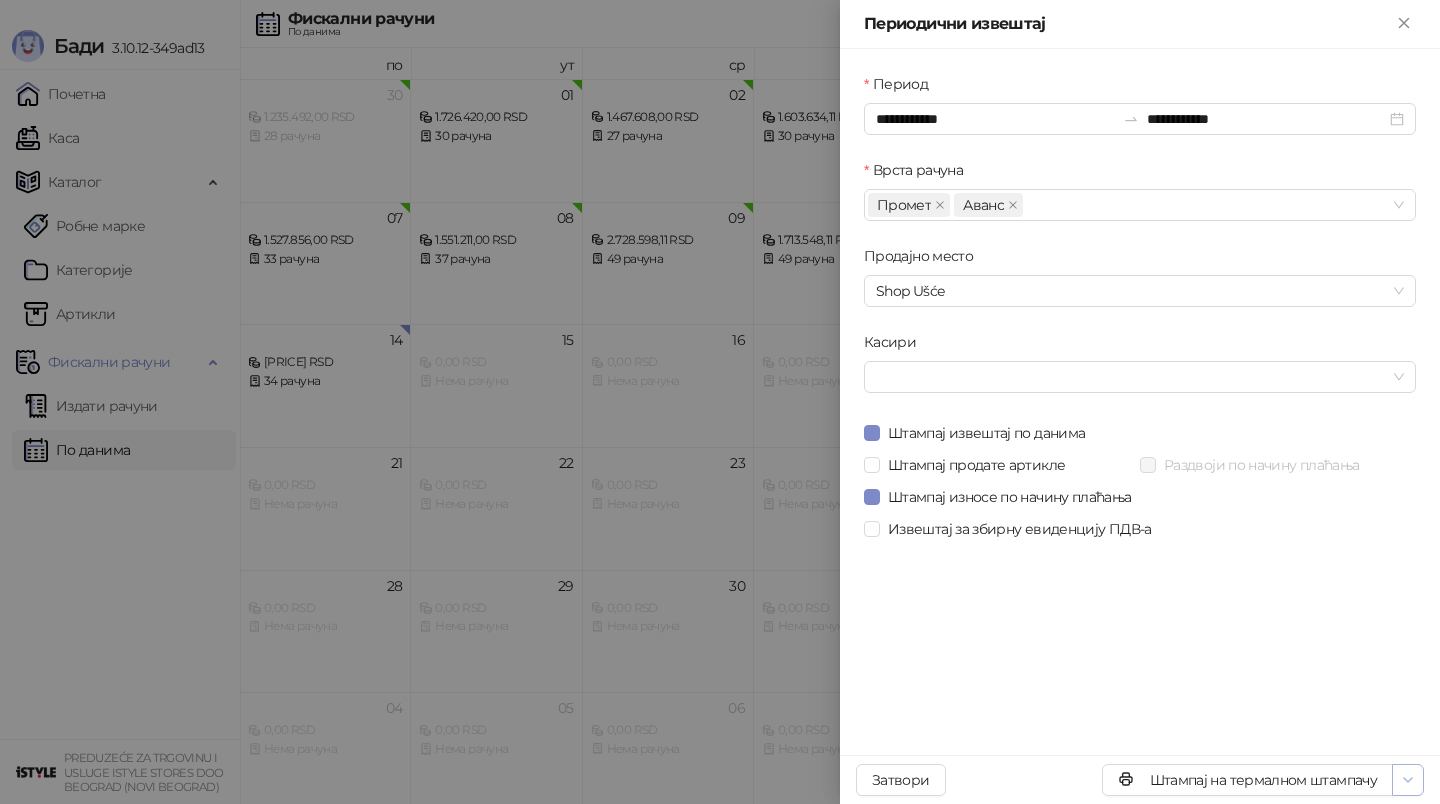 click 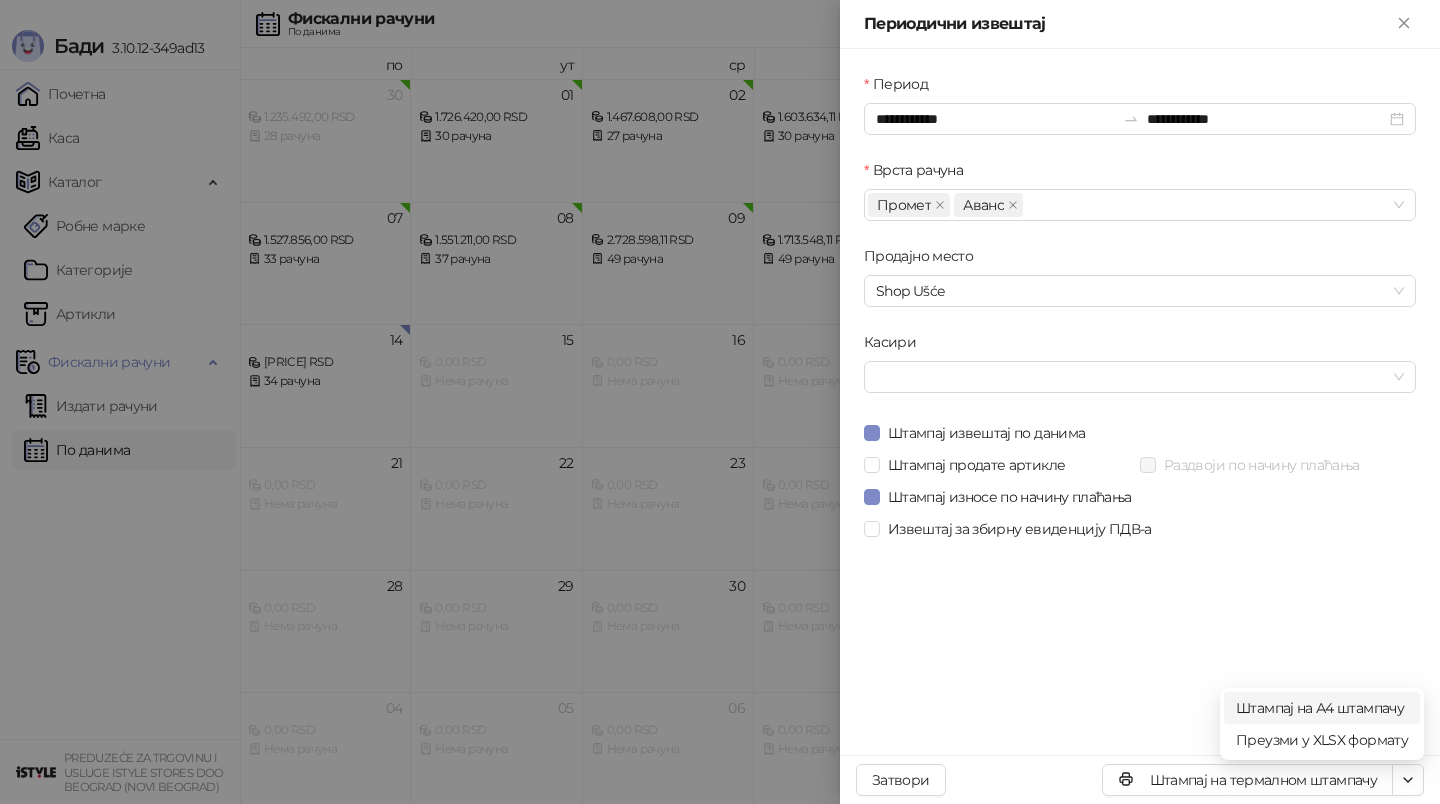 click on "Штампај на А4 штампачу" at bounding box center [1322, 708] 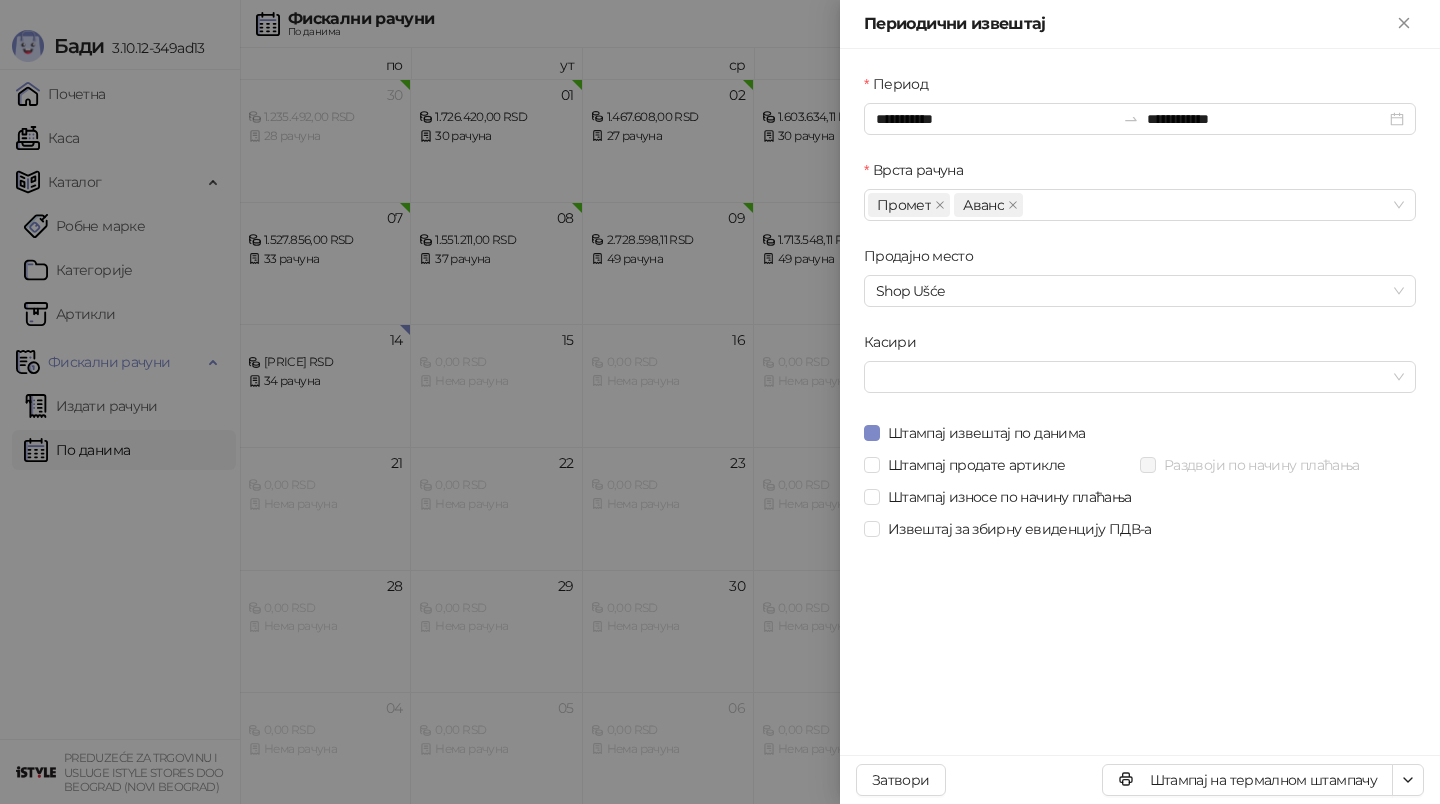 click at bounding box center [720, 402] 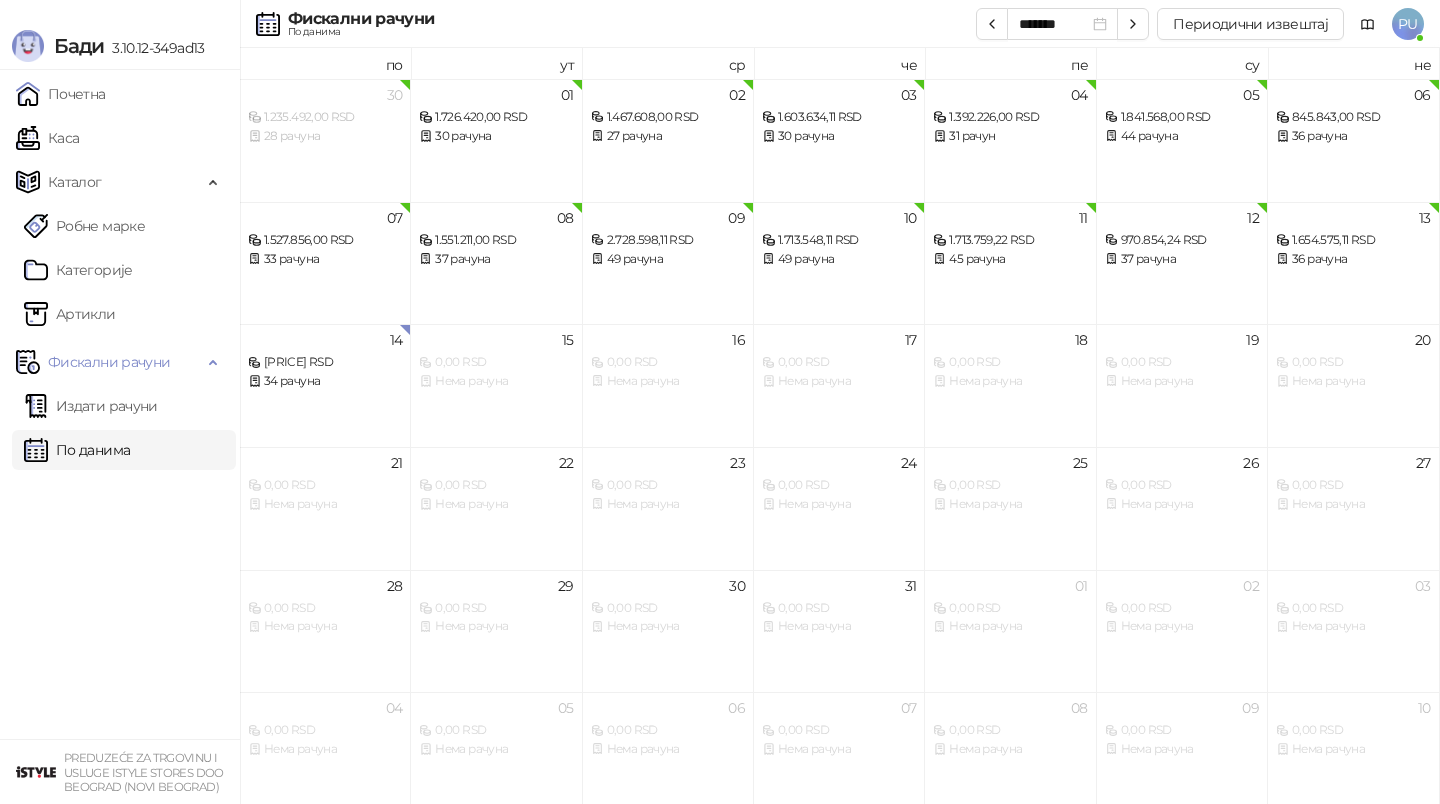 click on "Каса" at bounding box center (47, 138) 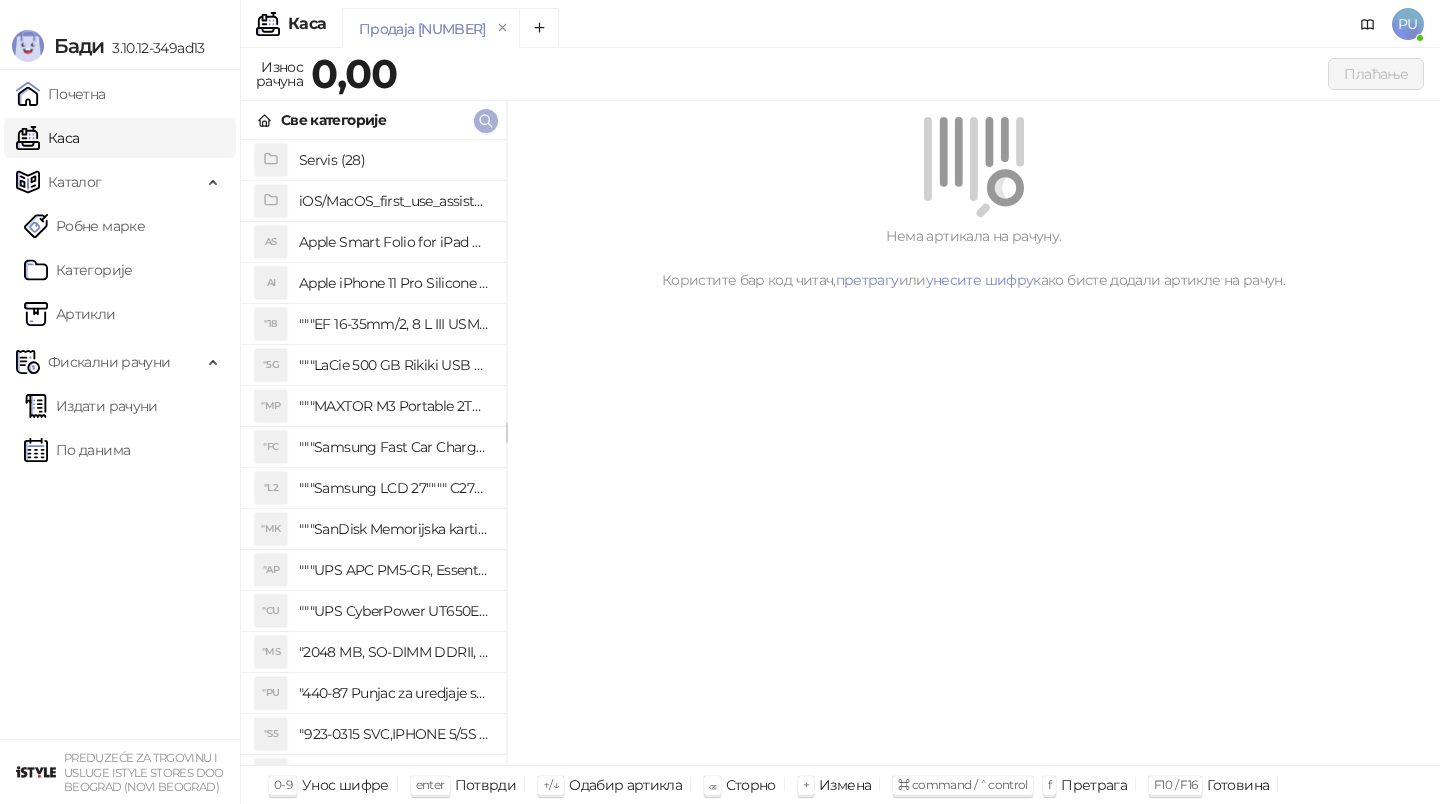 click 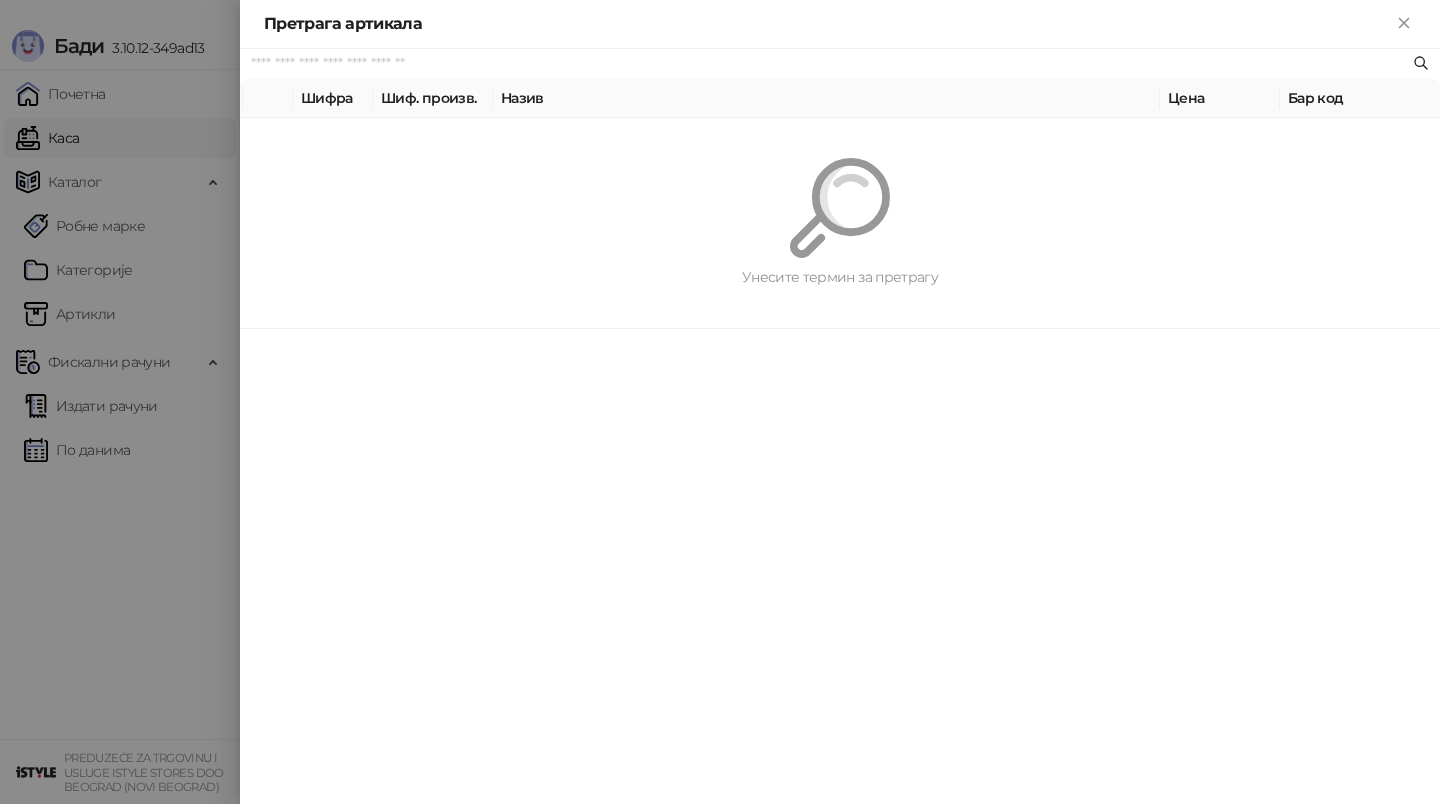 paste on "*********" 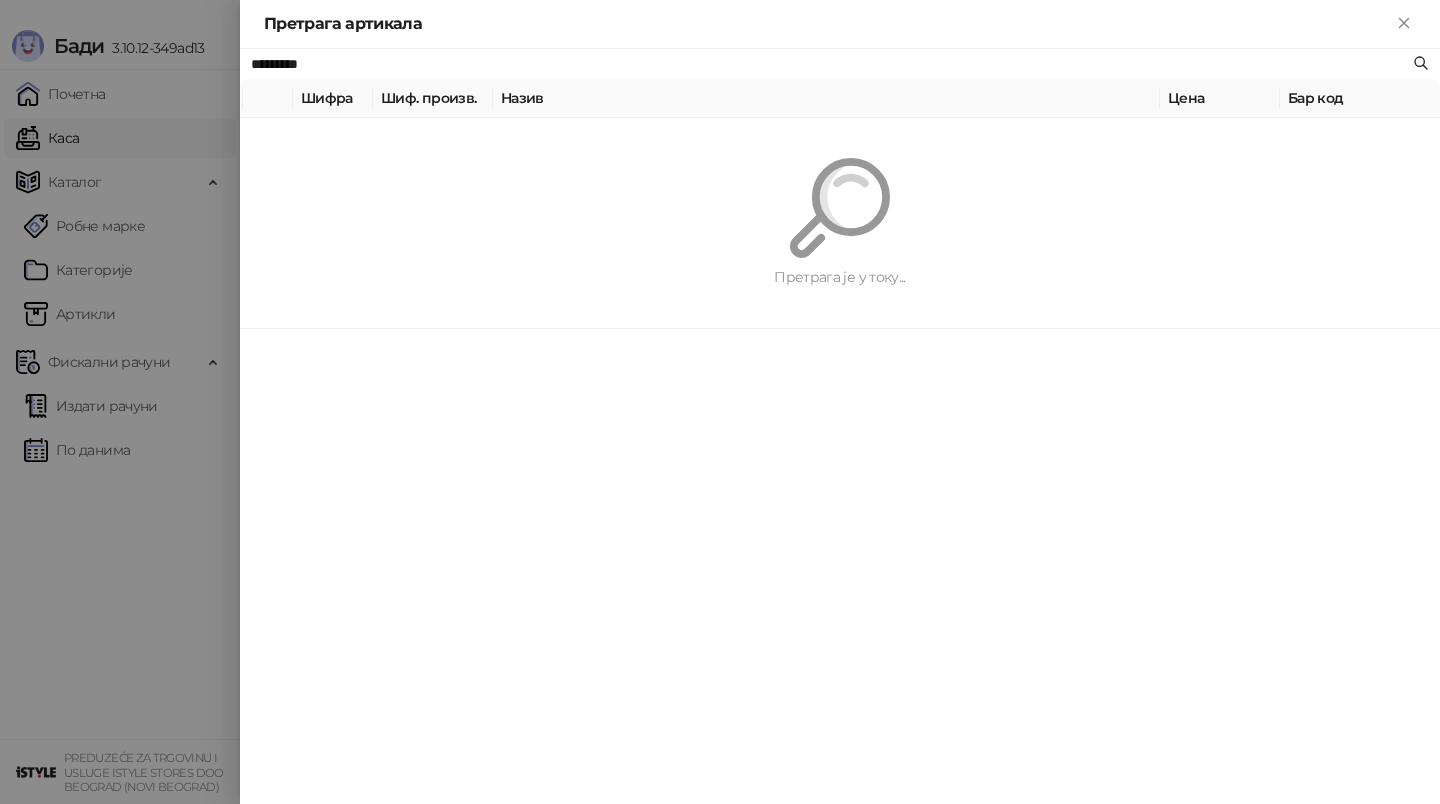 type on "*********" 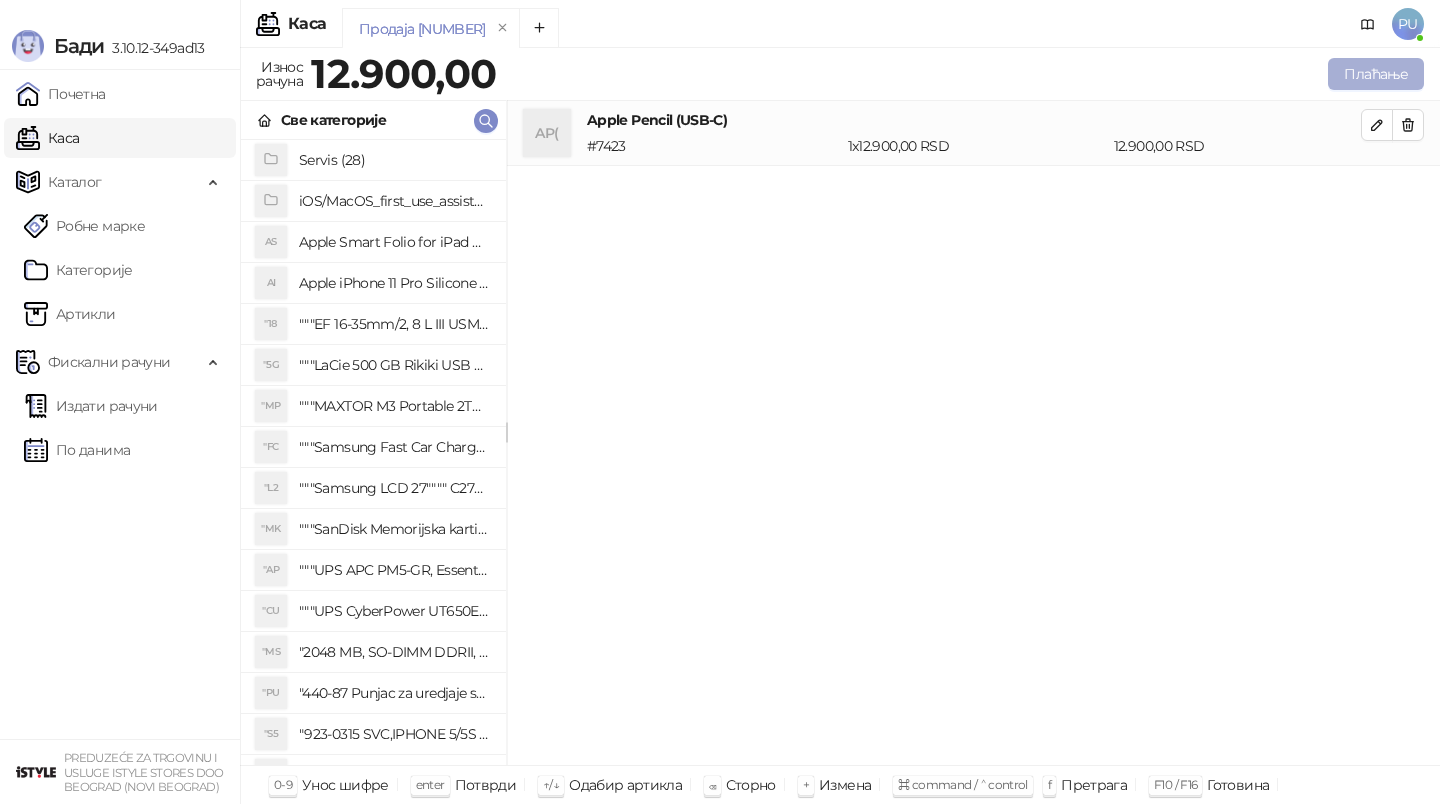 click on "Плаћање" at bounding box center (1376, 74) 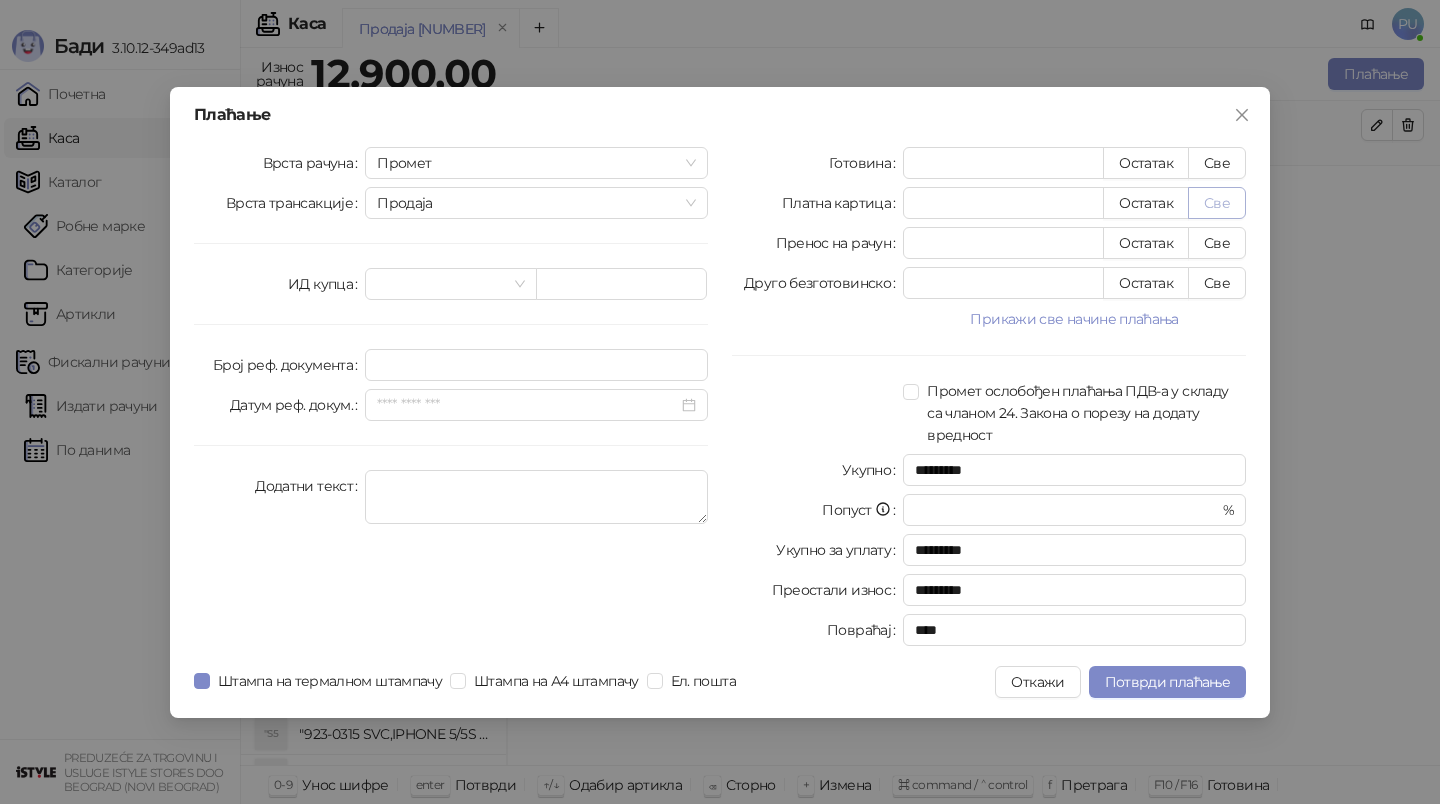 click on "Све" at bounding box center [1217, 203] 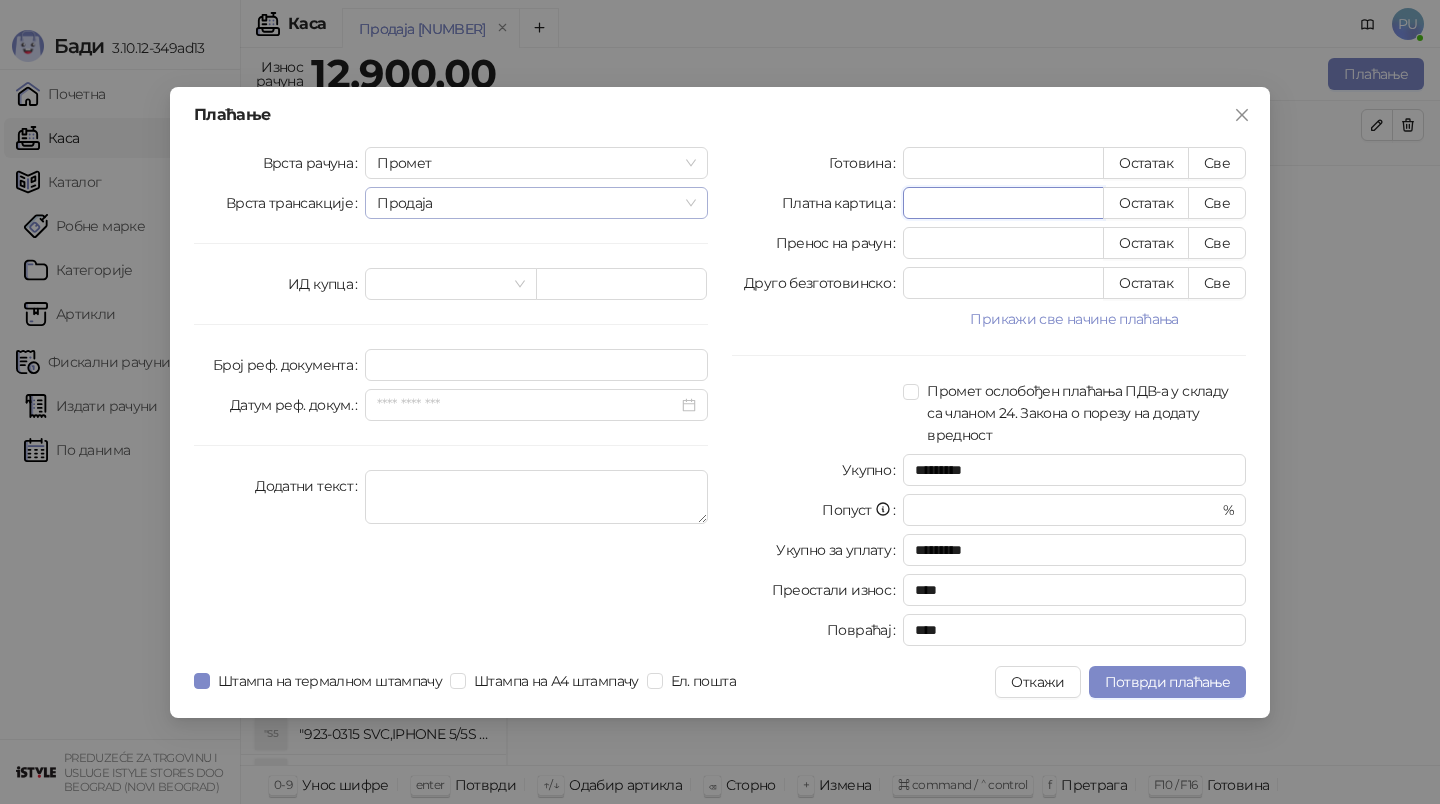 drag, startPoint x: 989, startPoint y: 200, endPoint x: 623, endPoint y: 209, distance: 366.11063 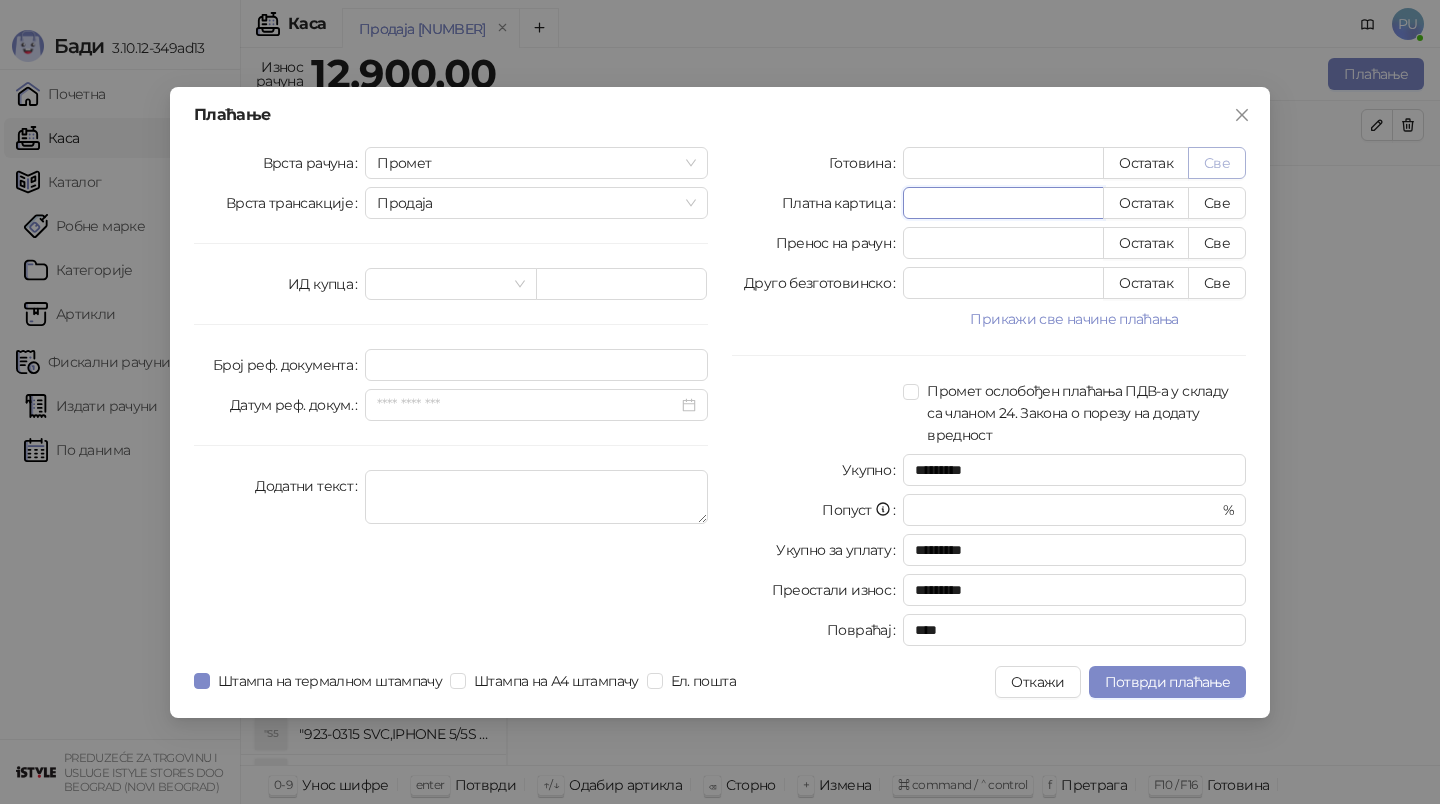 type 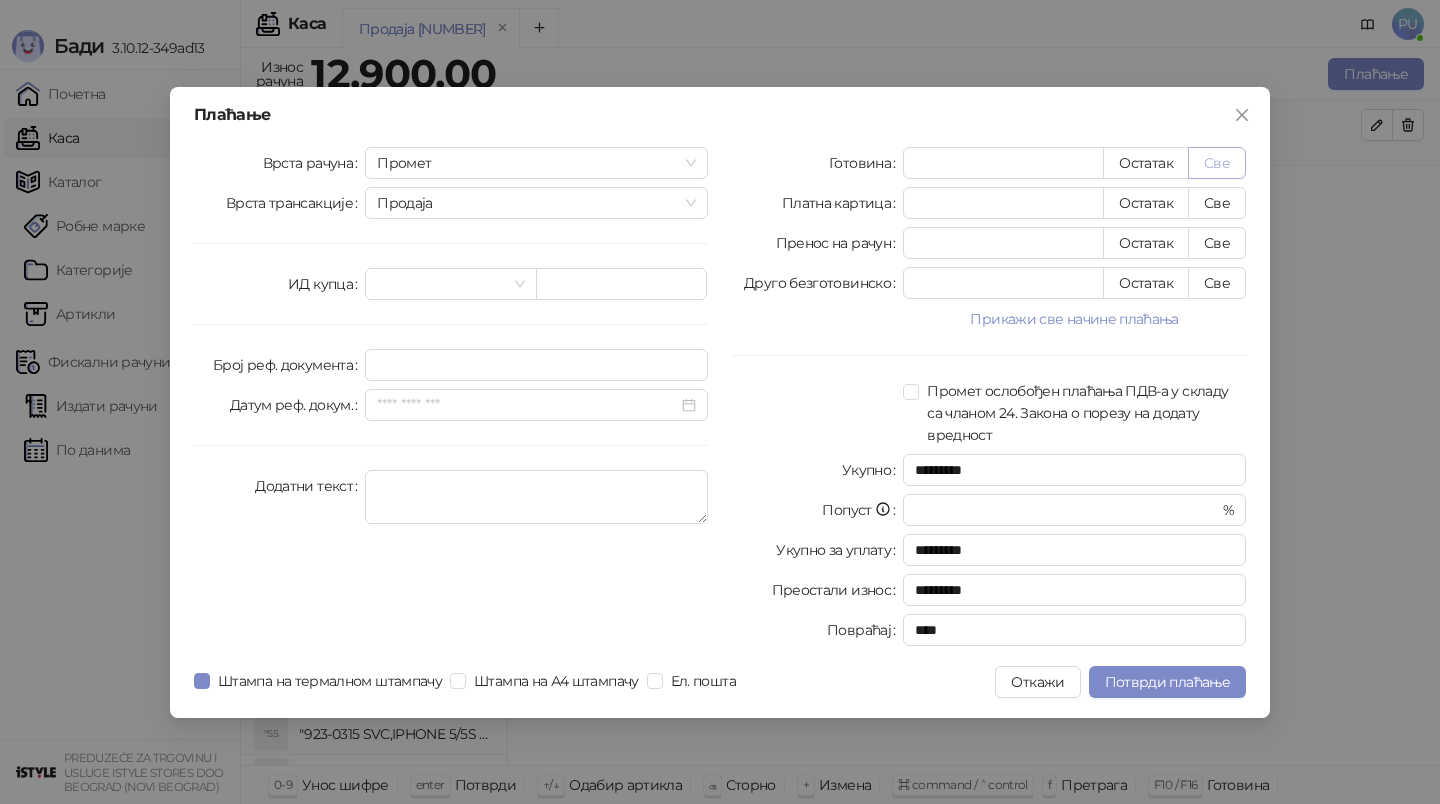 click on "Све" at bounding box center [1217, 163] 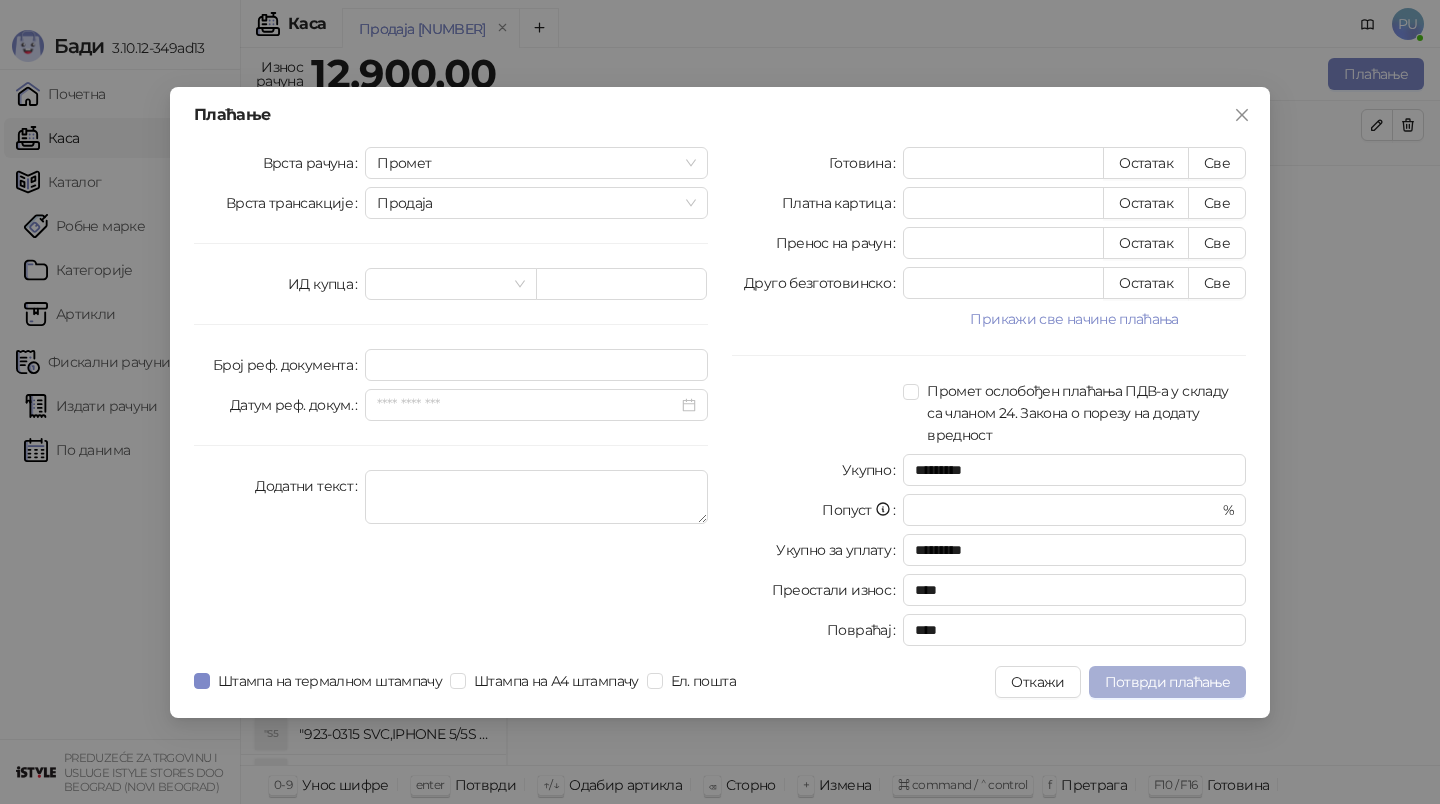 click on "Потврди плаћање" at bounding box center (1167, 682) 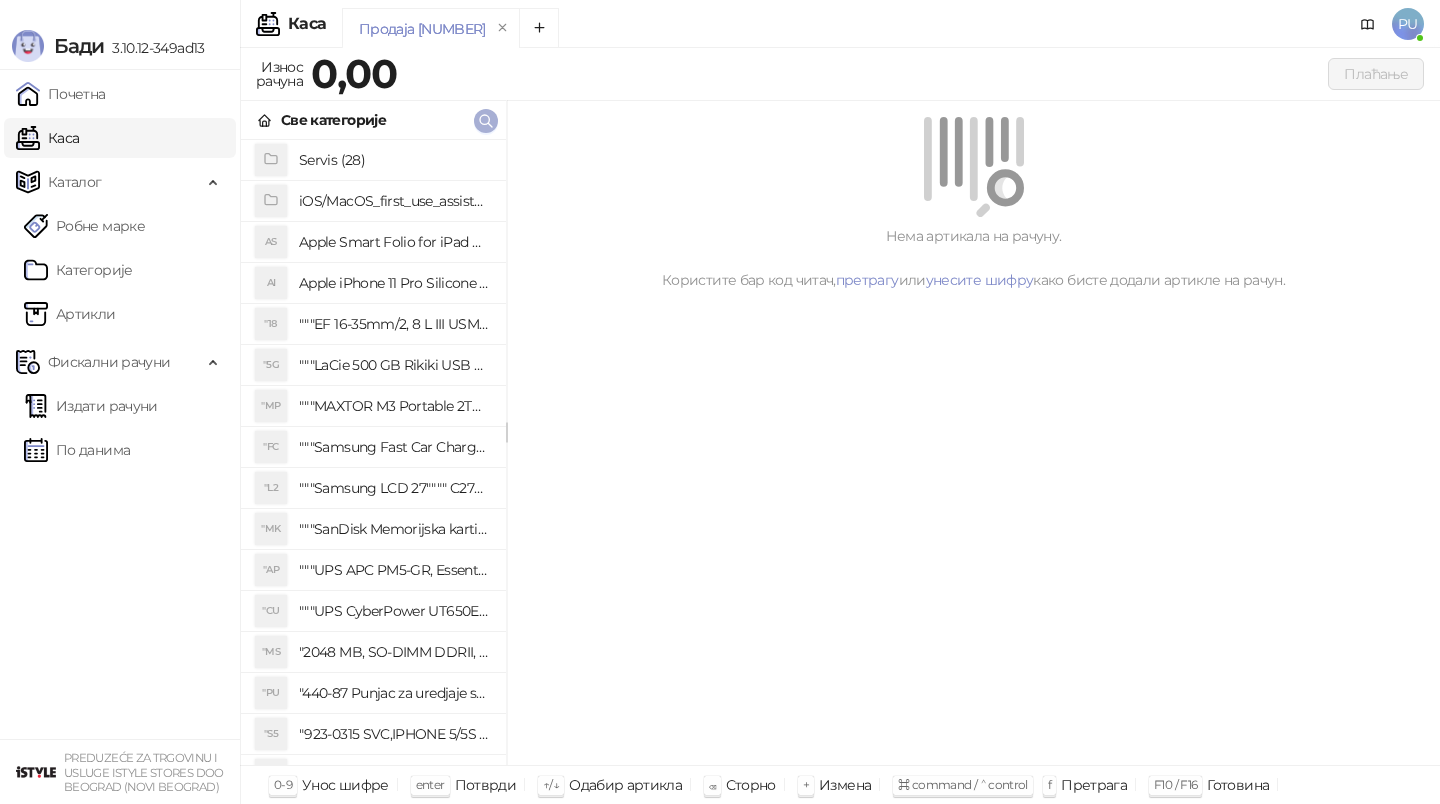 click 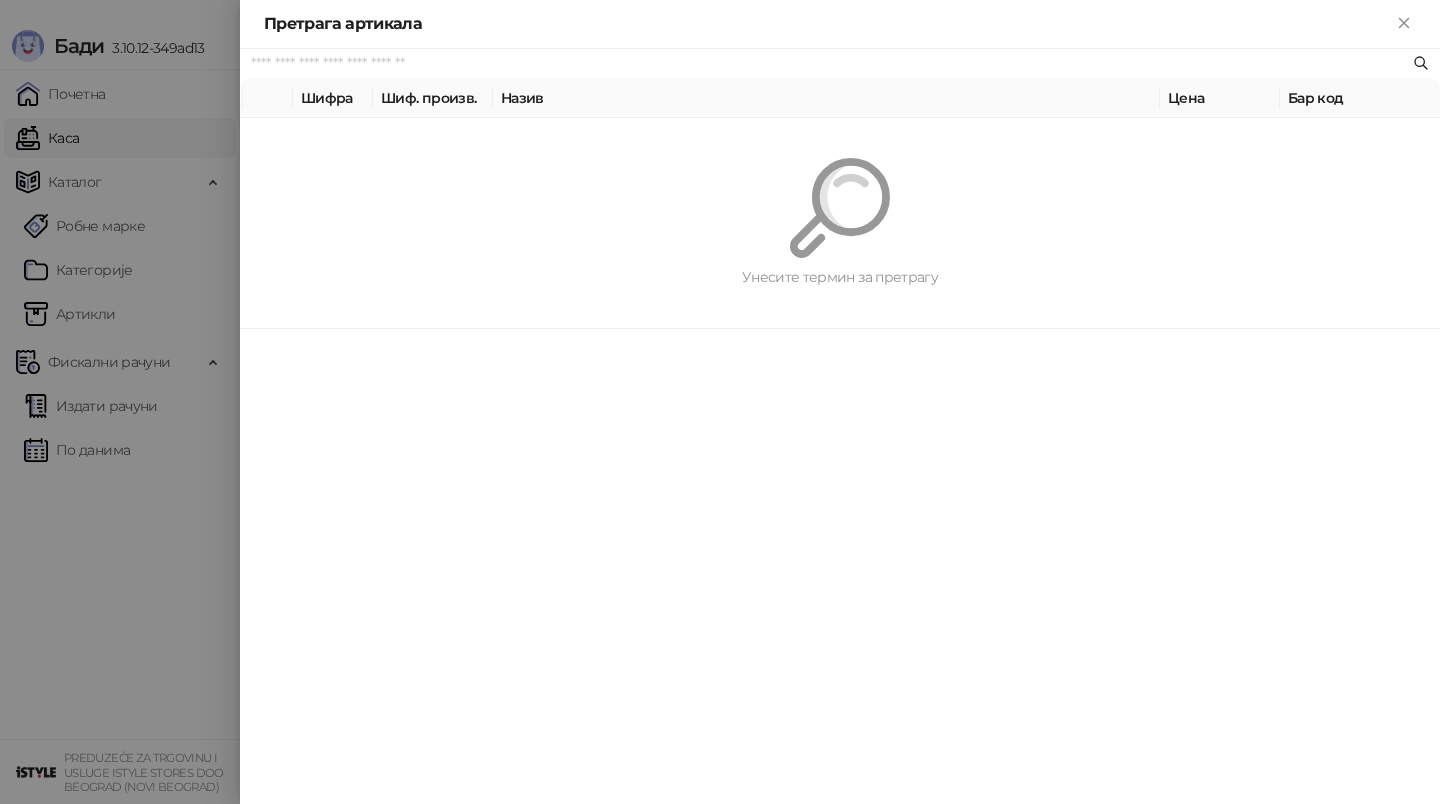 paste on "*********" 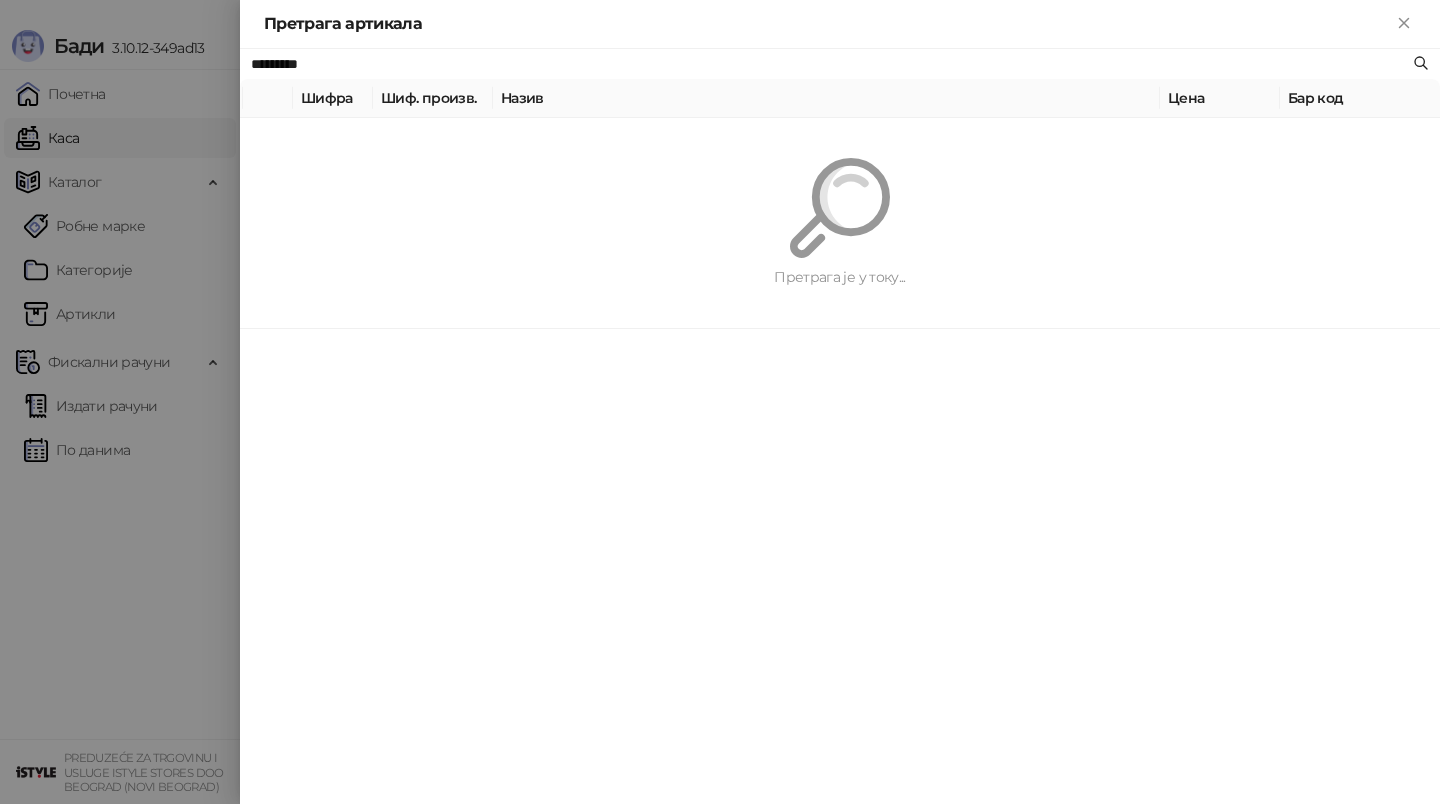 type on "*********" 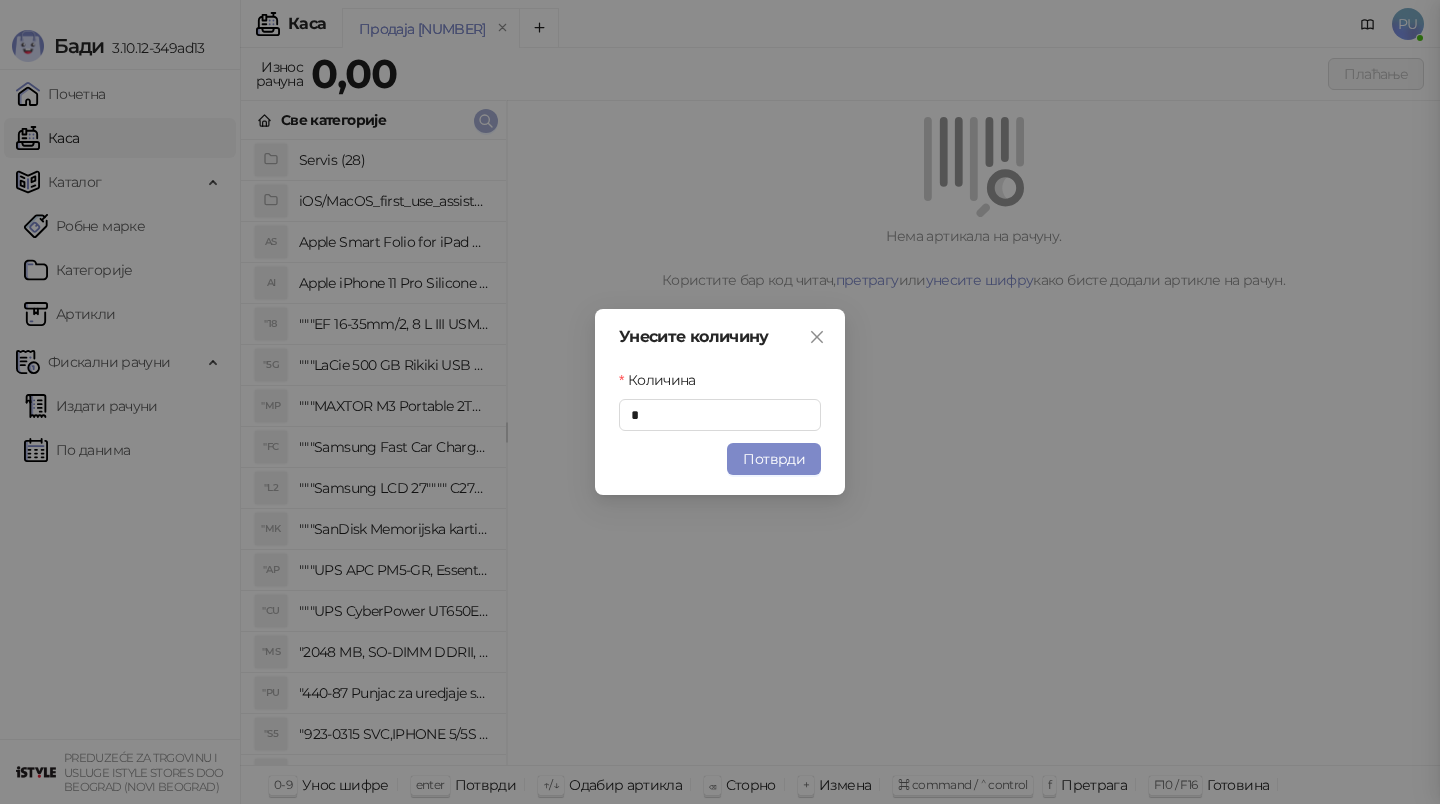 type 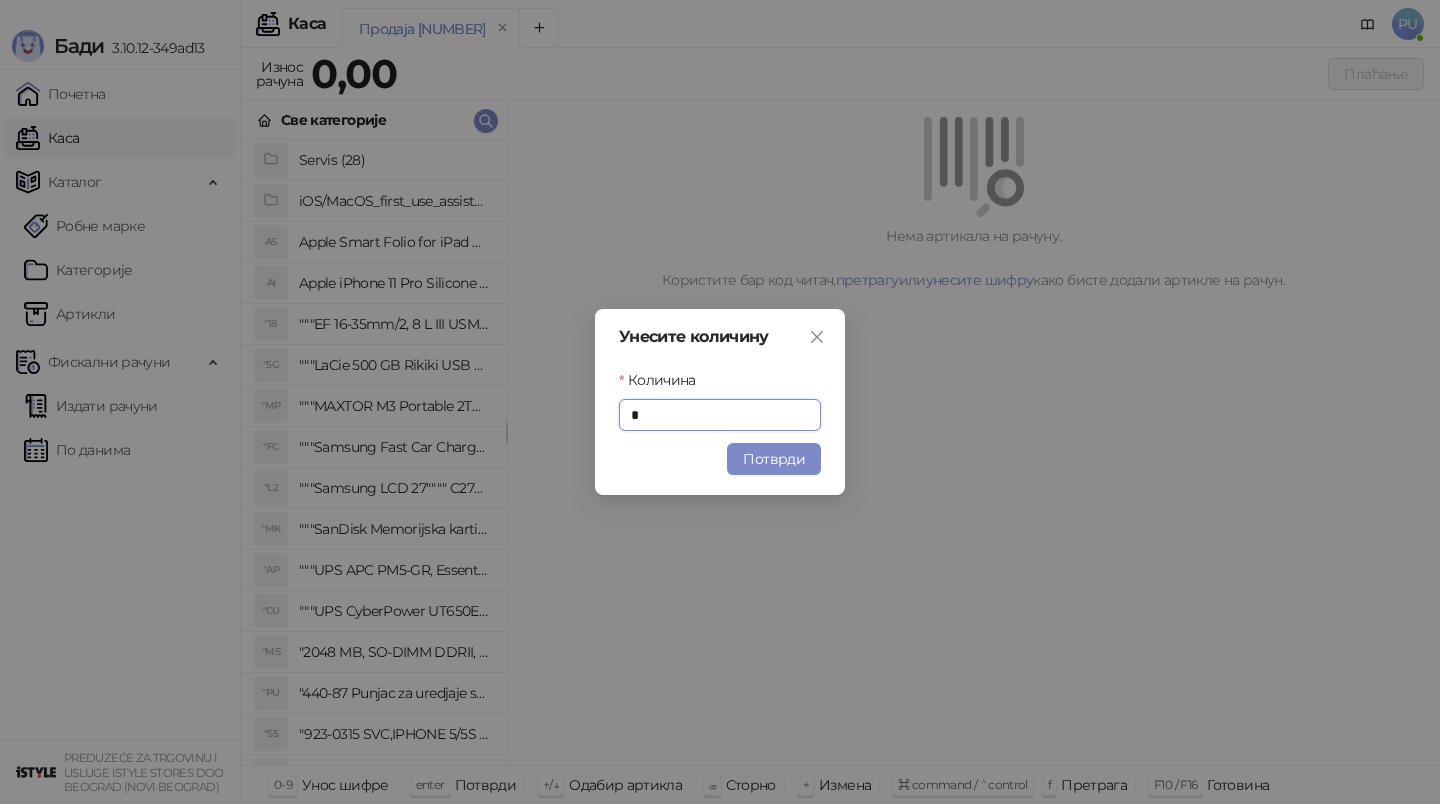 click on "Унесите количину Количина * Потврди" at bounding box center (720, 402) 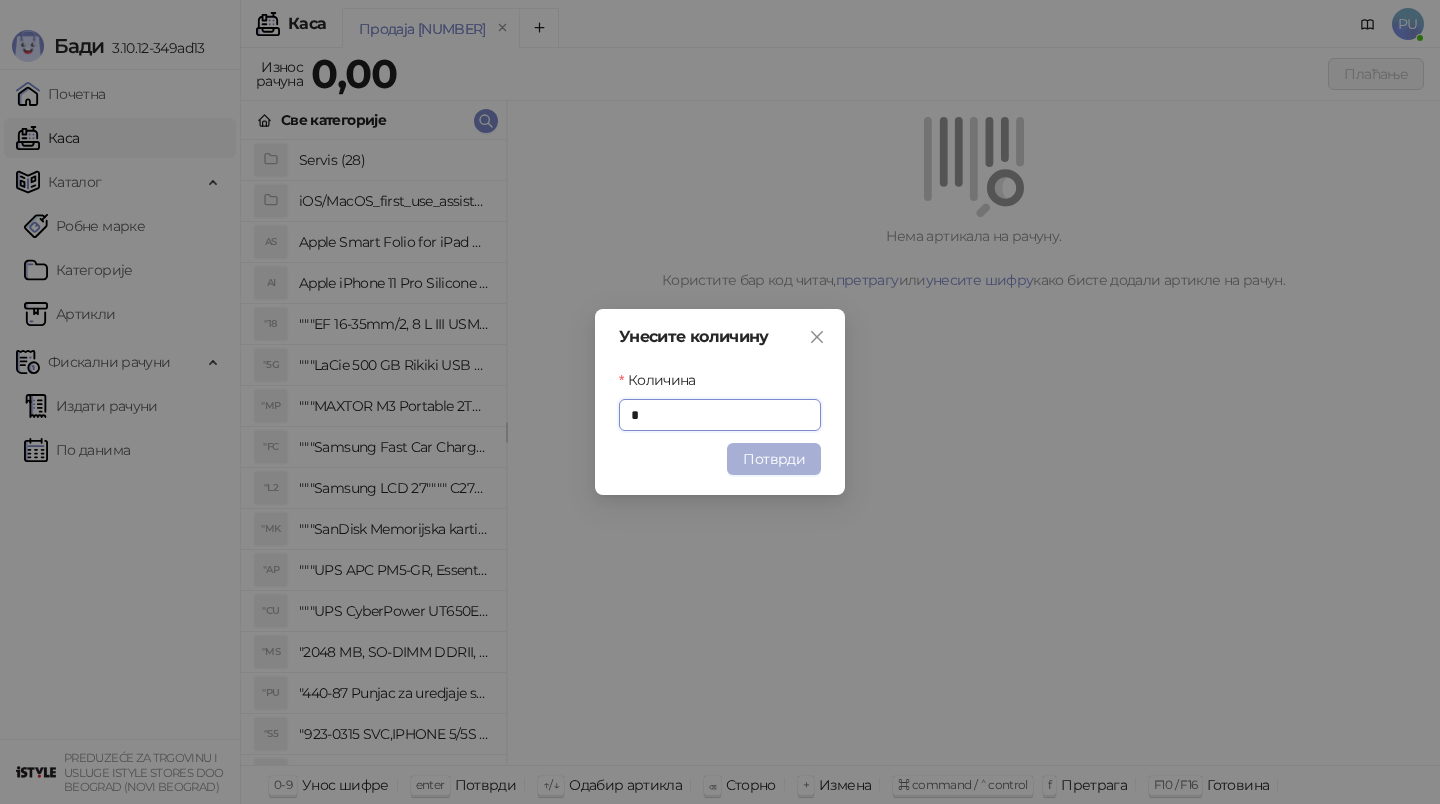 click on "Потврди" at bounding box center [774, 459] 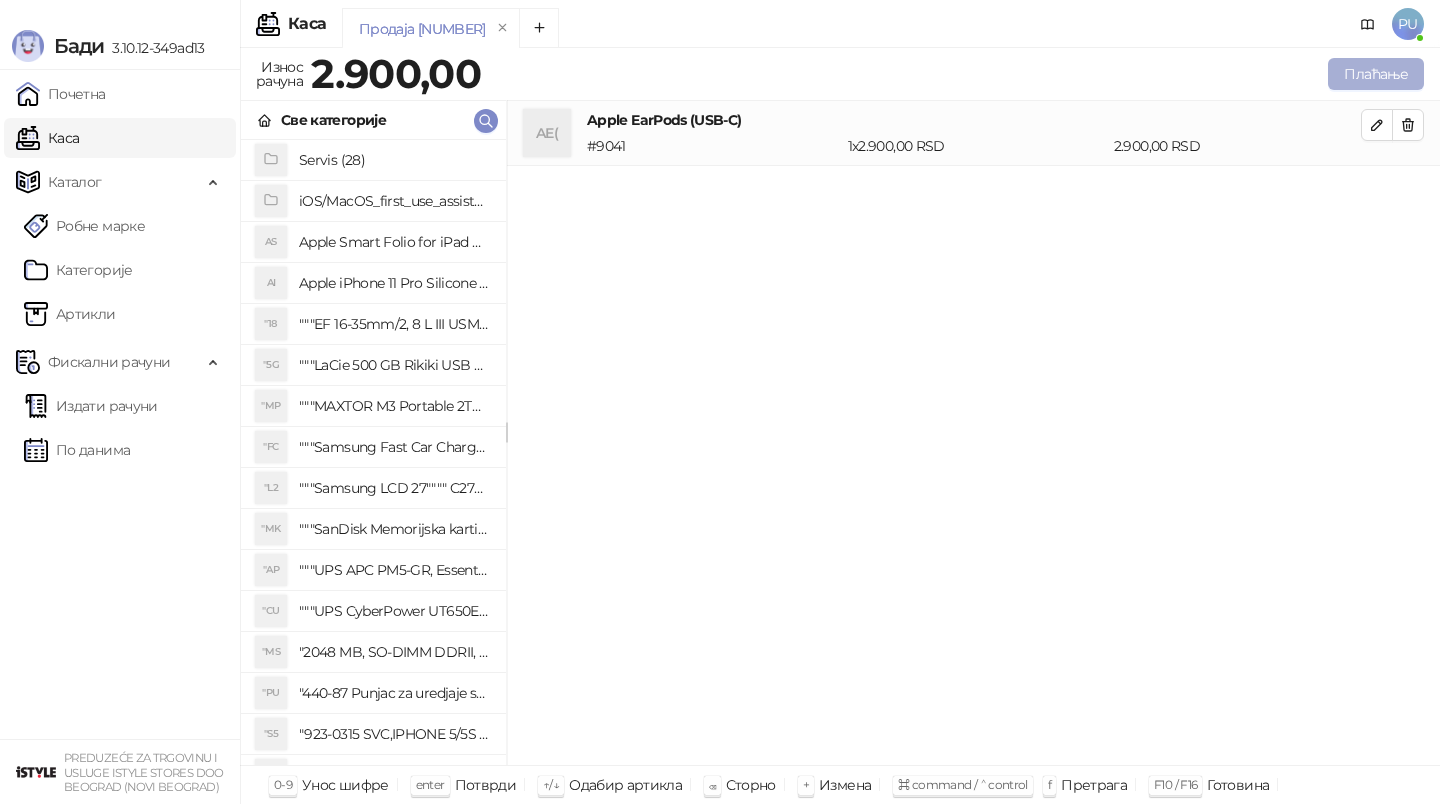 click on "Плаћање" at bounding box center (1376, 74) 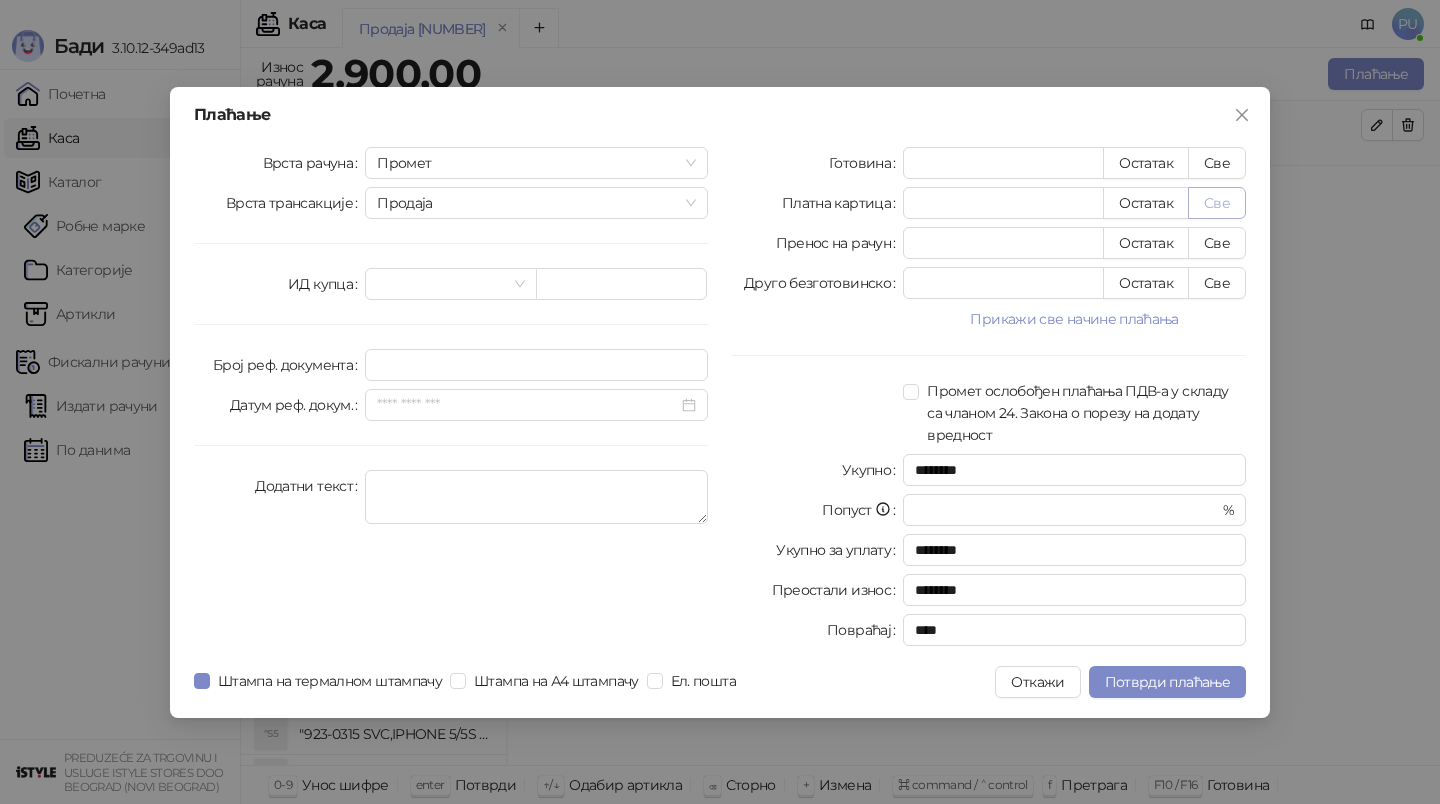 click on "Све" at bounding box center (1217, 203) 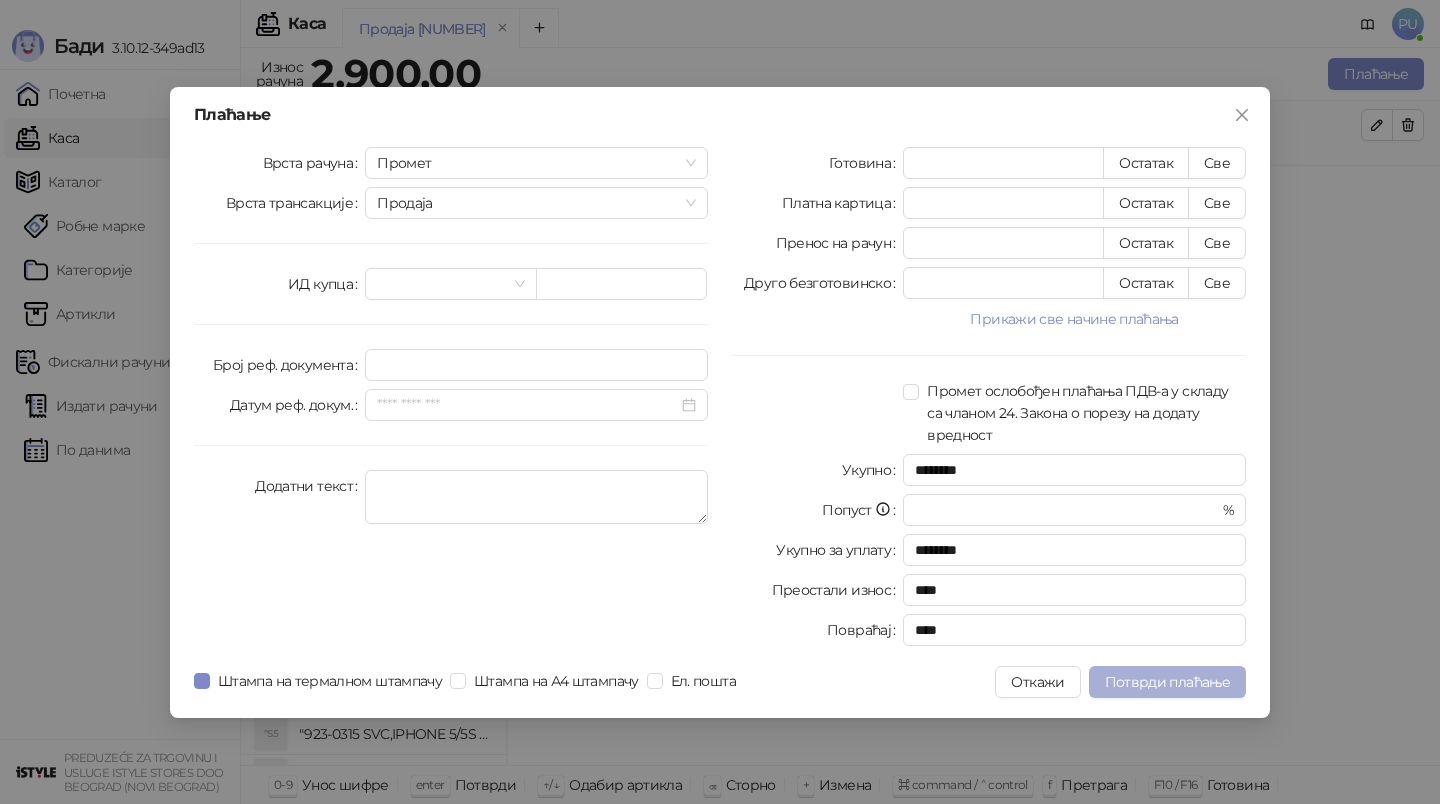 click on "Потврди плаћање" at bounding box center [1167, 682] 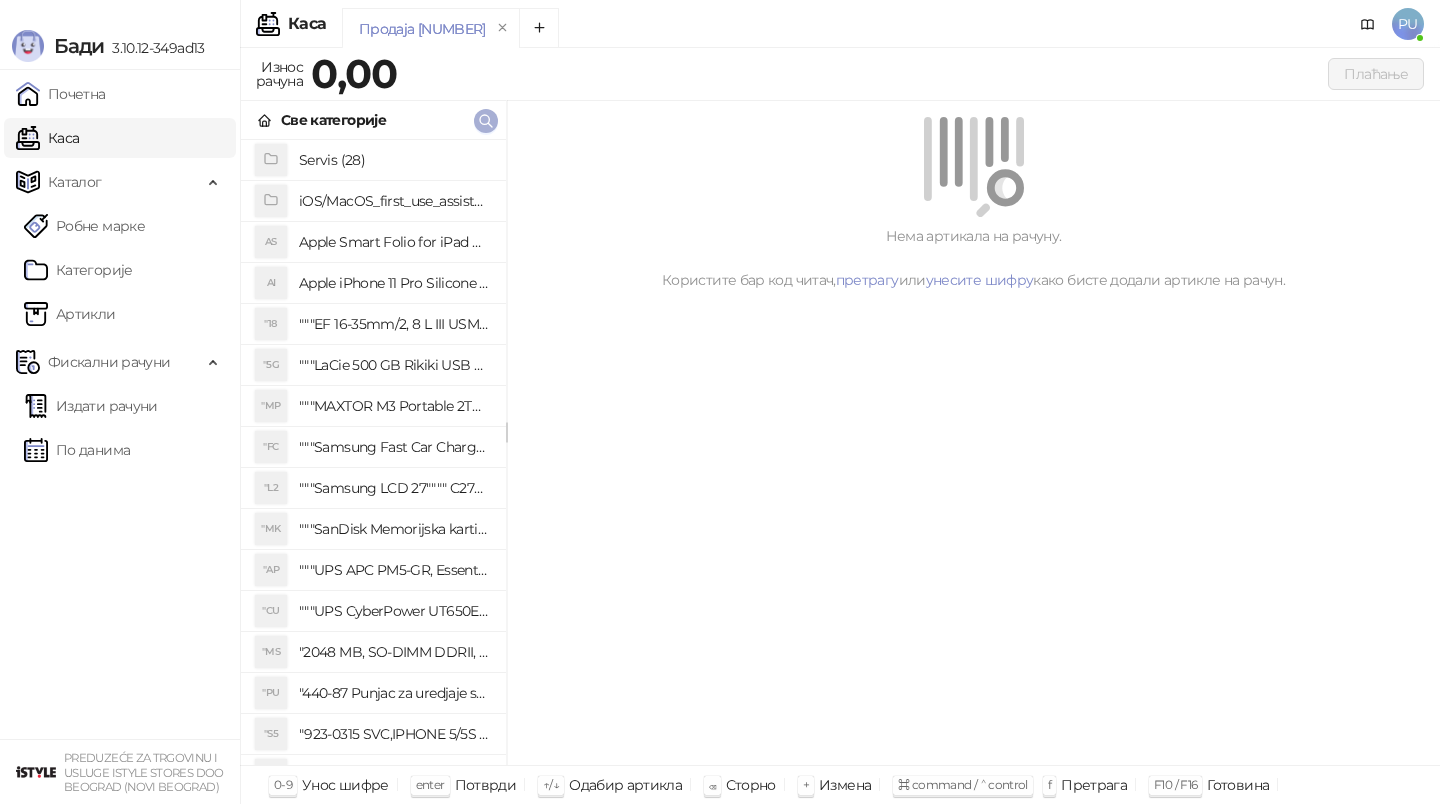 click 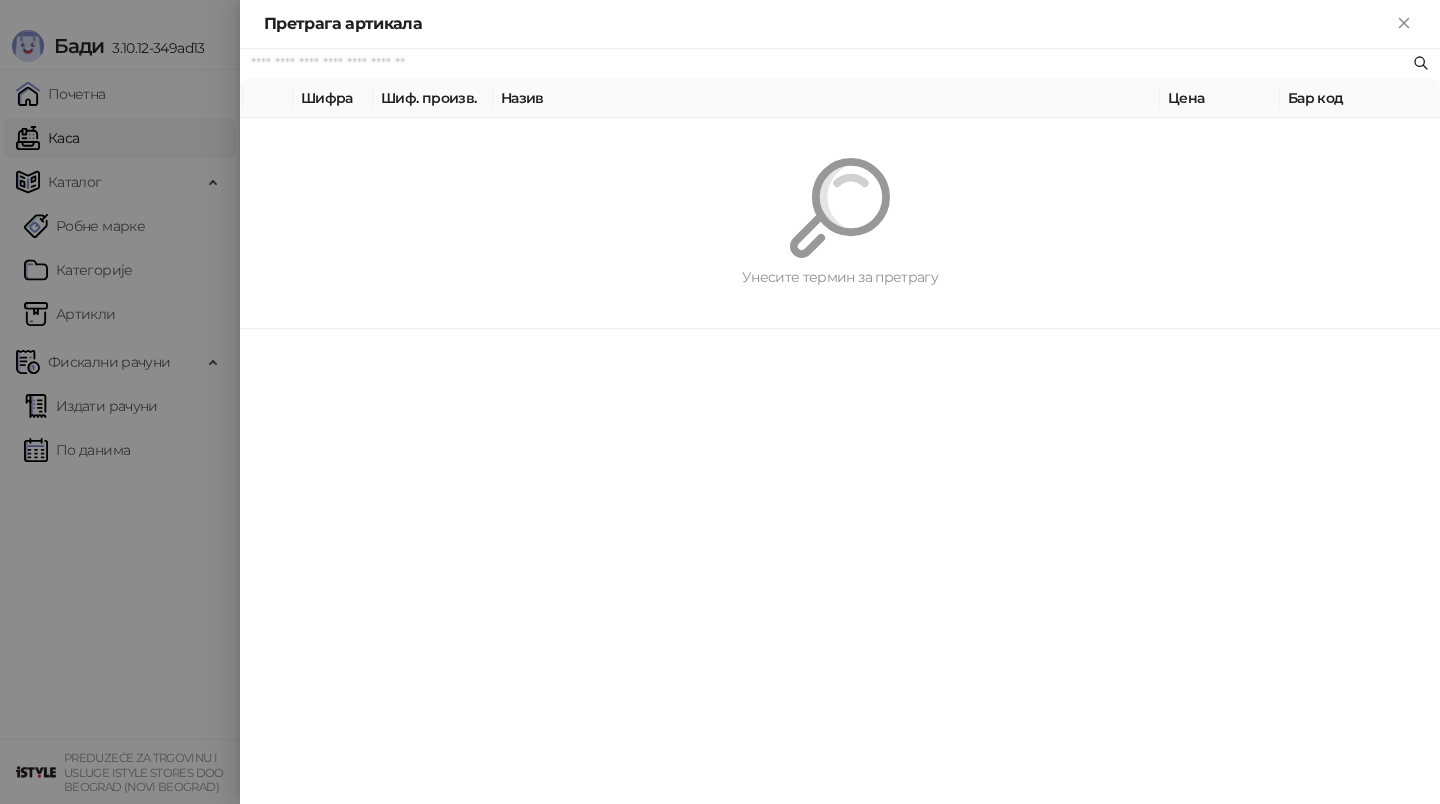paste on "*********" 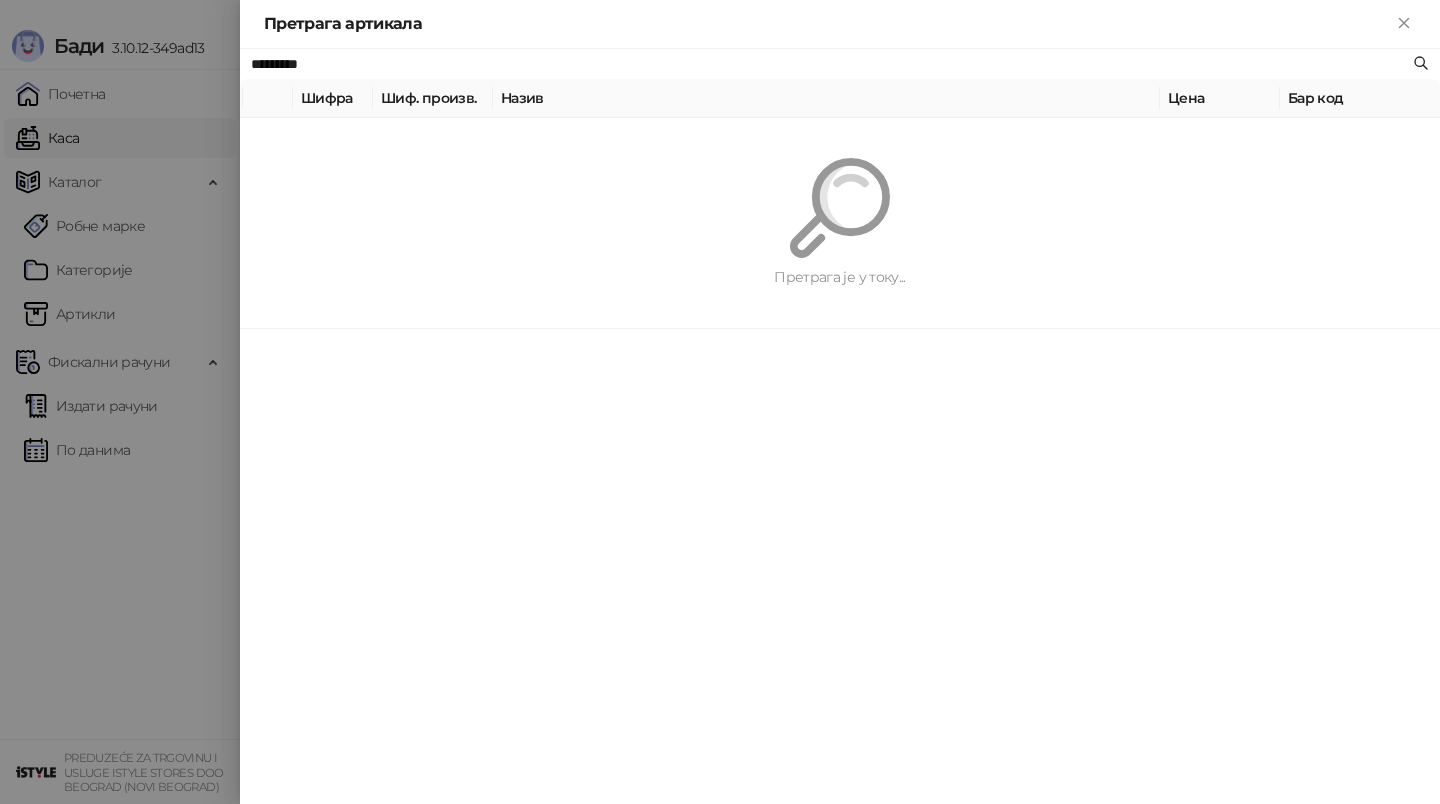 type on "*********" 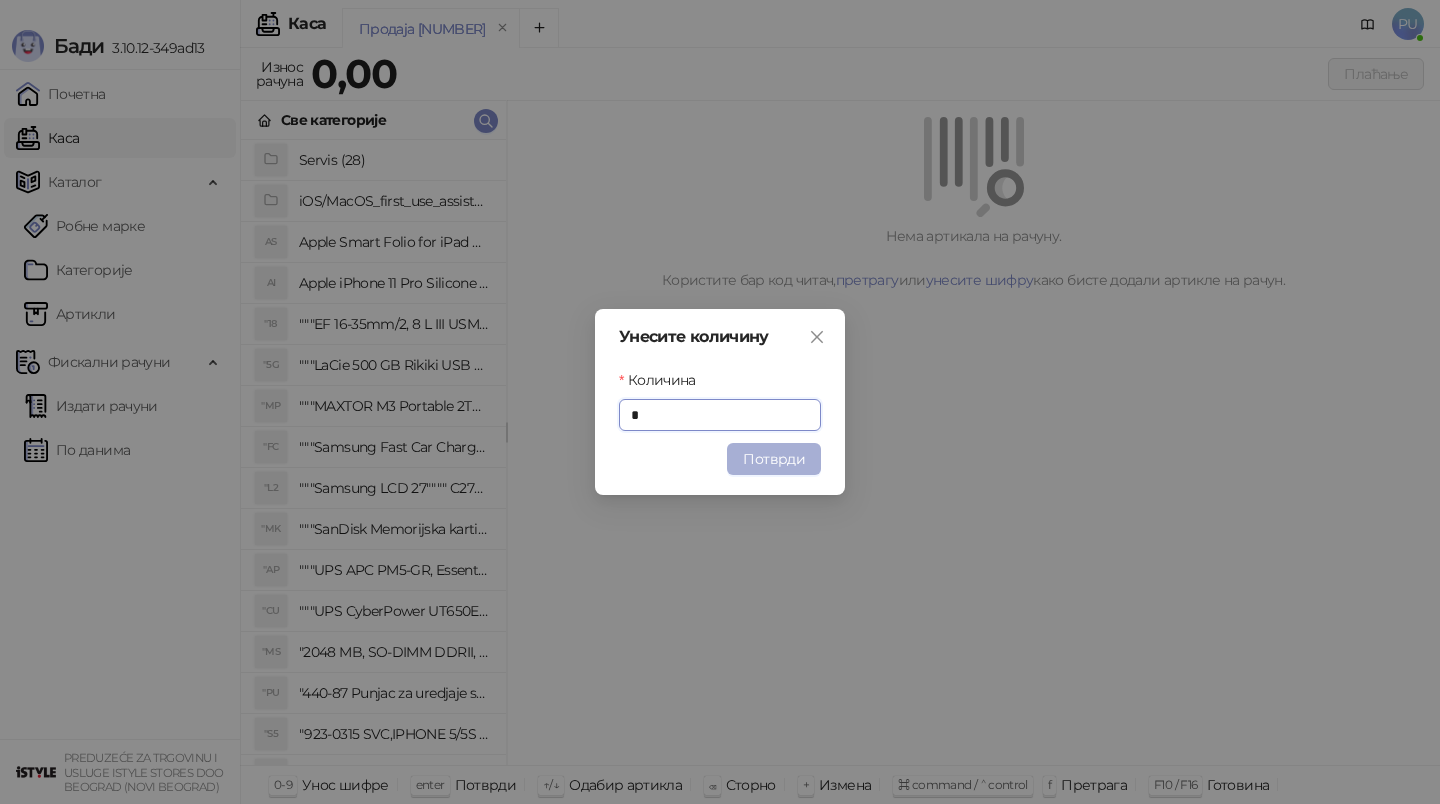 click on "Потврди" at bounding box center [774, 459] 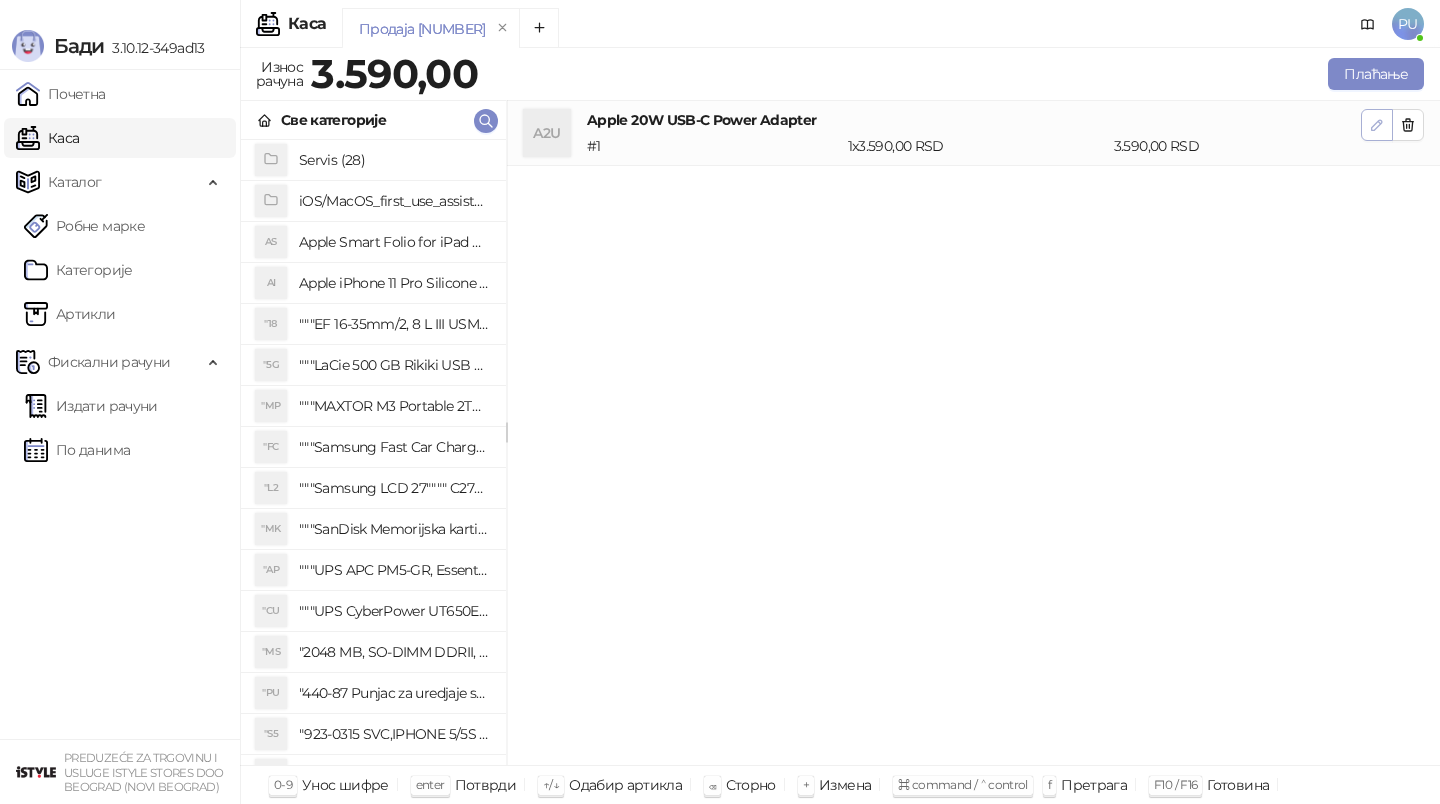 click 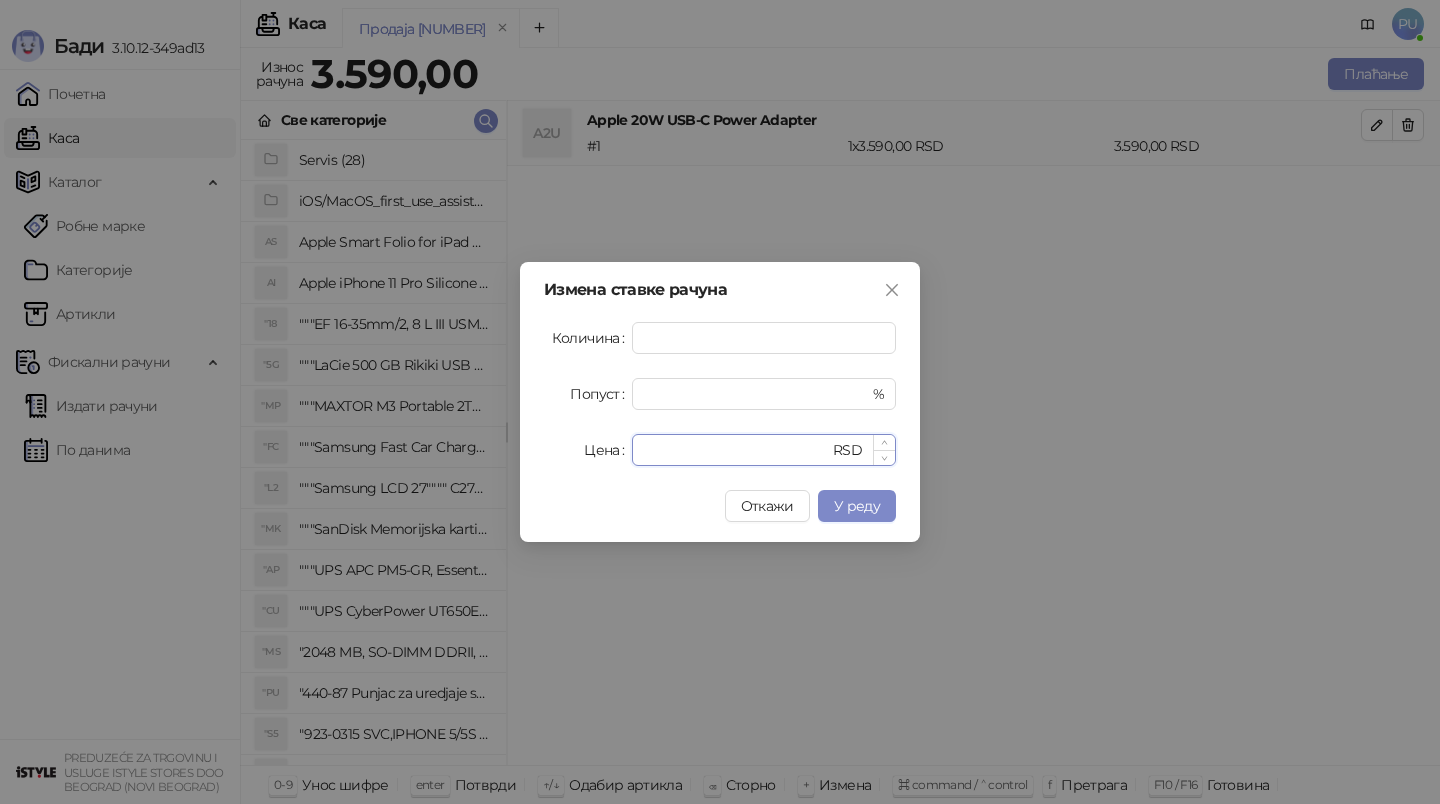 click on "****" at bounding box center [736, 450] 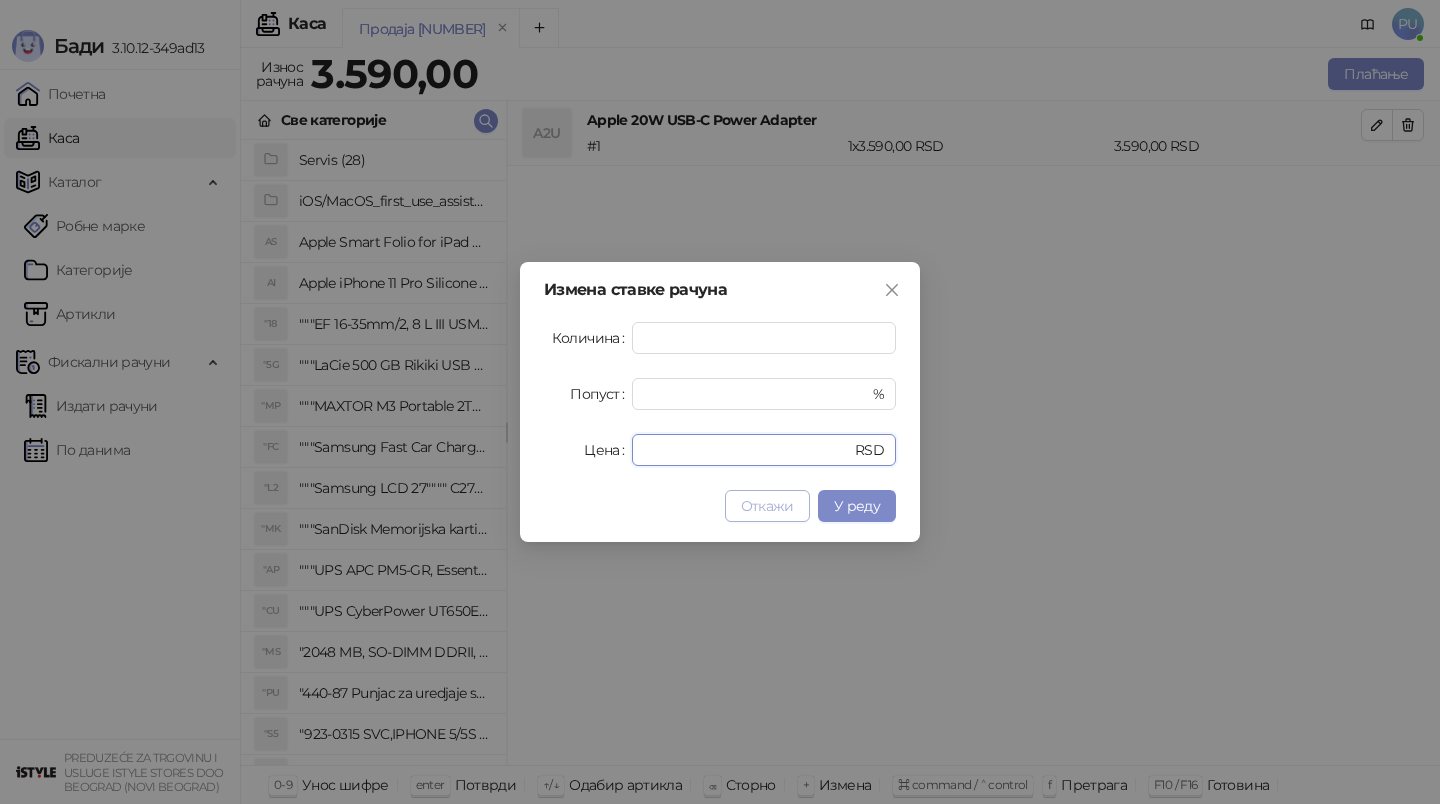 type on "****" 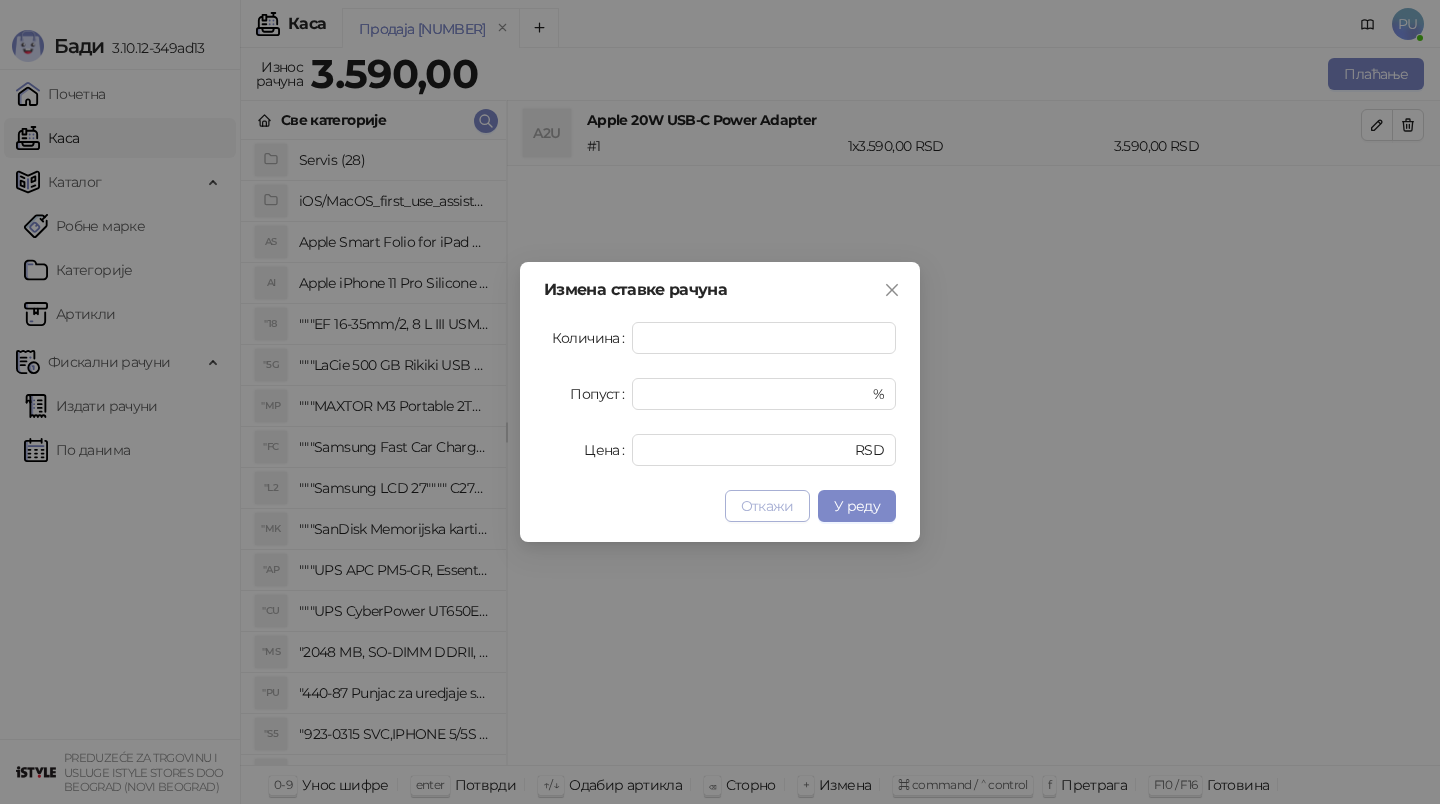 click on "Откажи" at bounding box center [767, 506] 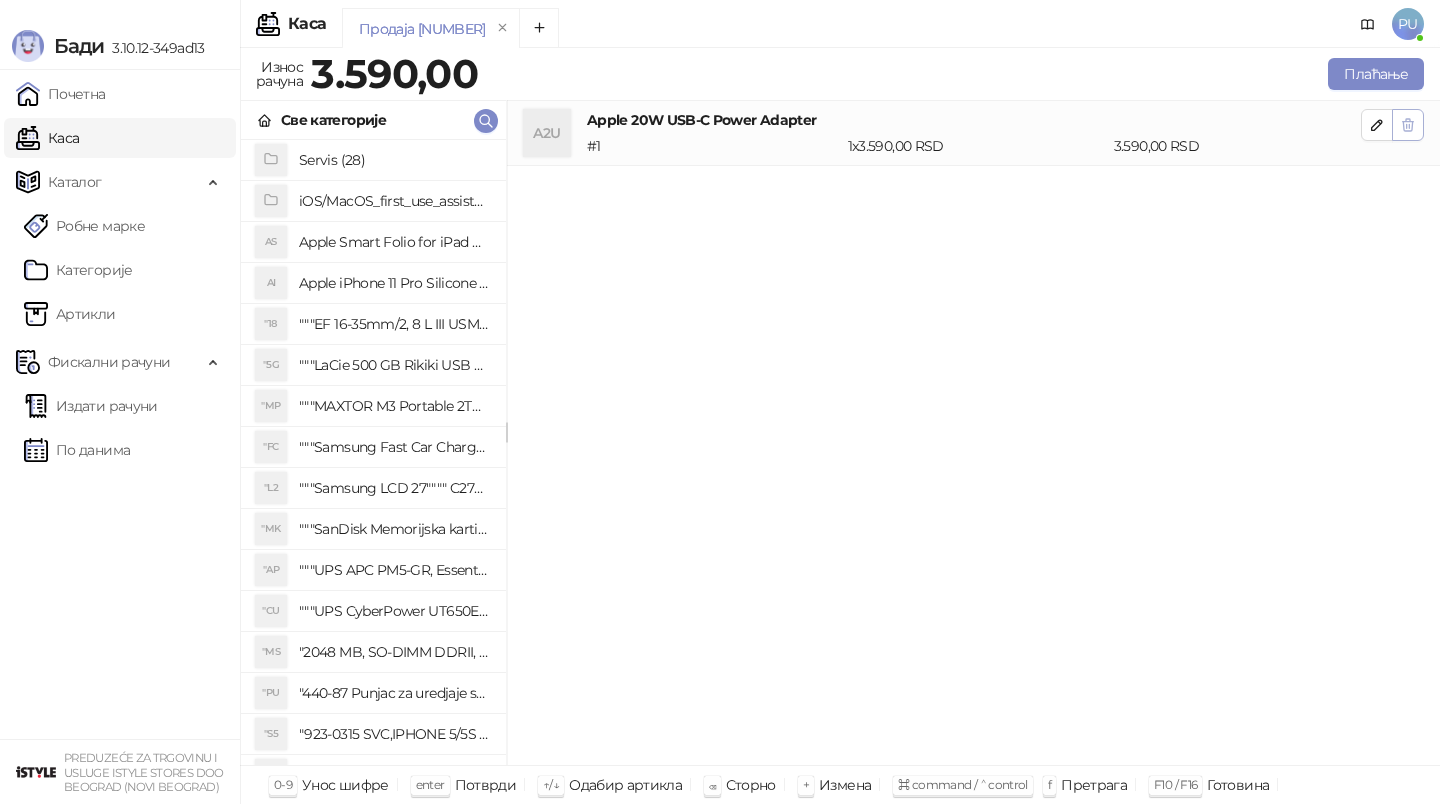 click 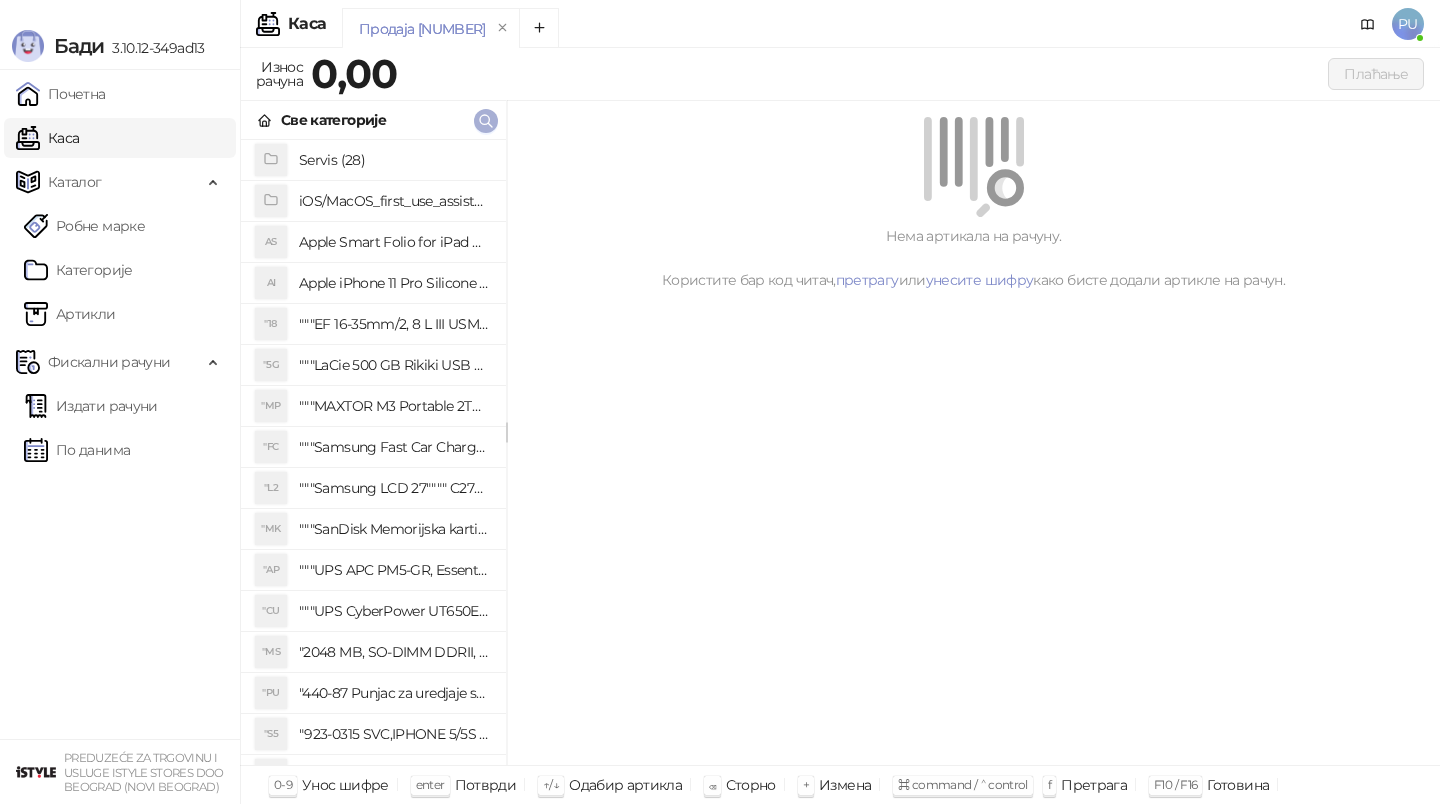 click 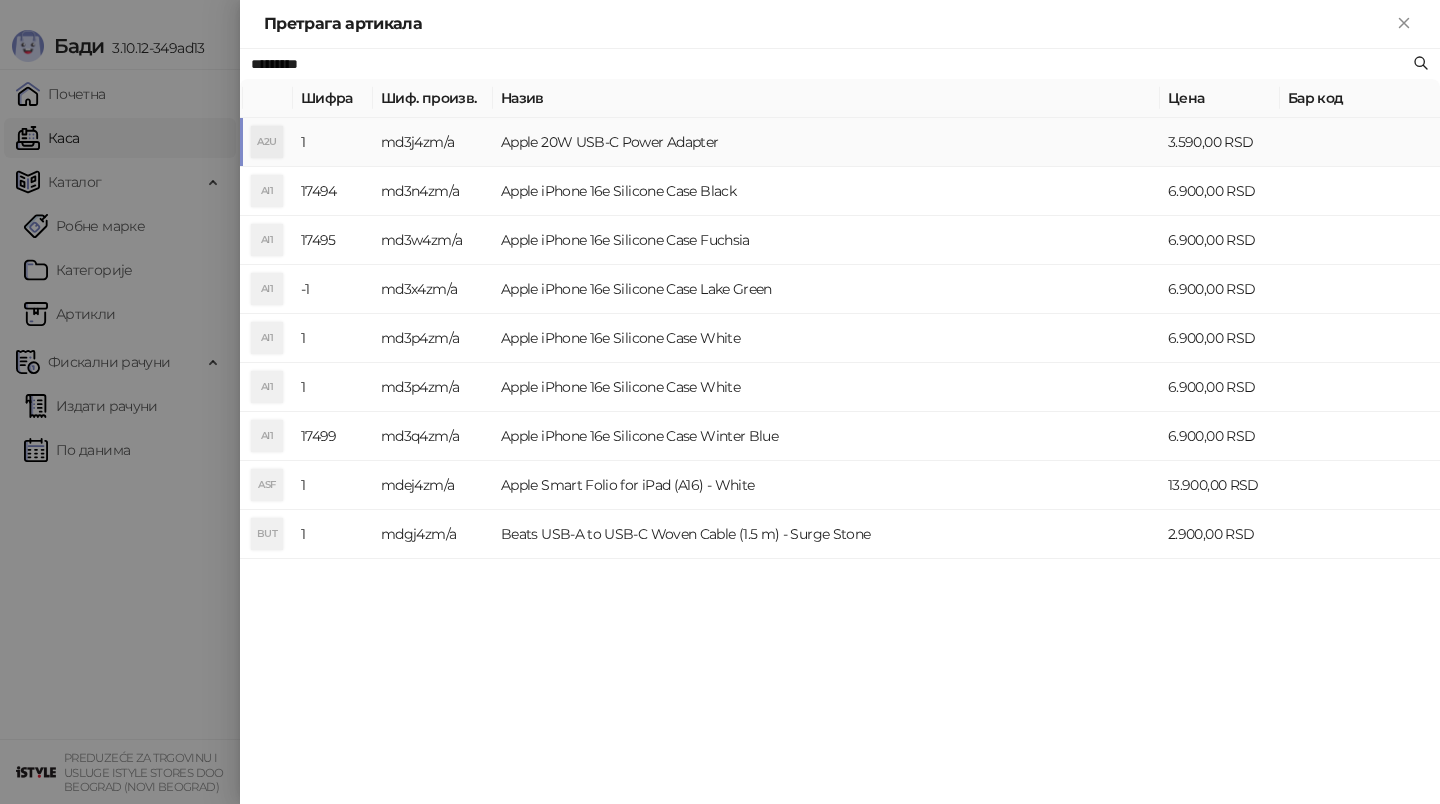 paste 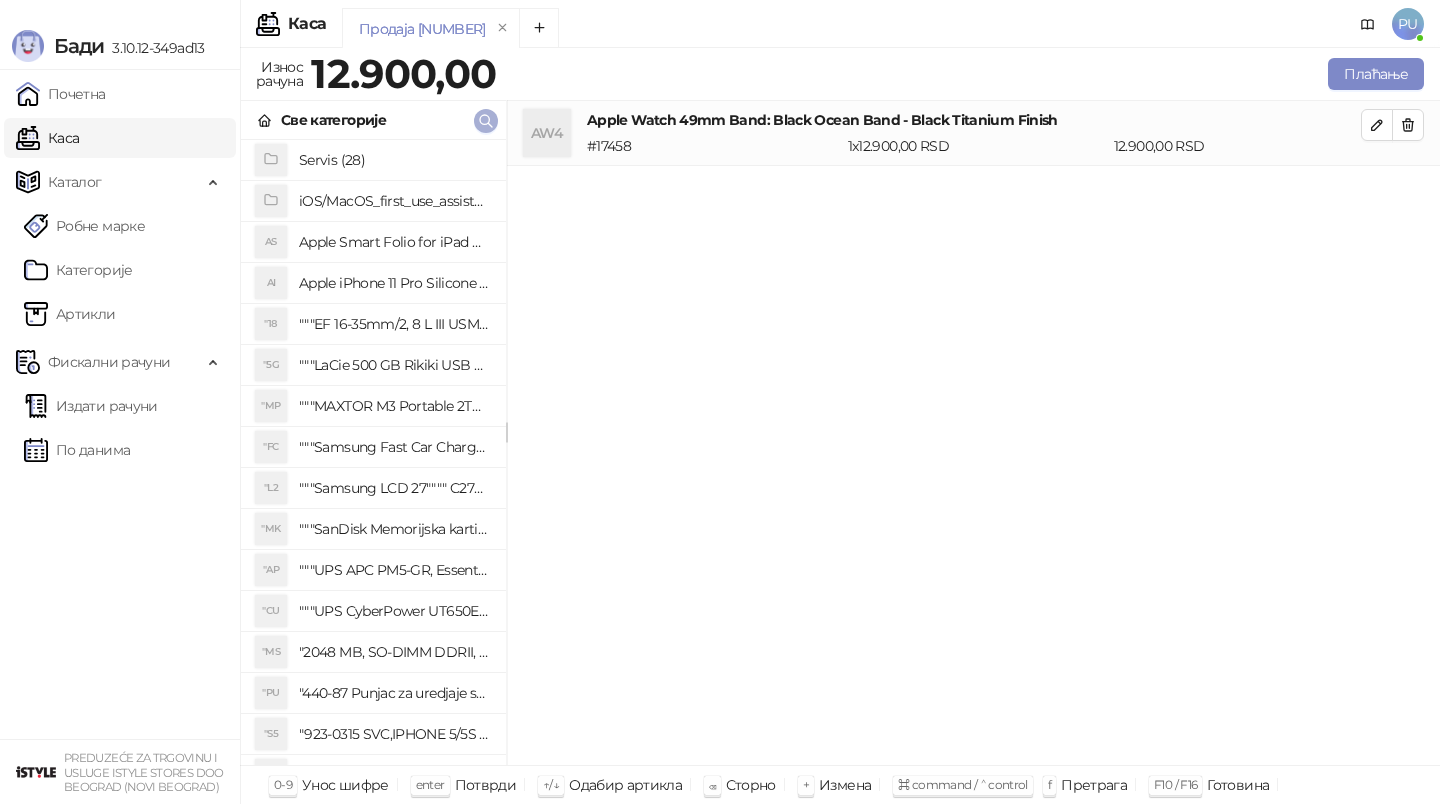click 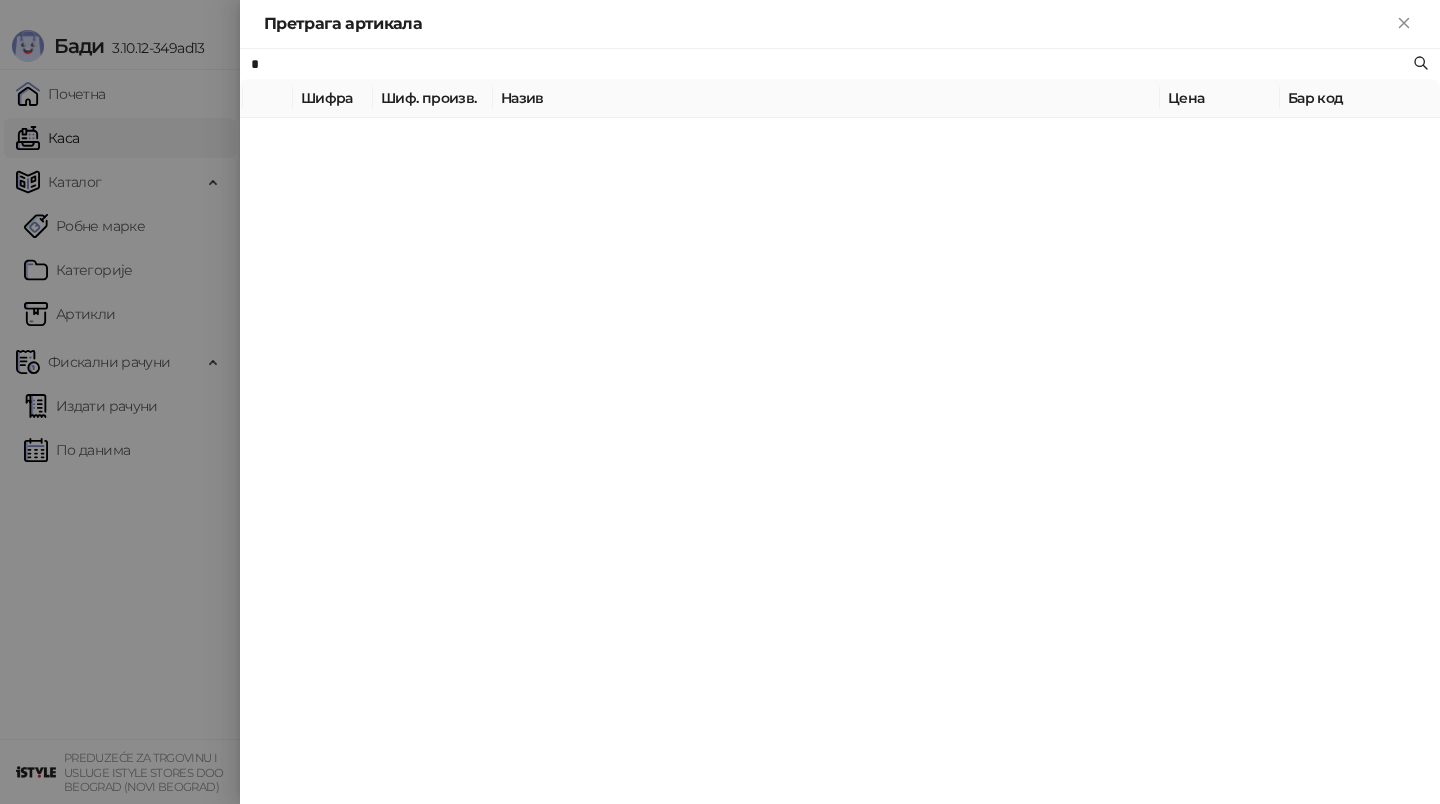 paste on "**********" 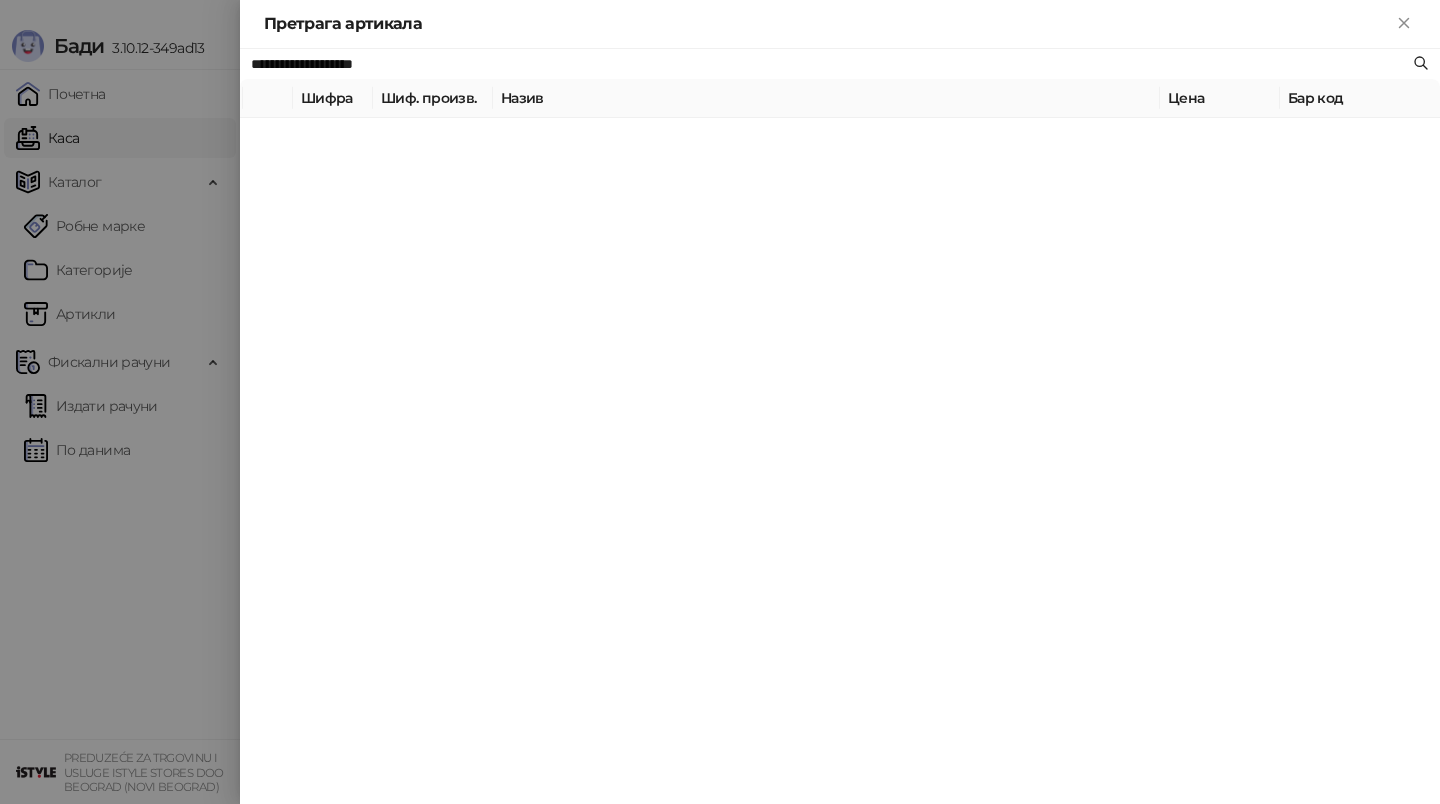 type on "**********" 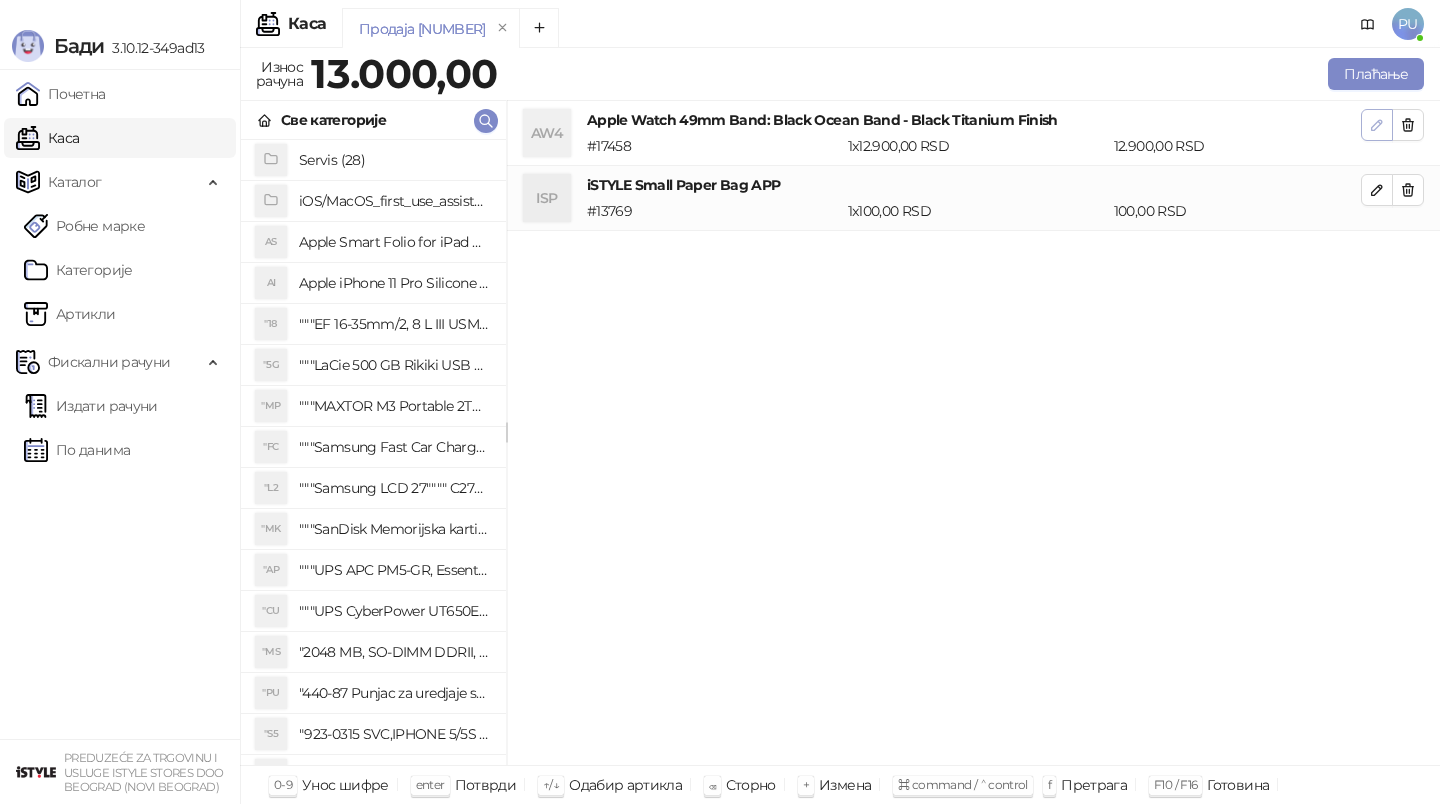 click 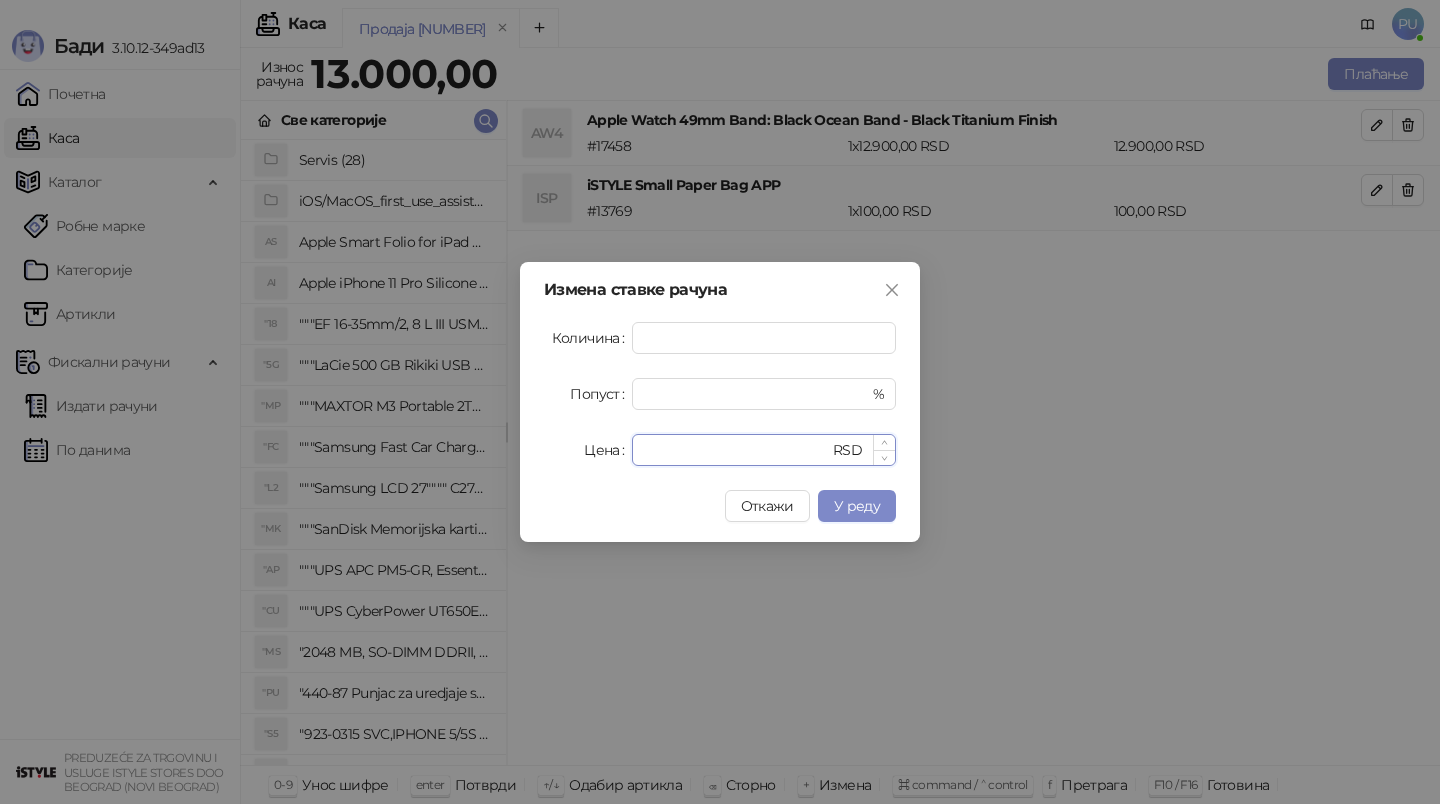 click on "*****" at bounding box center (736, 450) 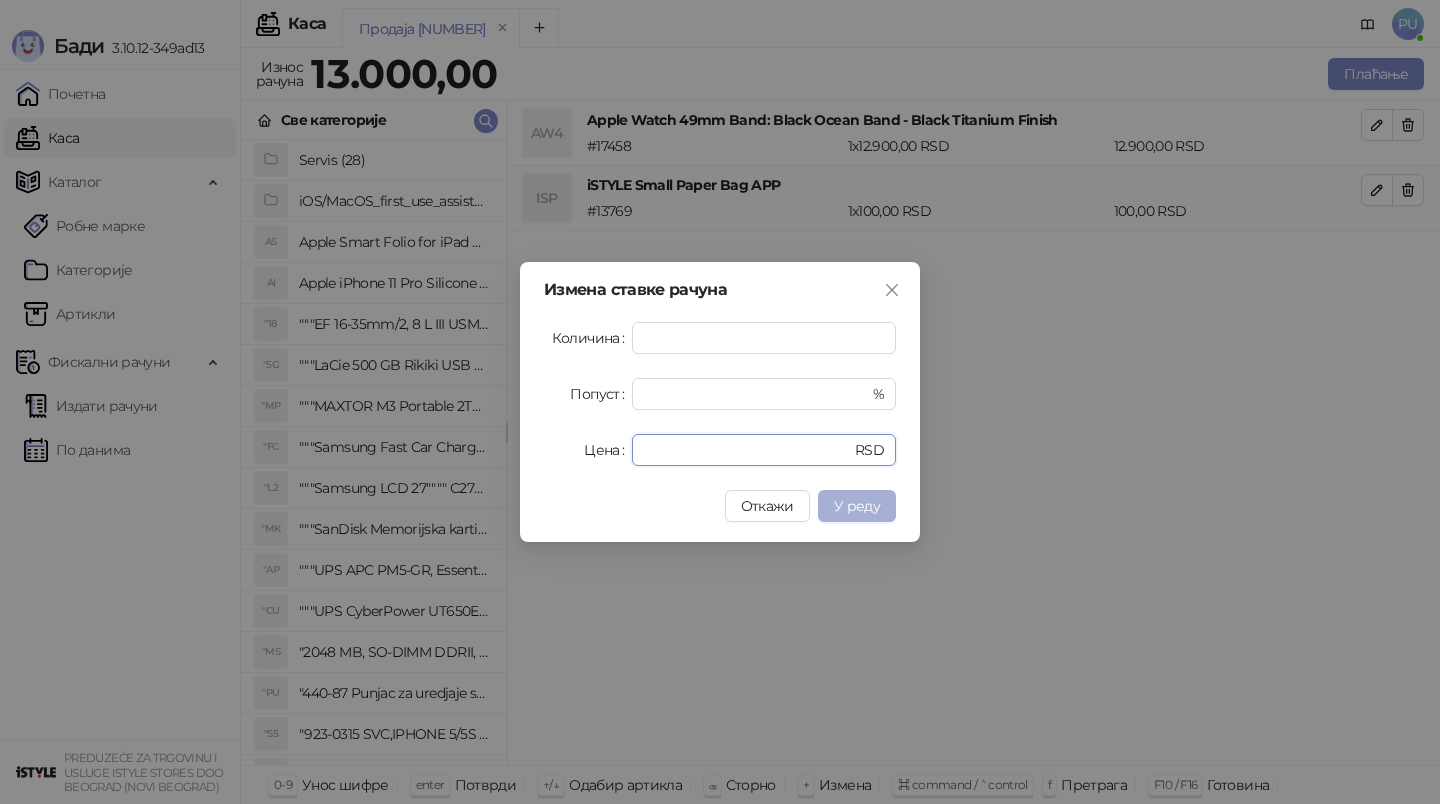 type on "*****" 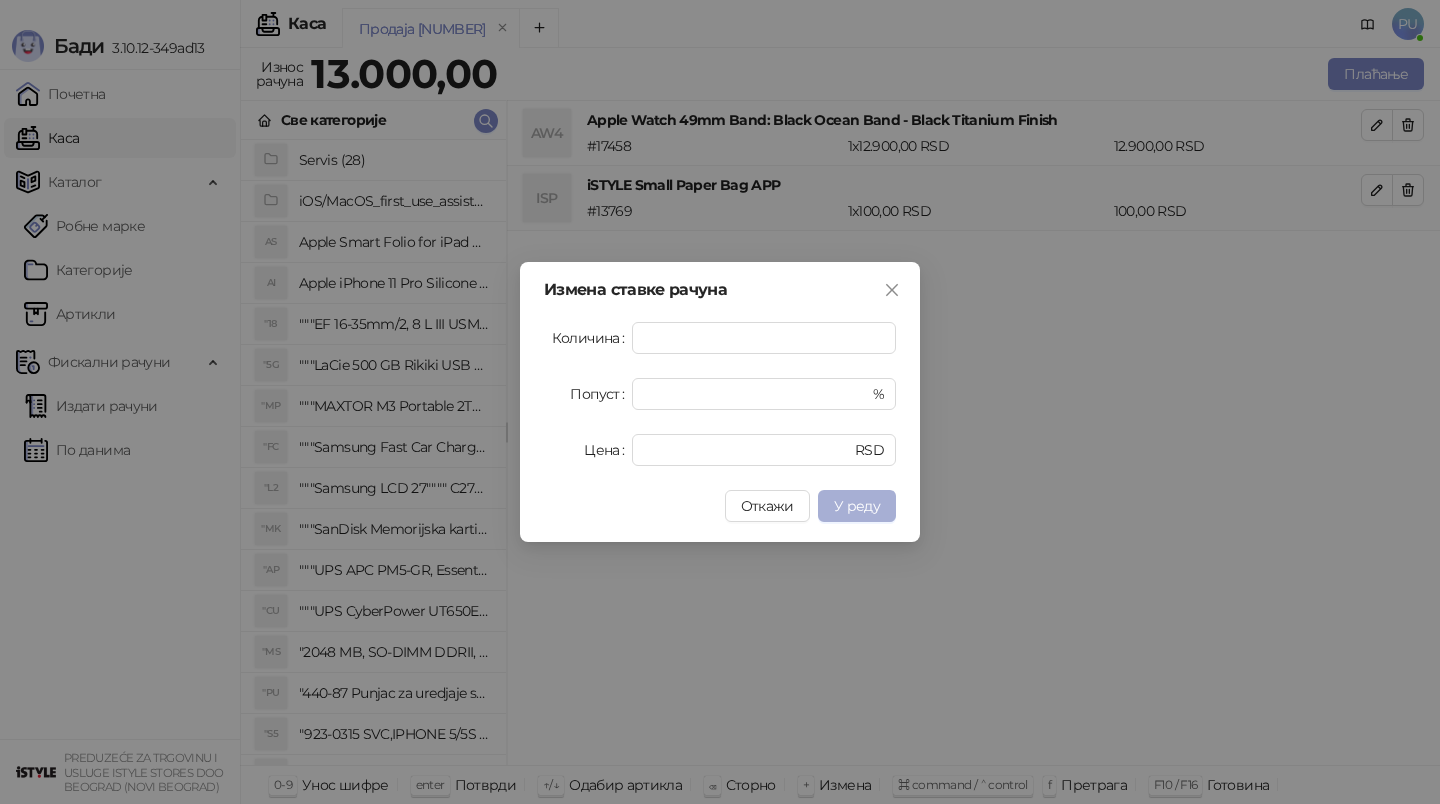 click on "У реду" at bounding box center [857, 506] 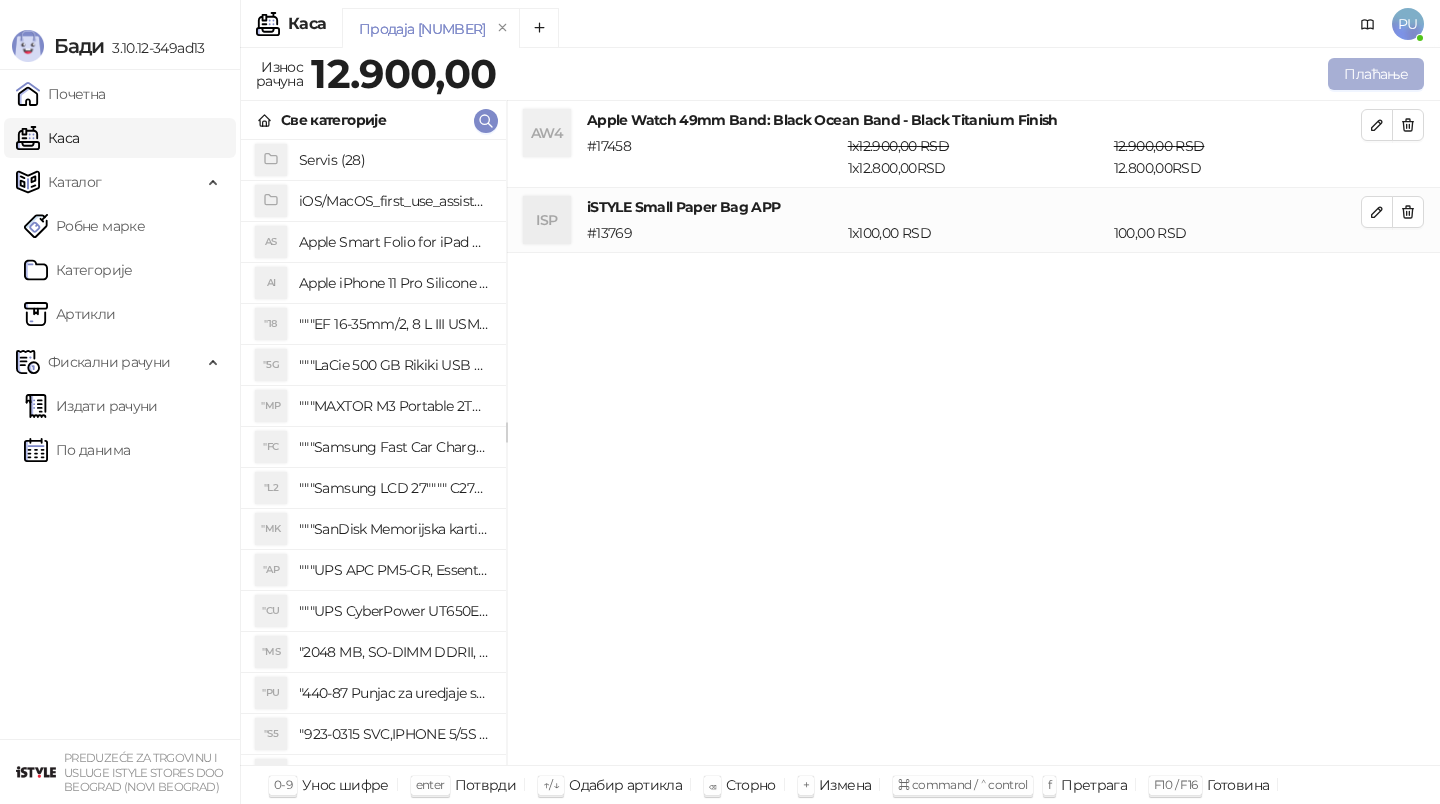 click on "Плаћање" at bounding box center (1376, 74) 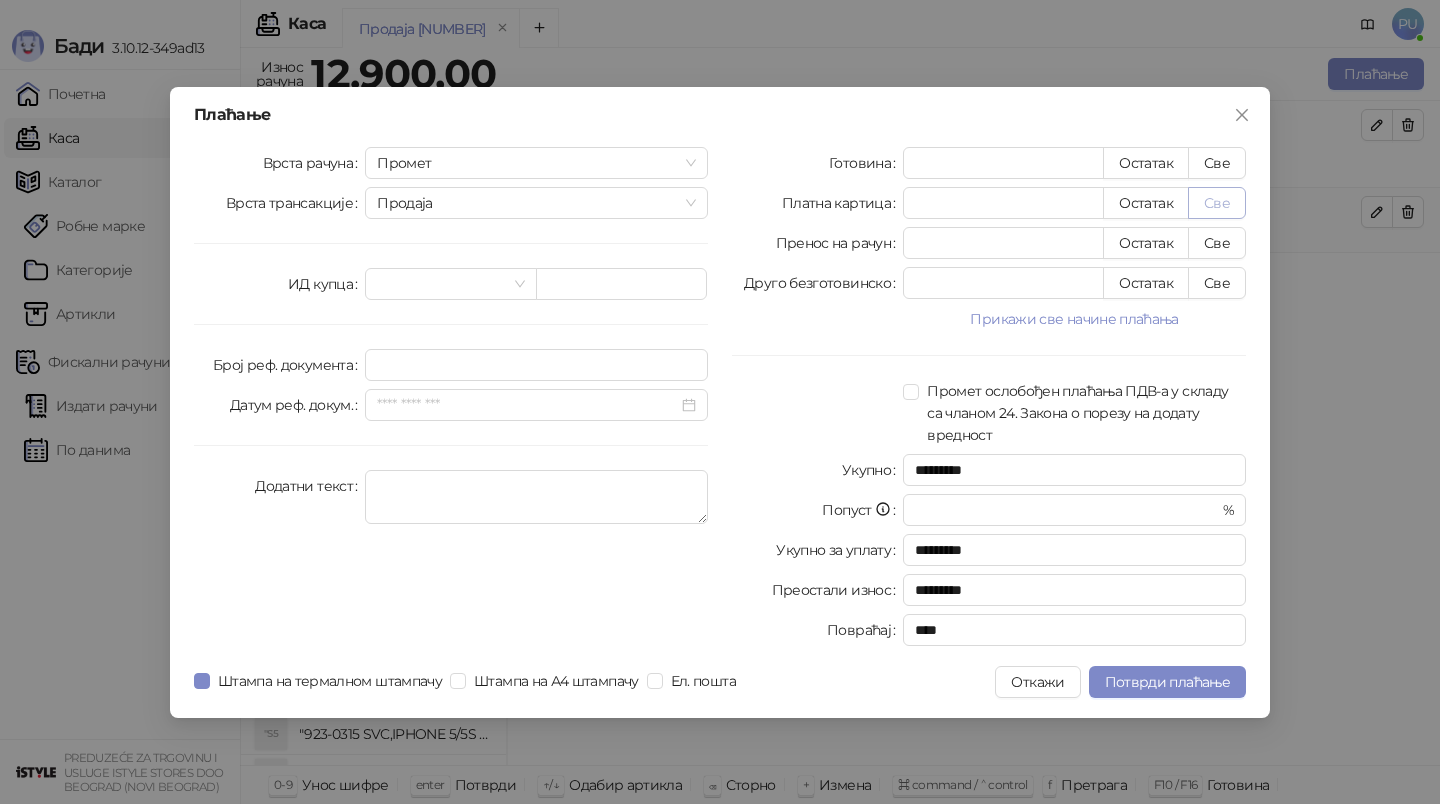 click on "Све" at bounding box center (1217, 203) 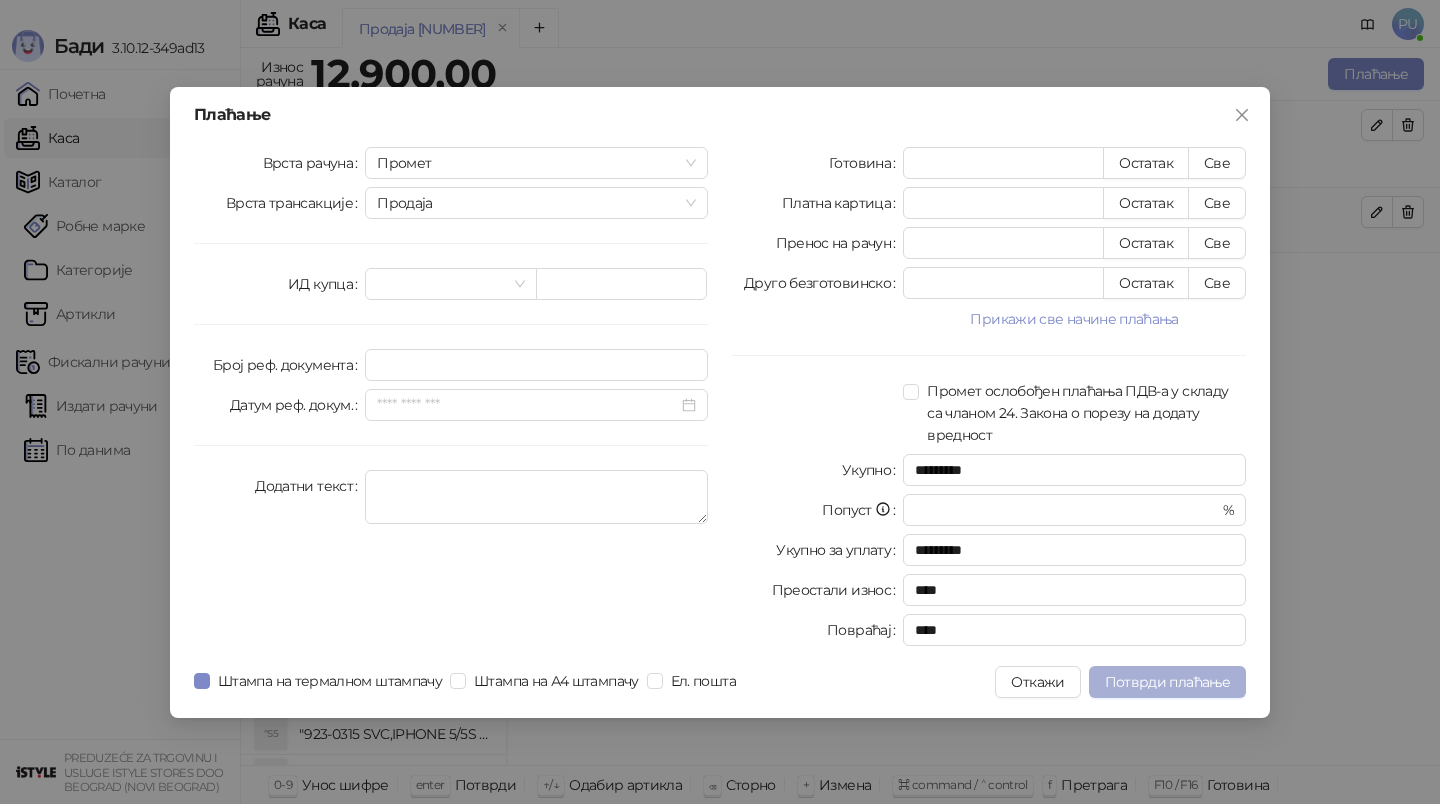 click on "Потврди плаћање" at bounding box center (1167, 682) 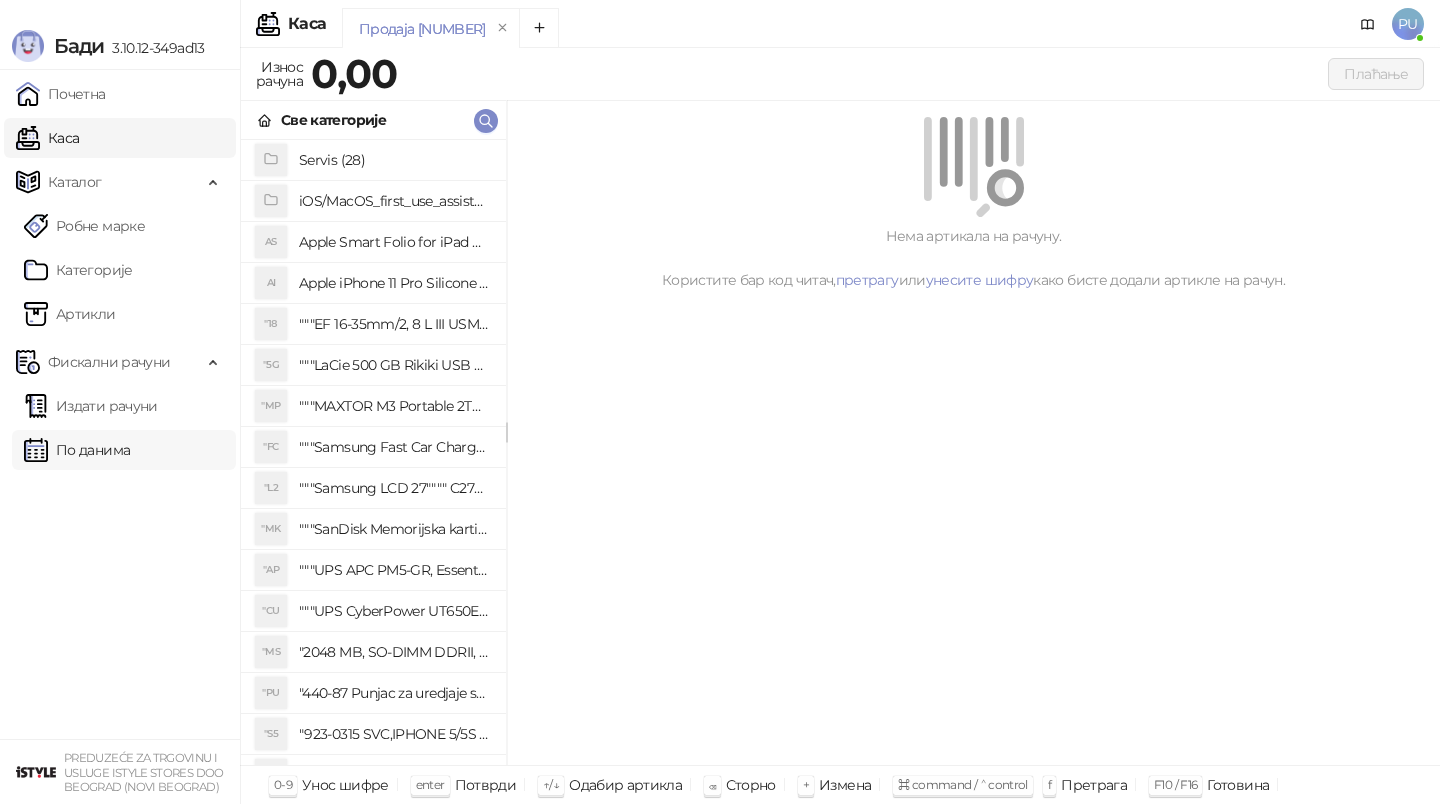 click on "По данима" at bounding box center (77, 450) 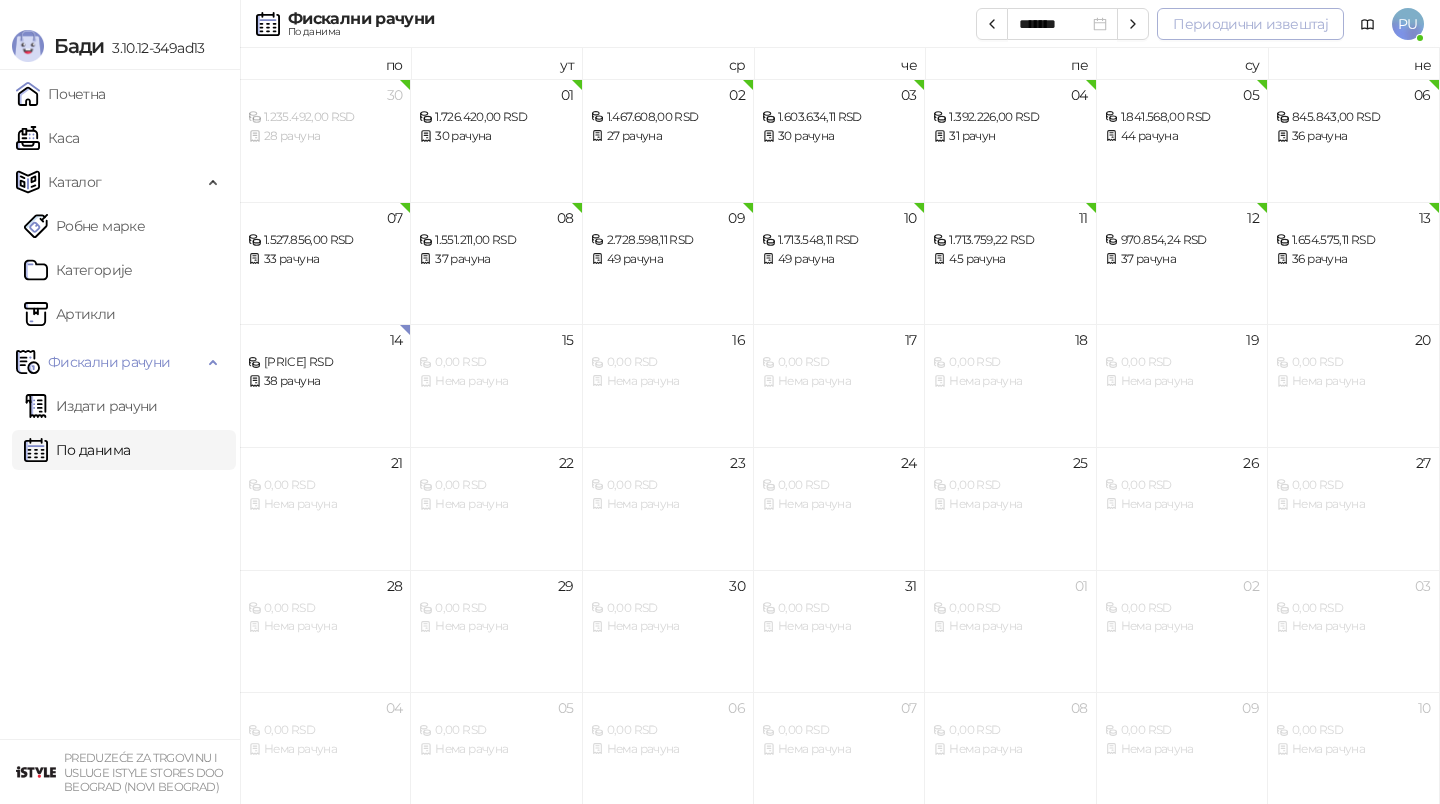 click on "Периодични извештај" at bounding box center [1250, 24] 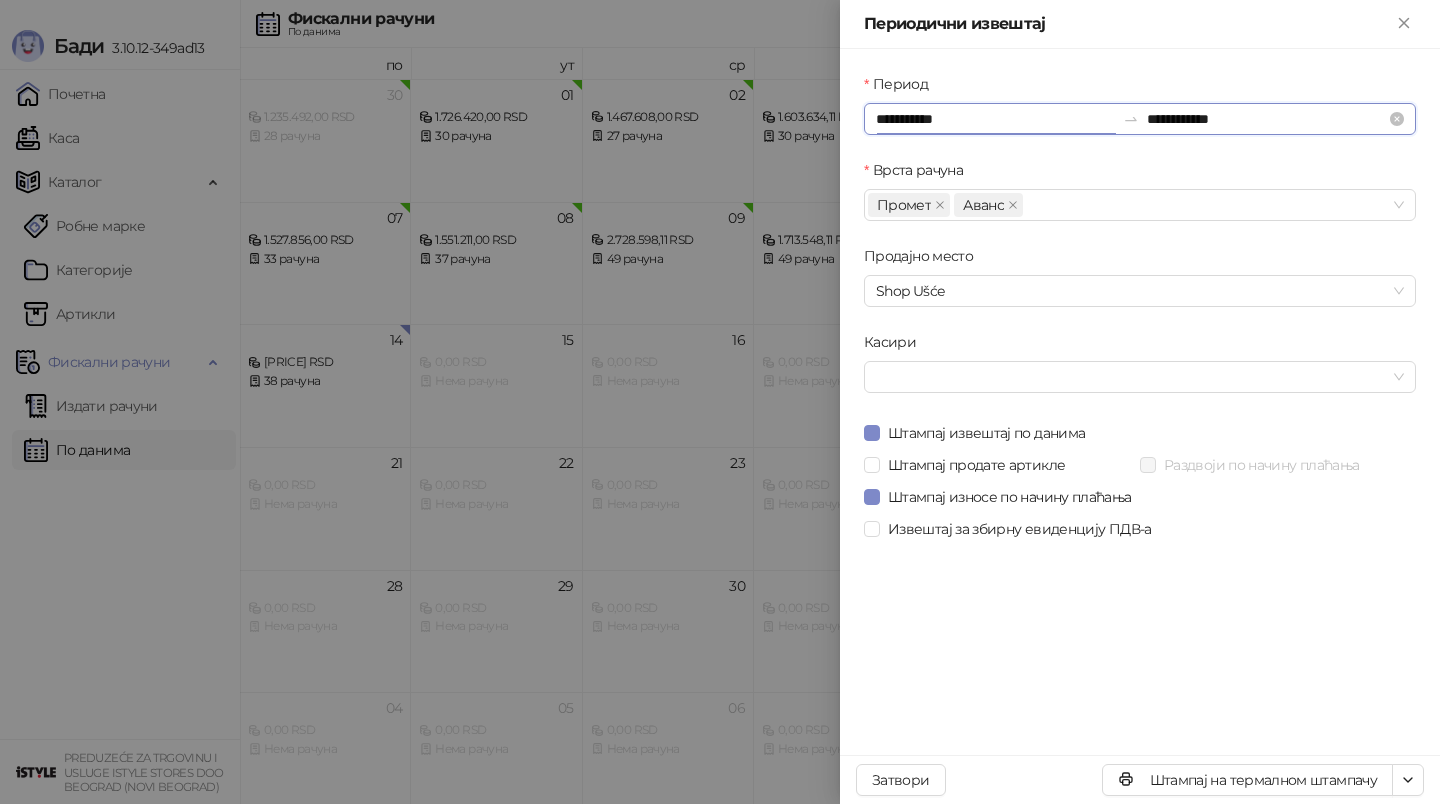 click on "**********" at bounding box center (995, 119) 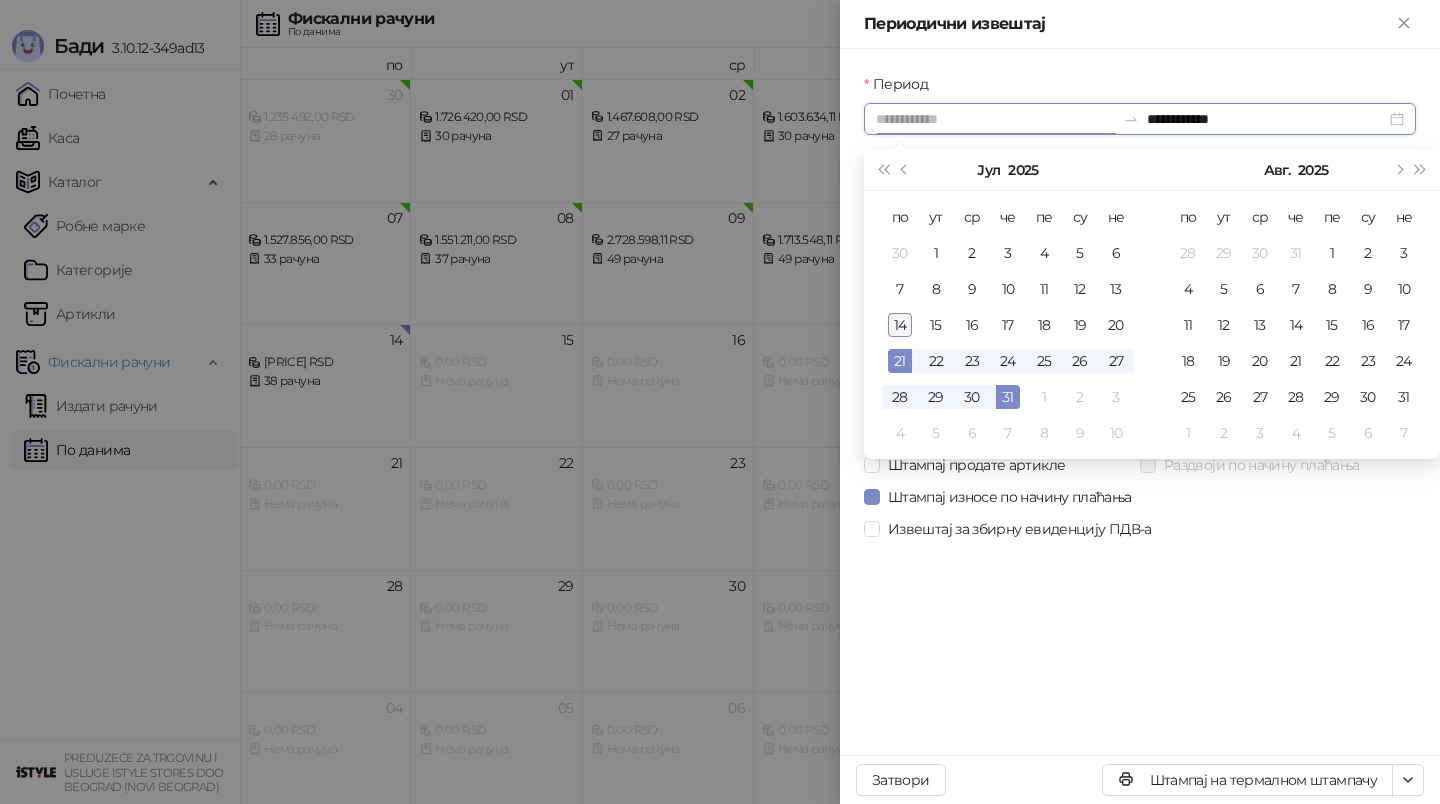 type on "**********" 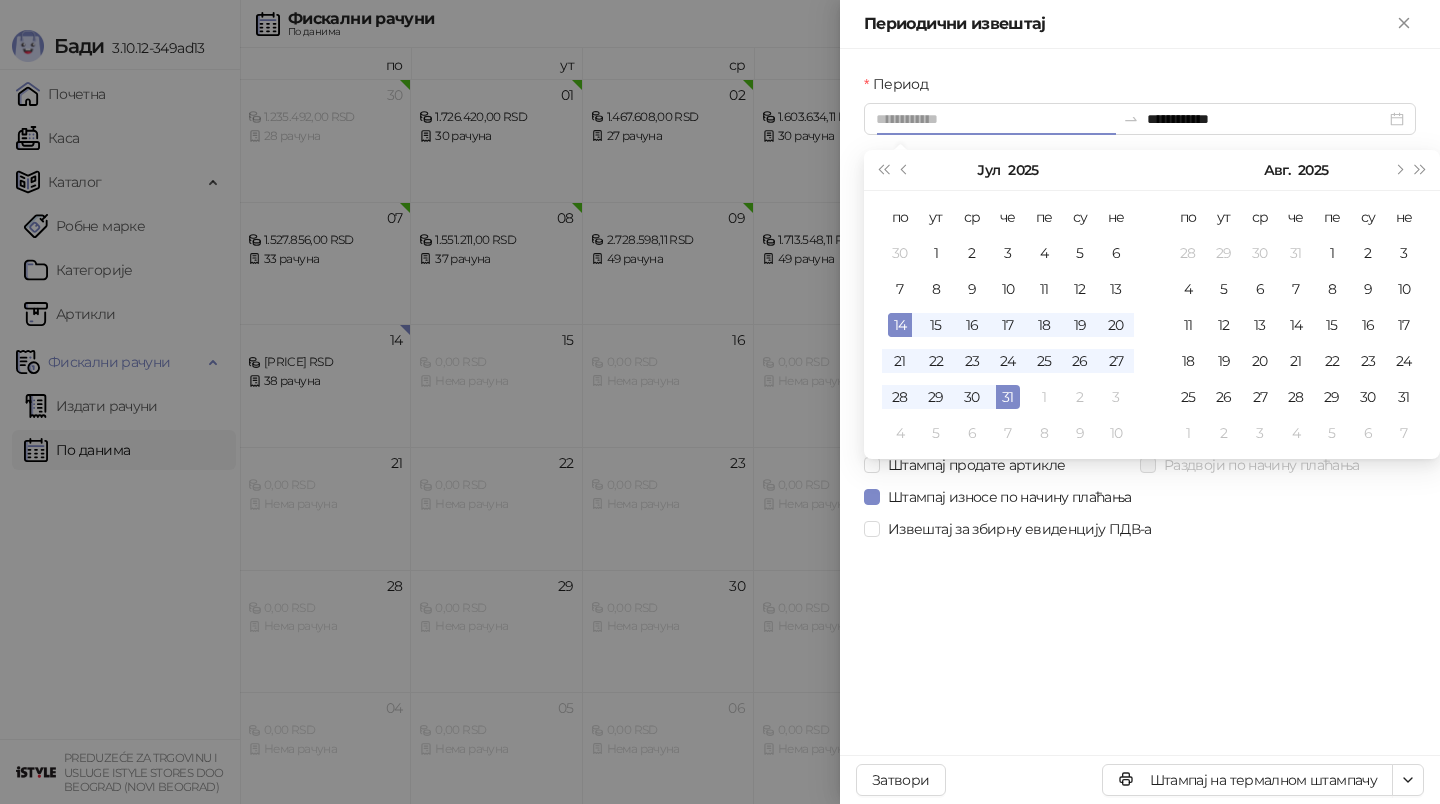 click on "14" at bounding box center (900, 325) 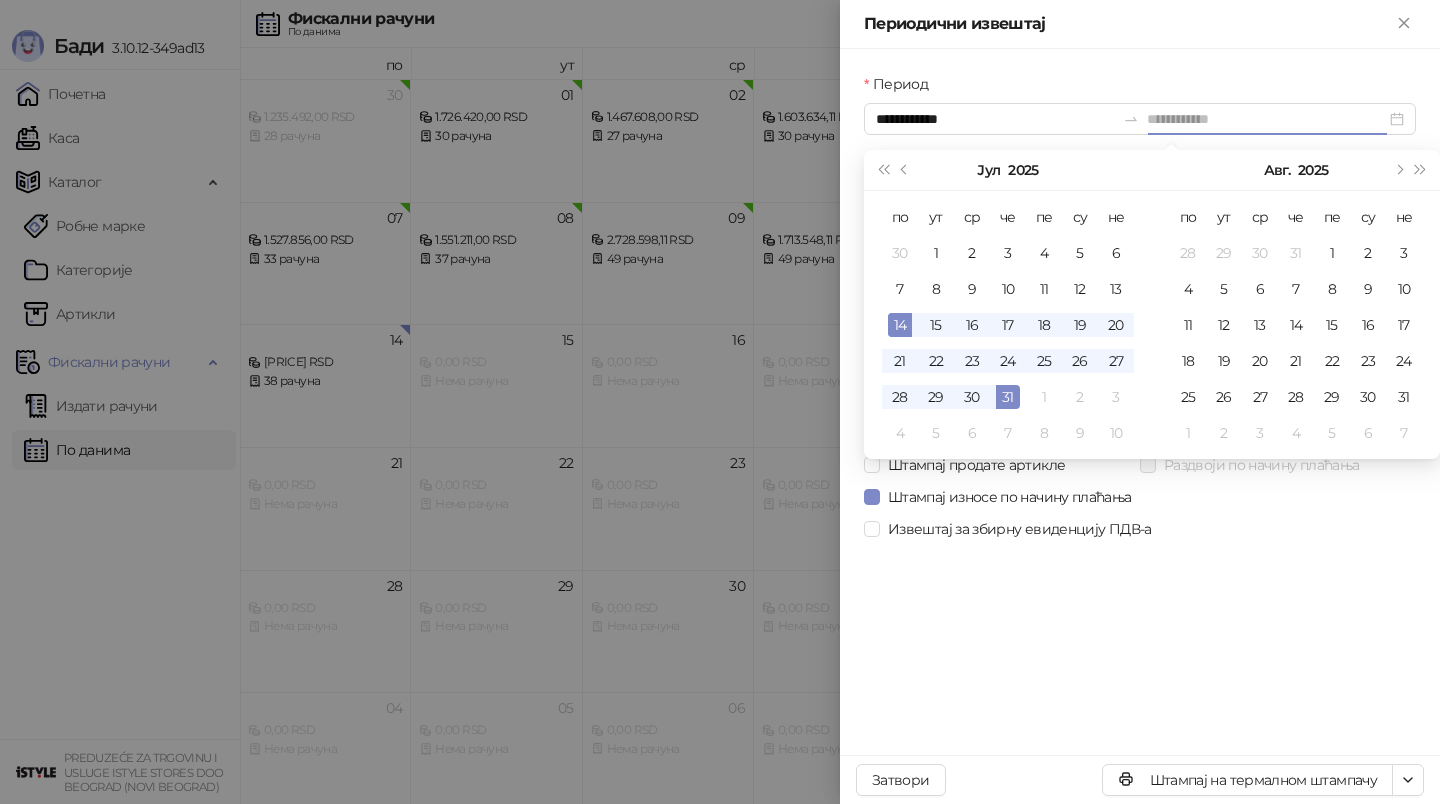 click on "14" at bounding box center (900, 325) 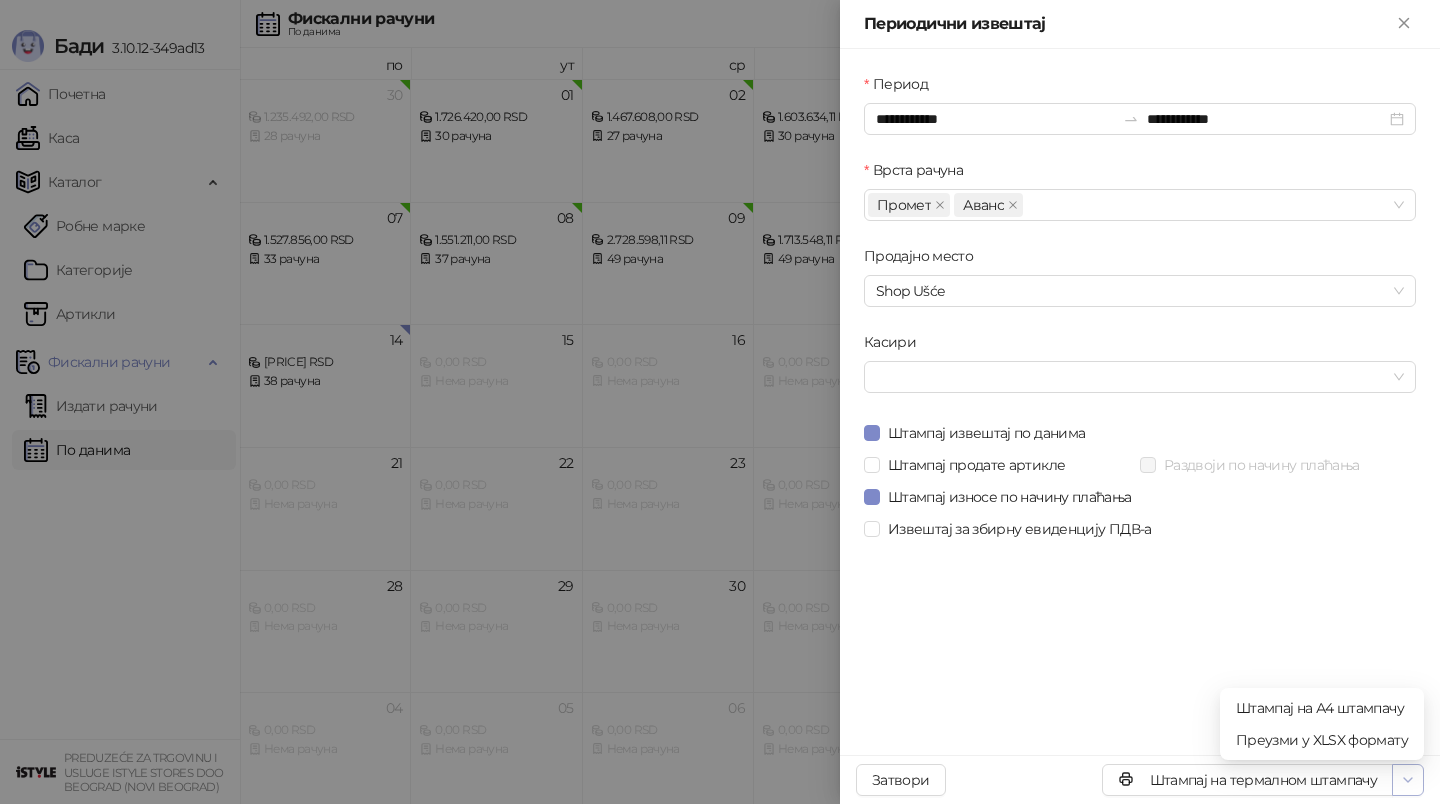 click 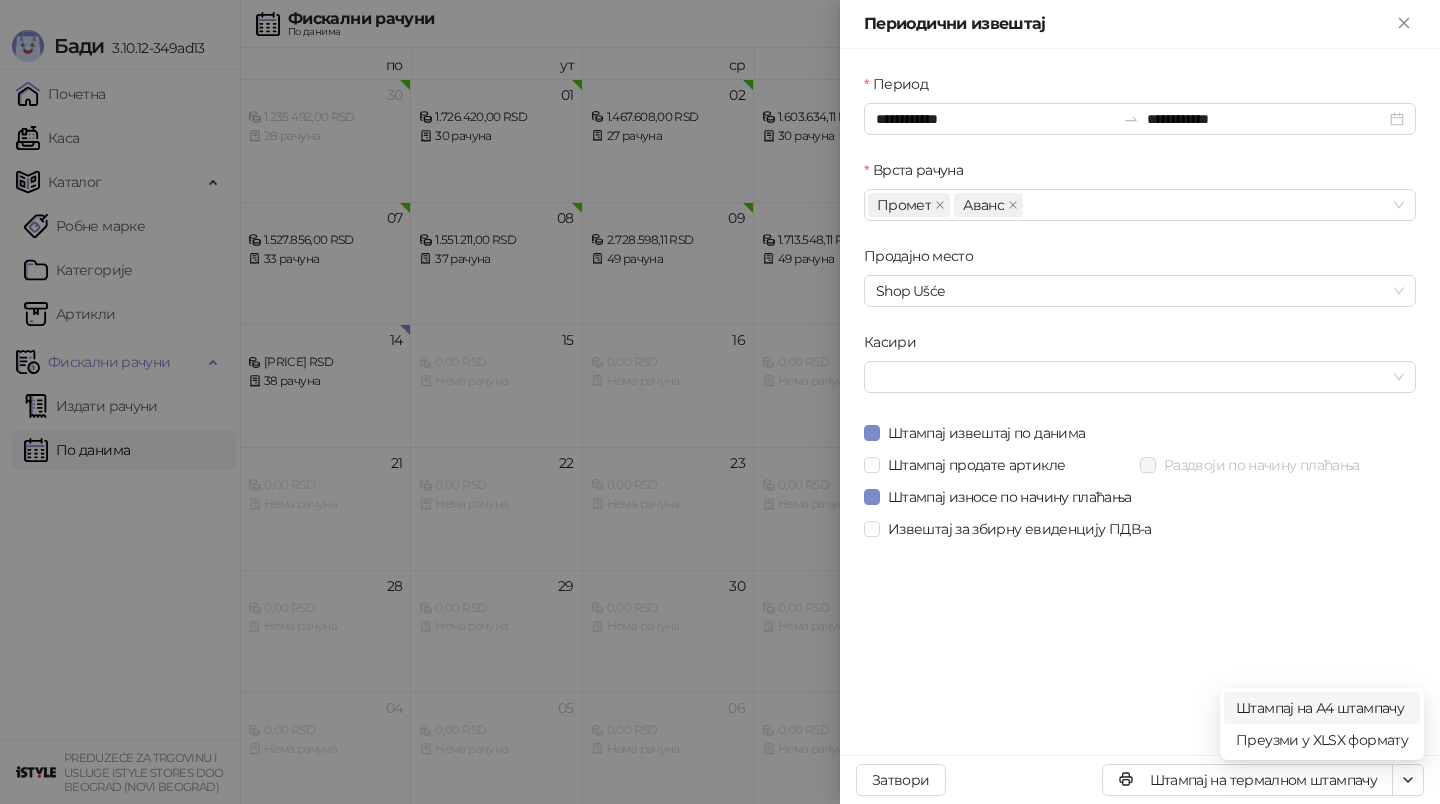 click on "Штампај на А4 штампачу" at bounding box center [1322, 708] 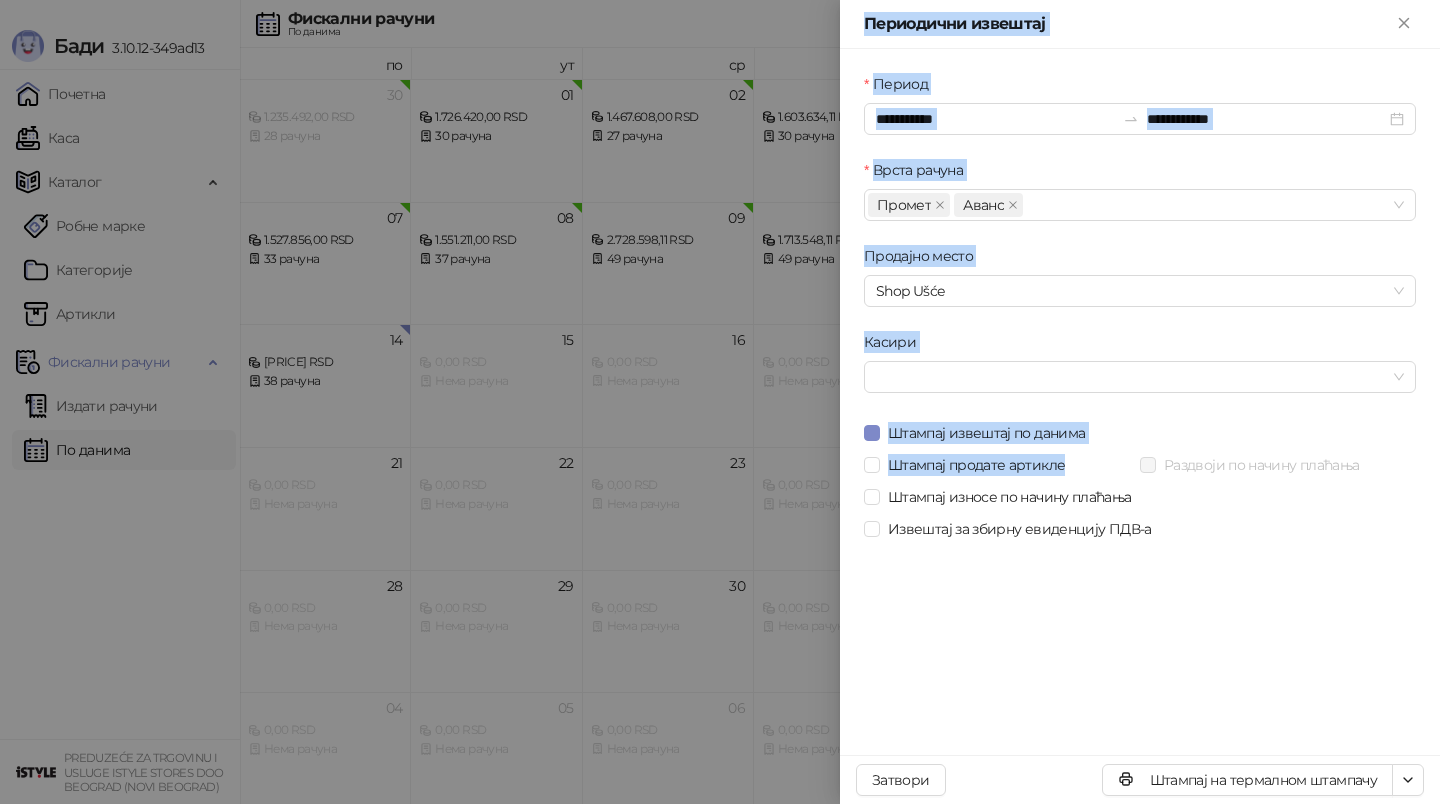 drag, startPoint x: 775, startPoint y: 298, endPoint x: 764, endPoint y: 287, distance: 15.556349 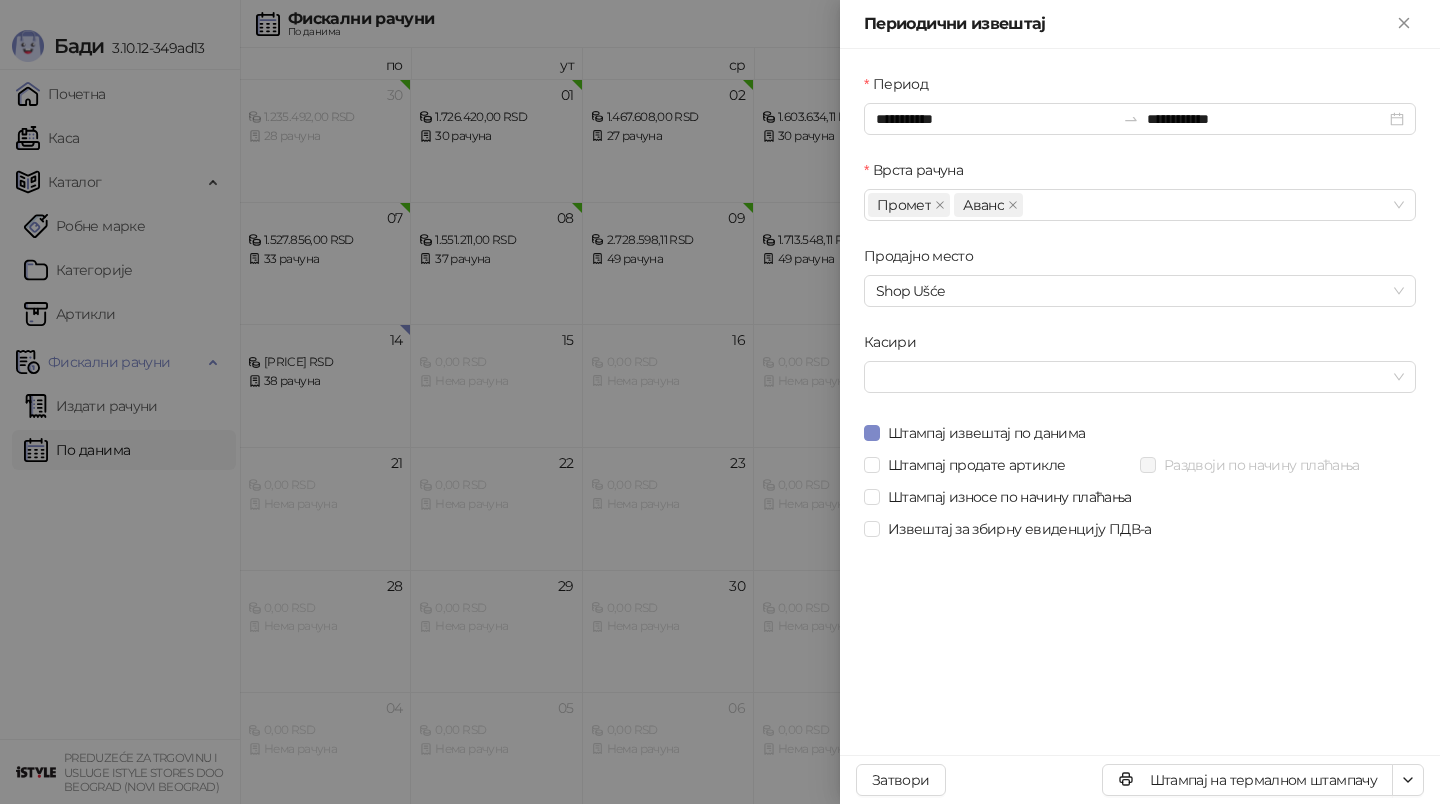 click at bounding box center (720, 402) 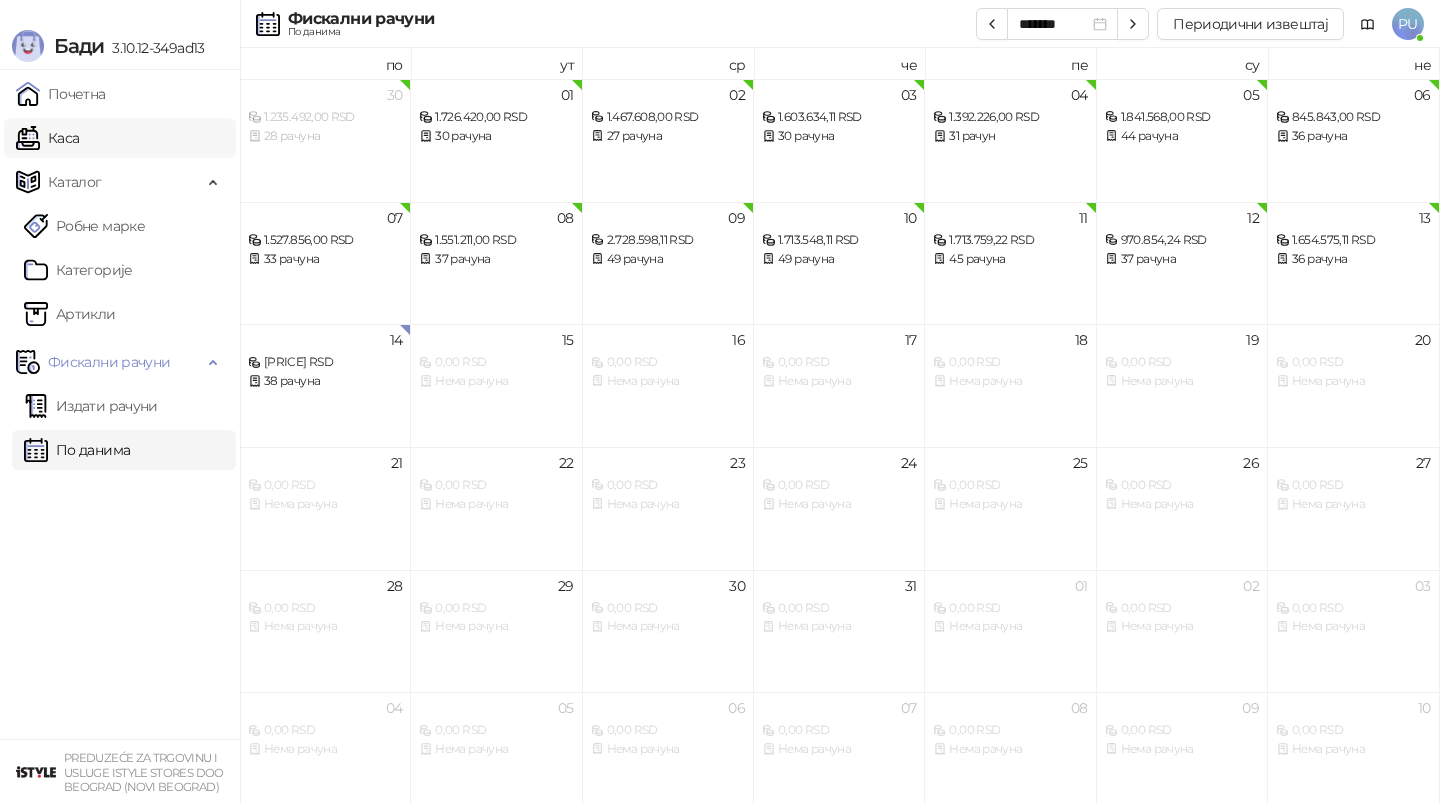 click on "Каса" at bounding box center (47, 138) 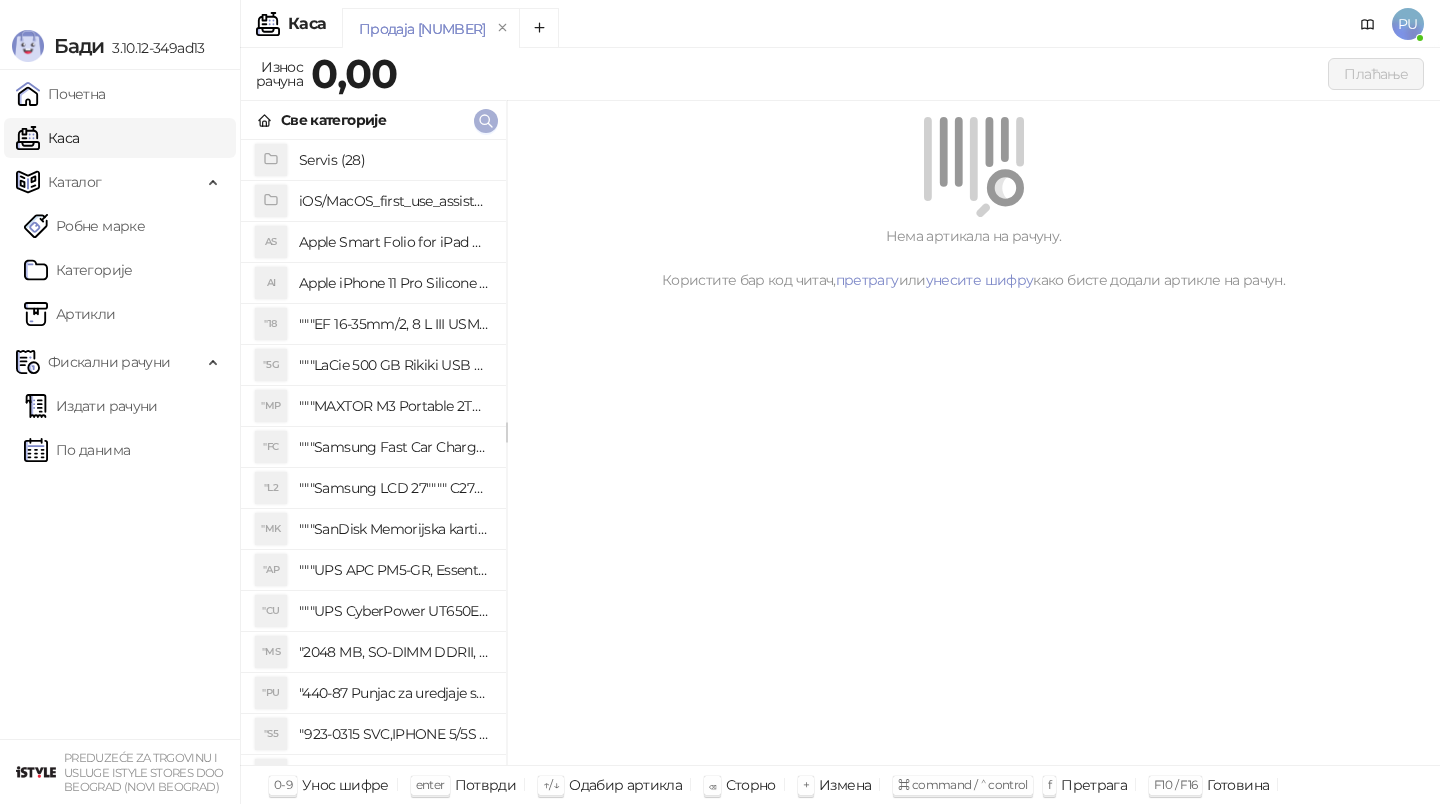 click 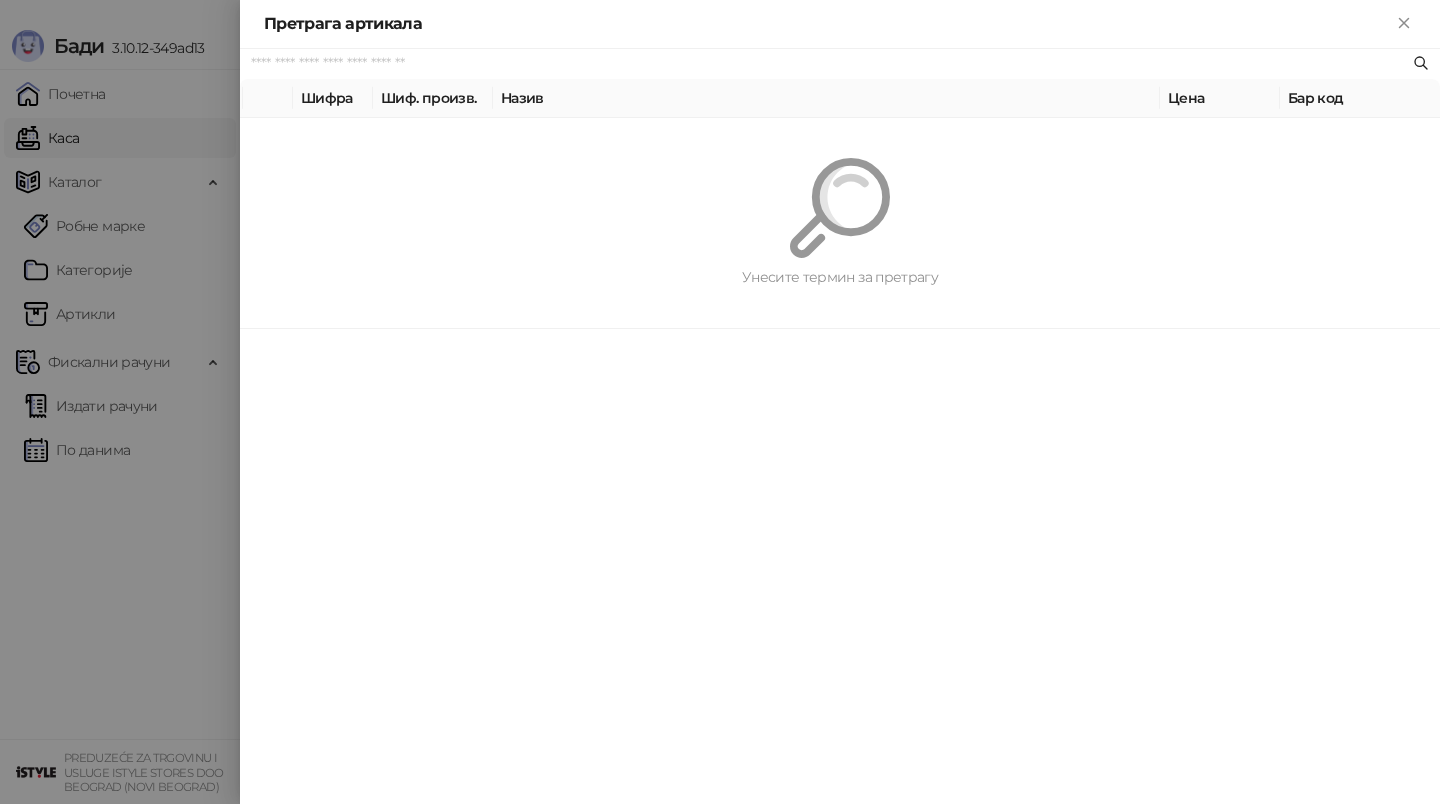 paste on "**********" 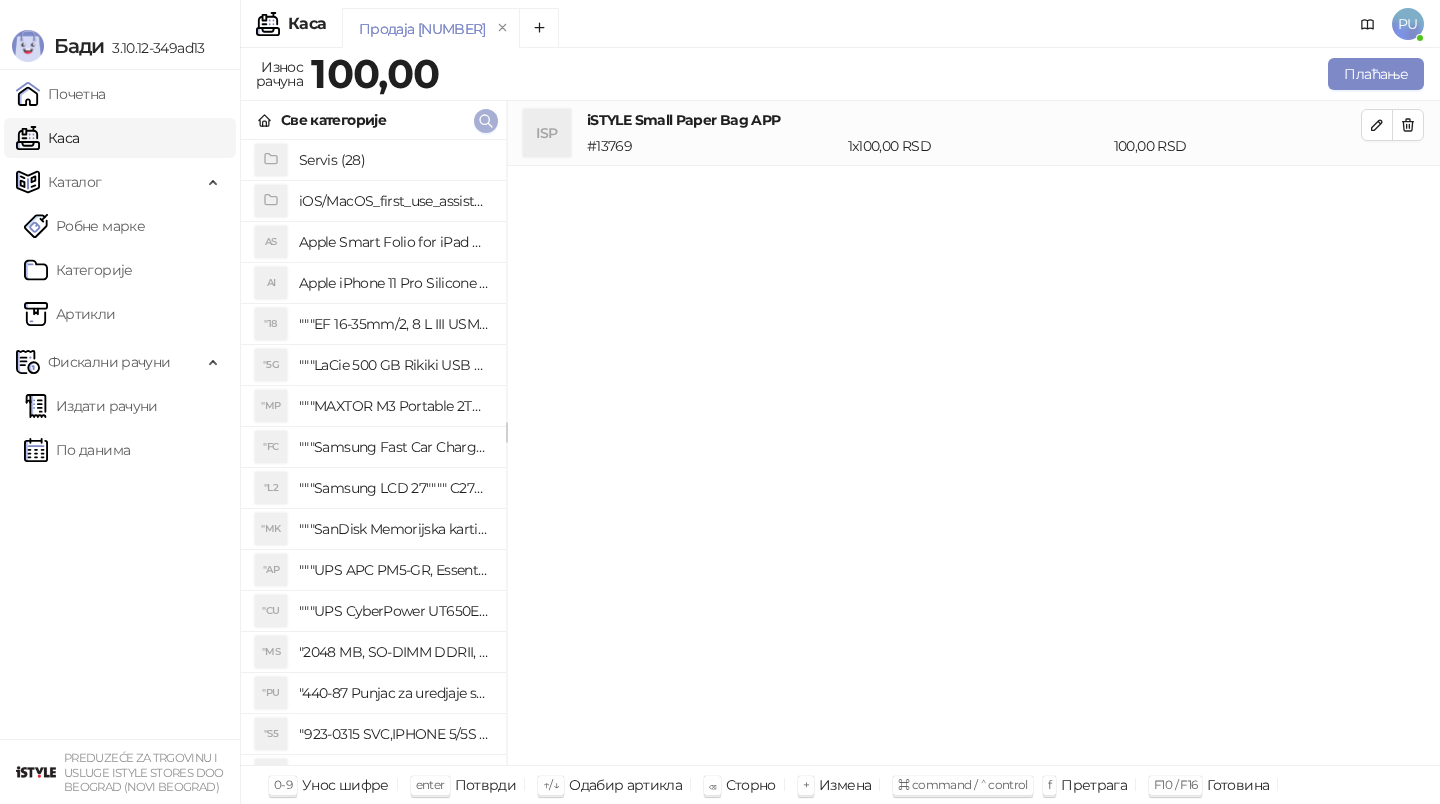 click 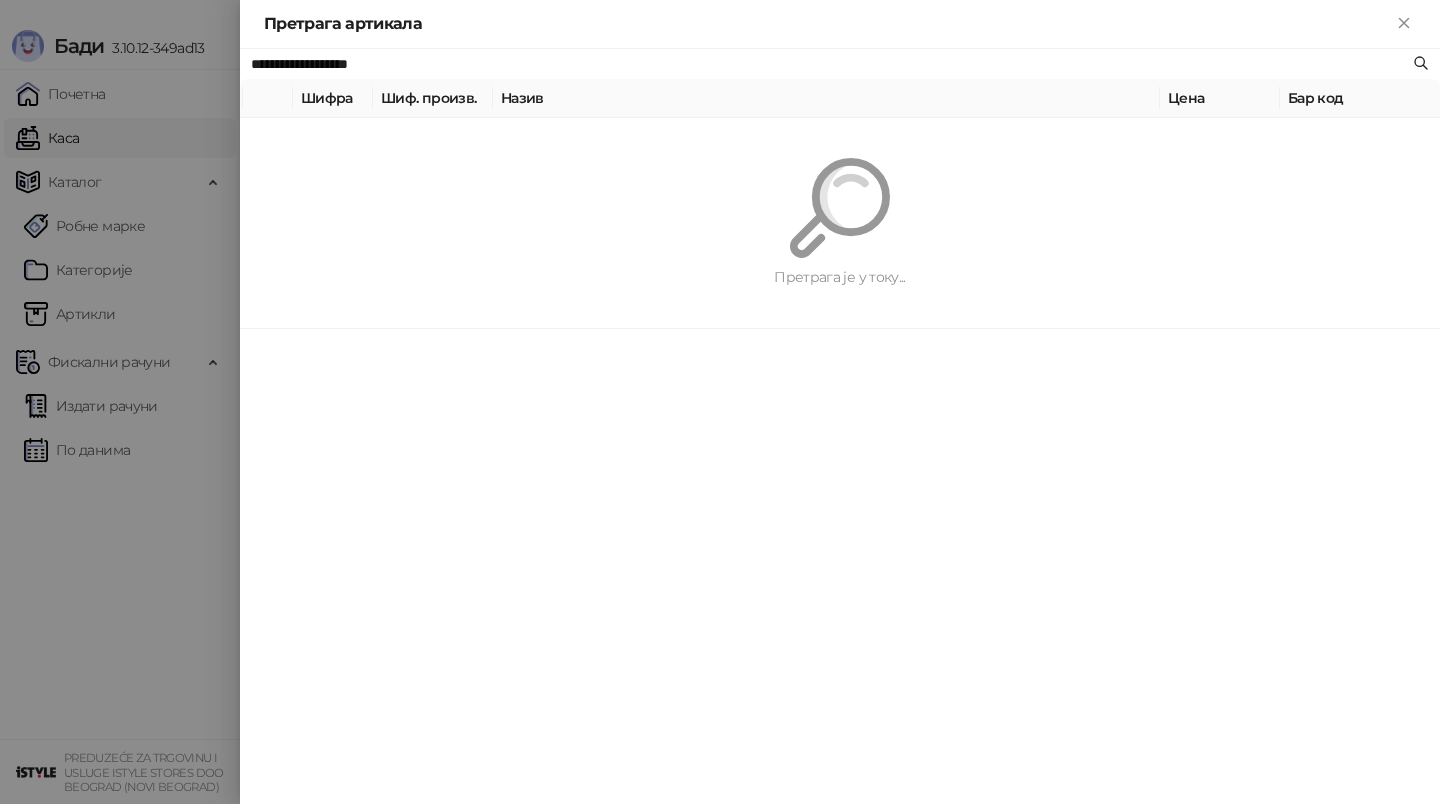 paste 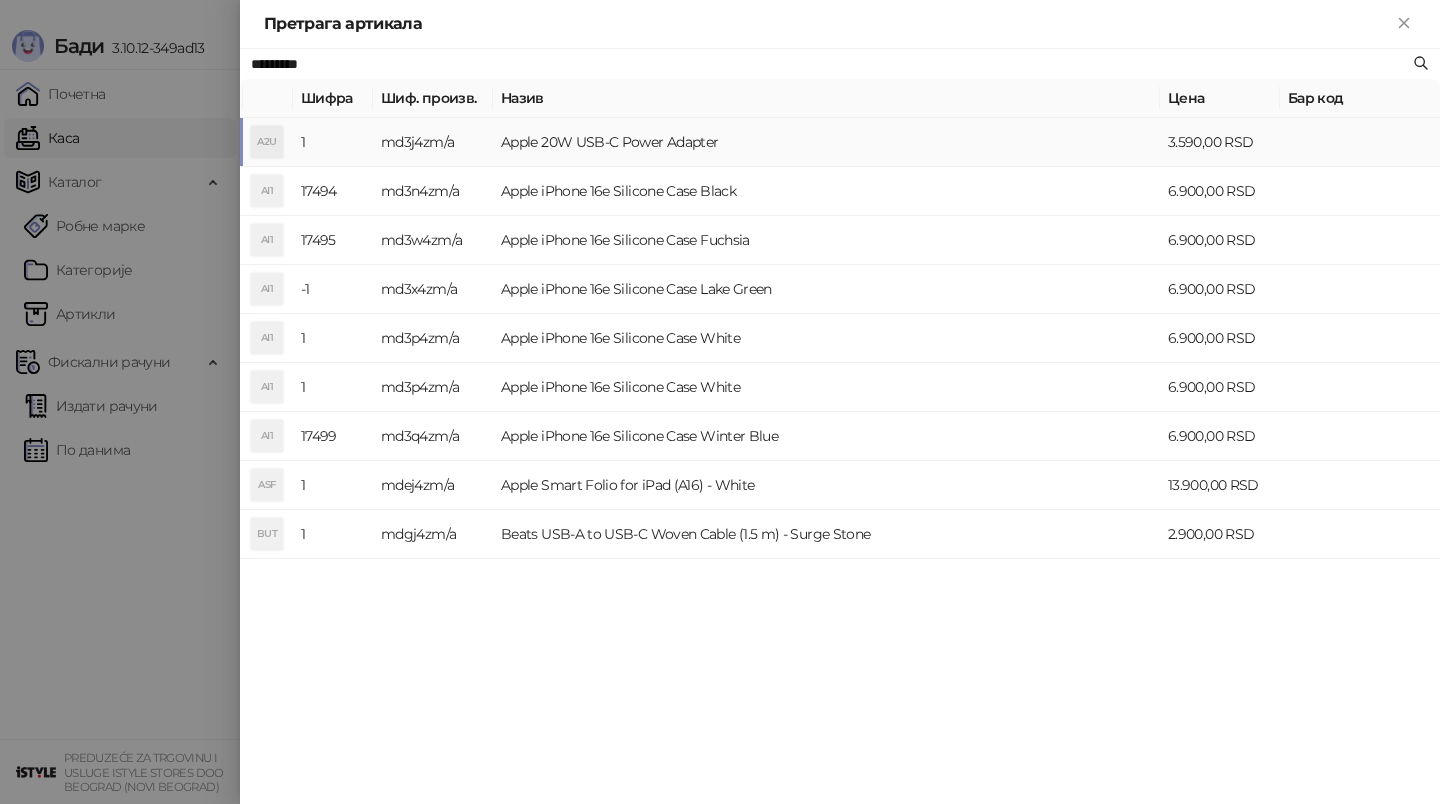 type on "*********" 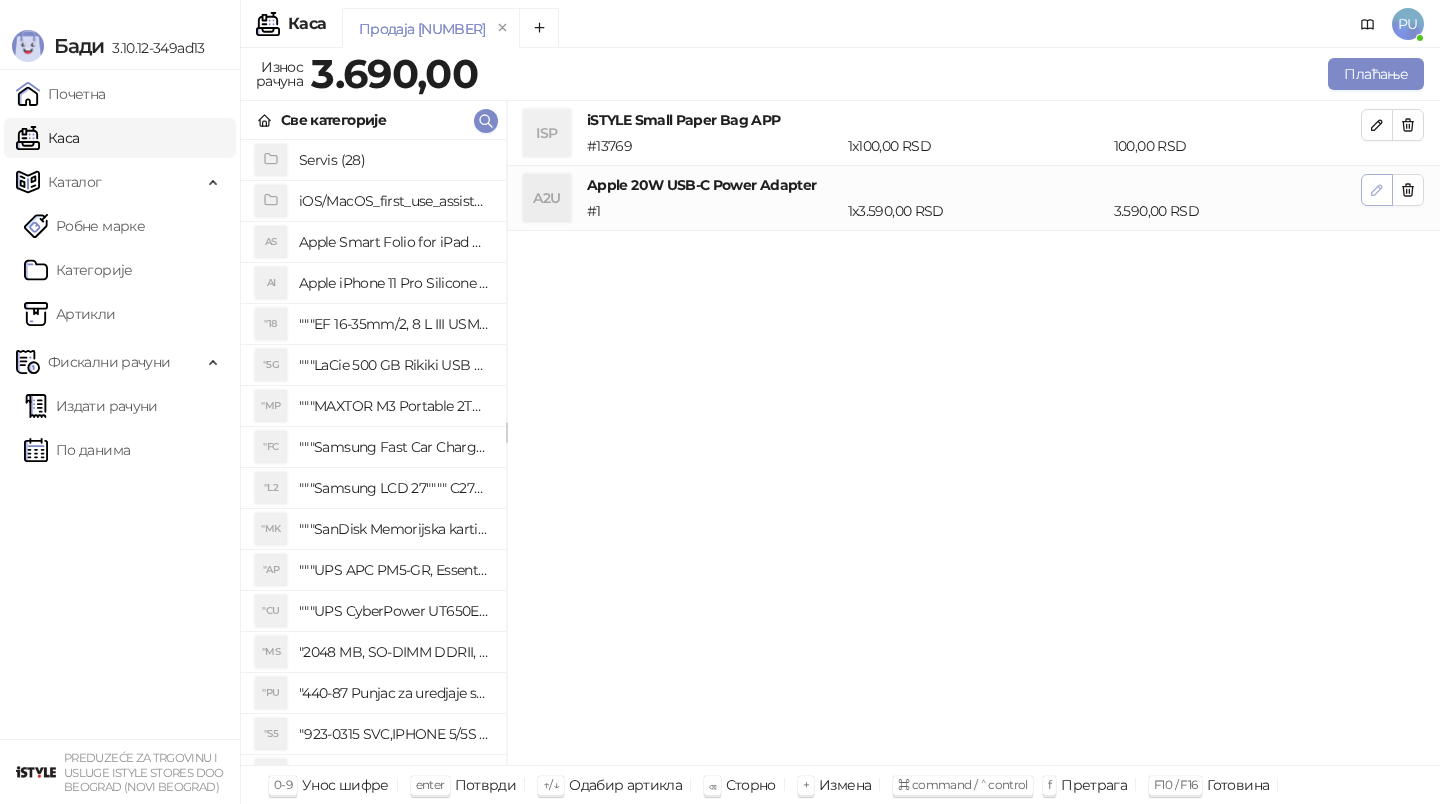 click 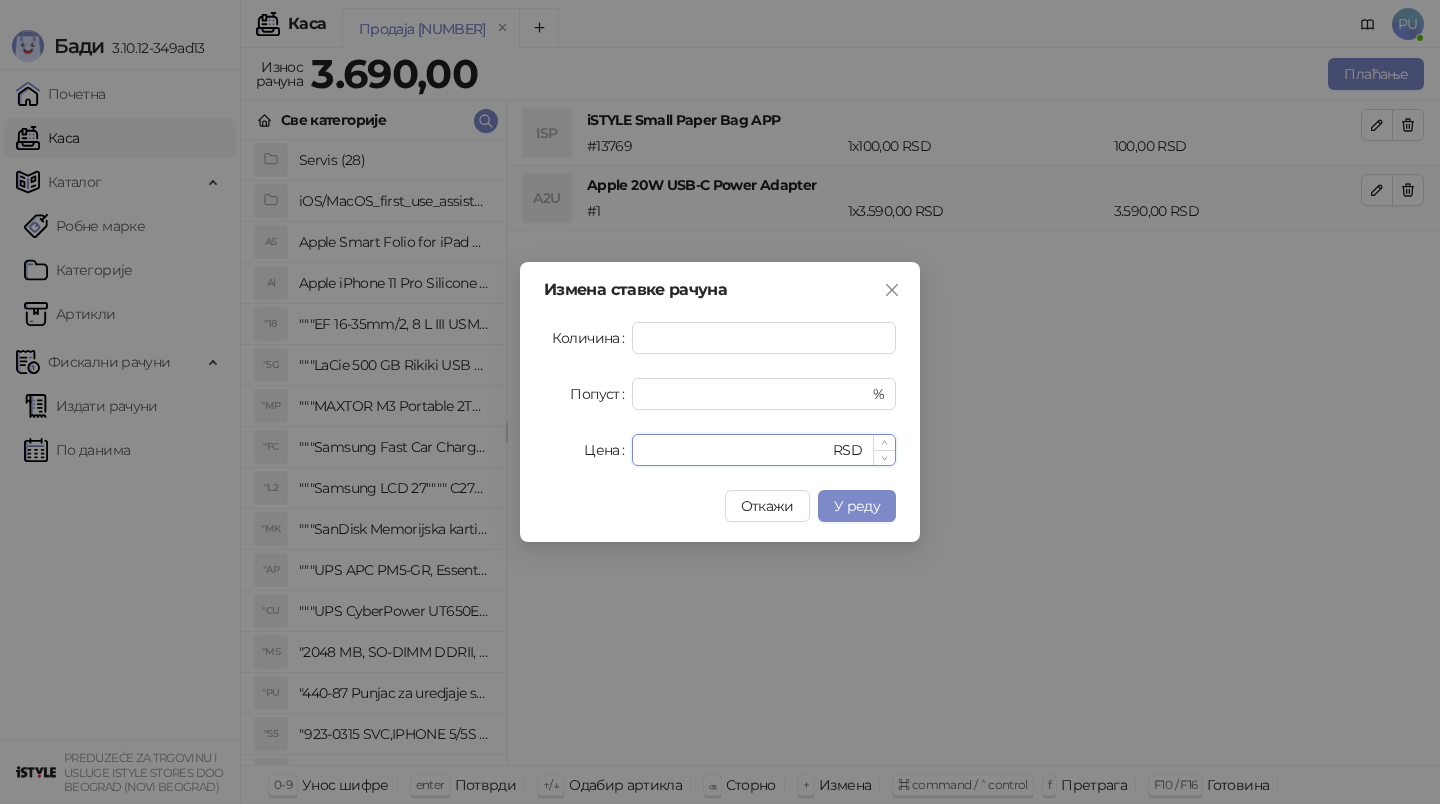 click on "****" at bounding box center [736, 450] 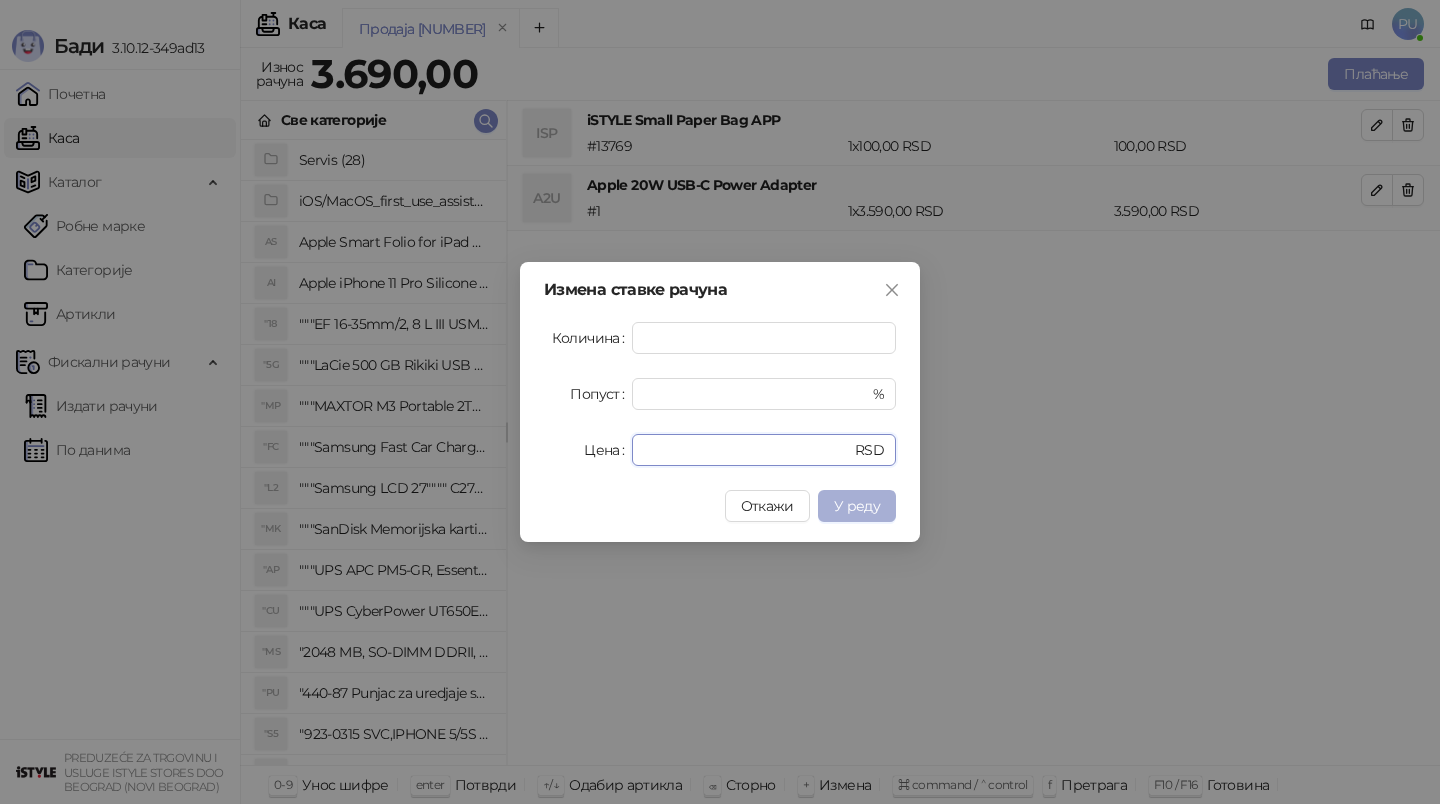 type on "****" 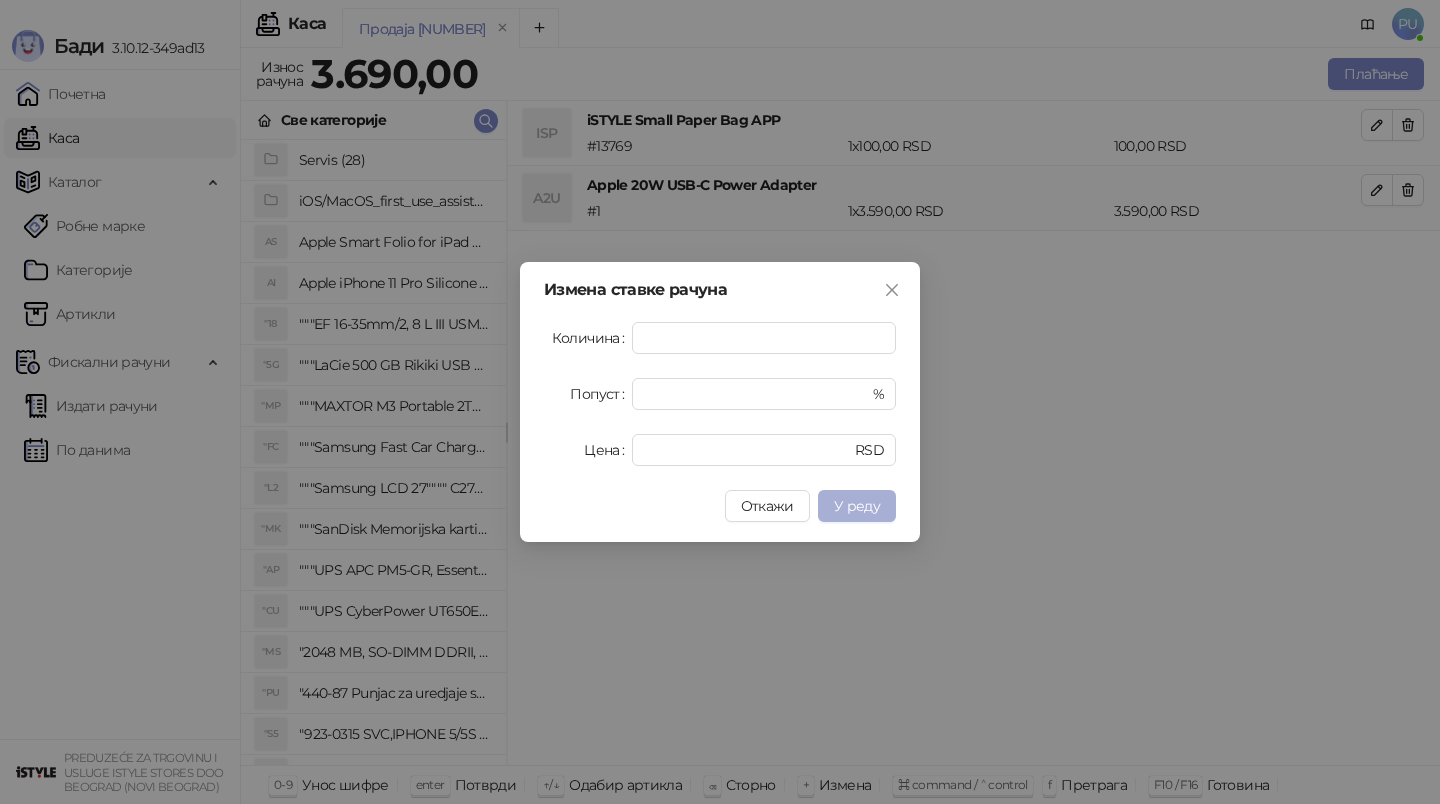 click on "У реду" at bounding box center (857, 506) 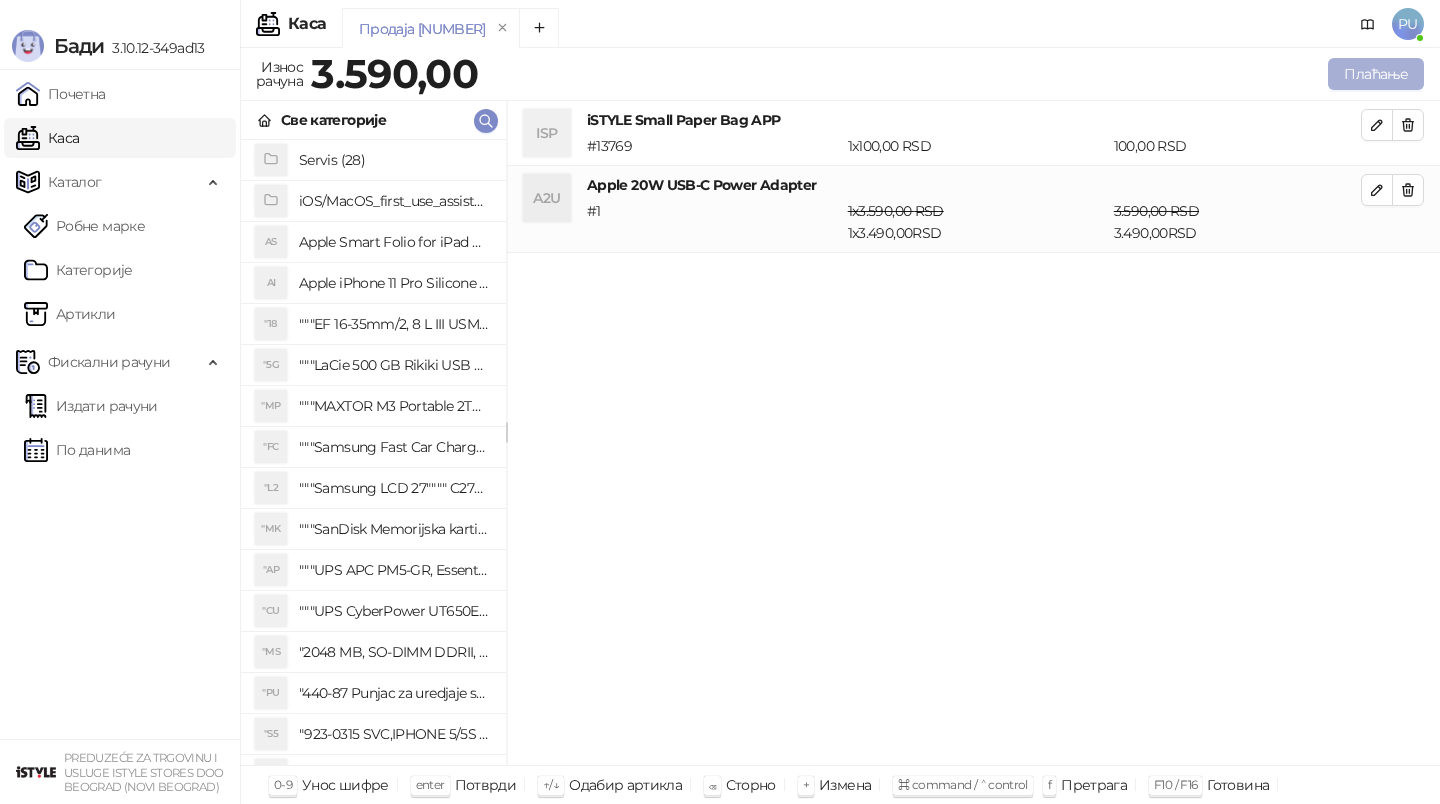 click on "Плаћање" at bounding box center (1376, 74) 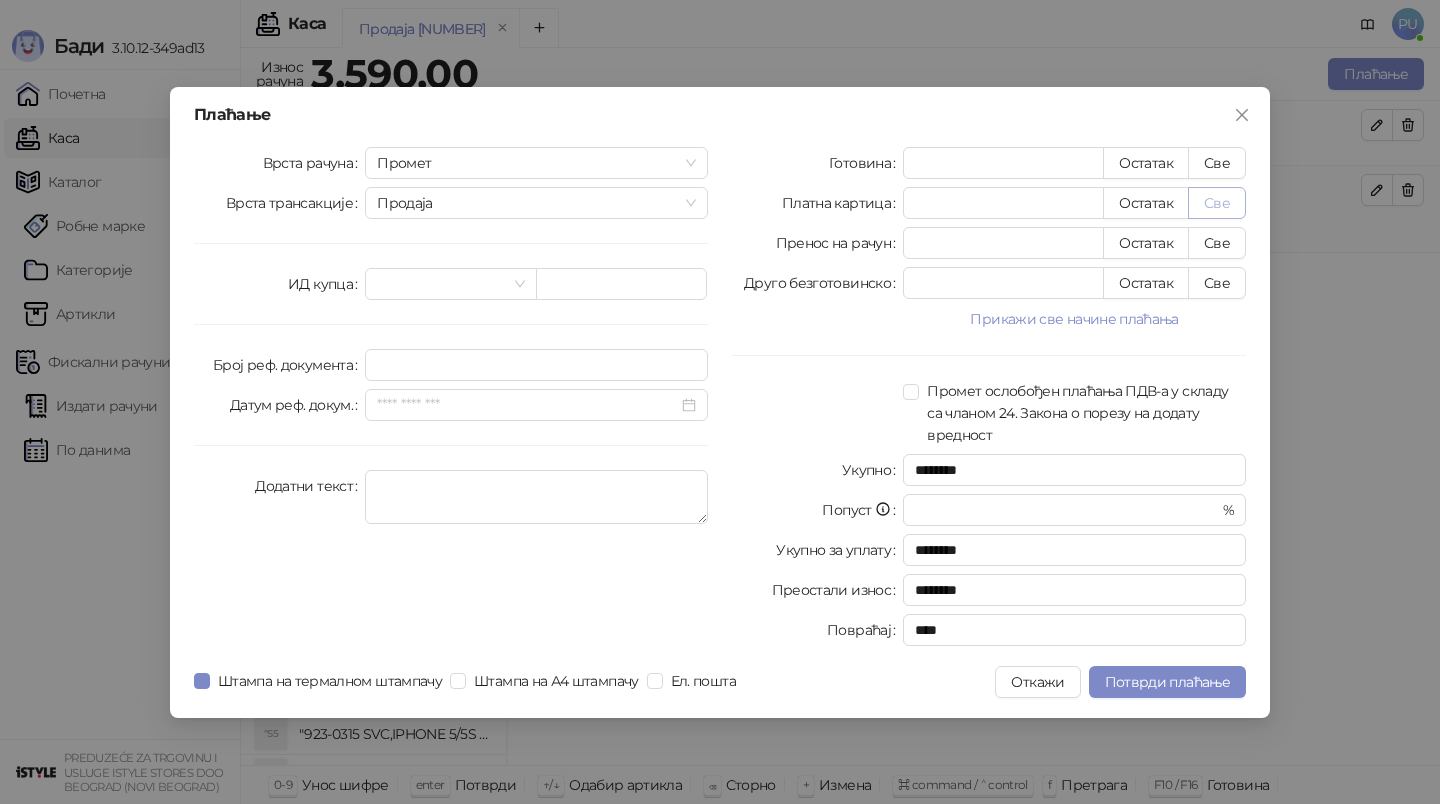 click on "Све" at bounding box center [1217, 203] 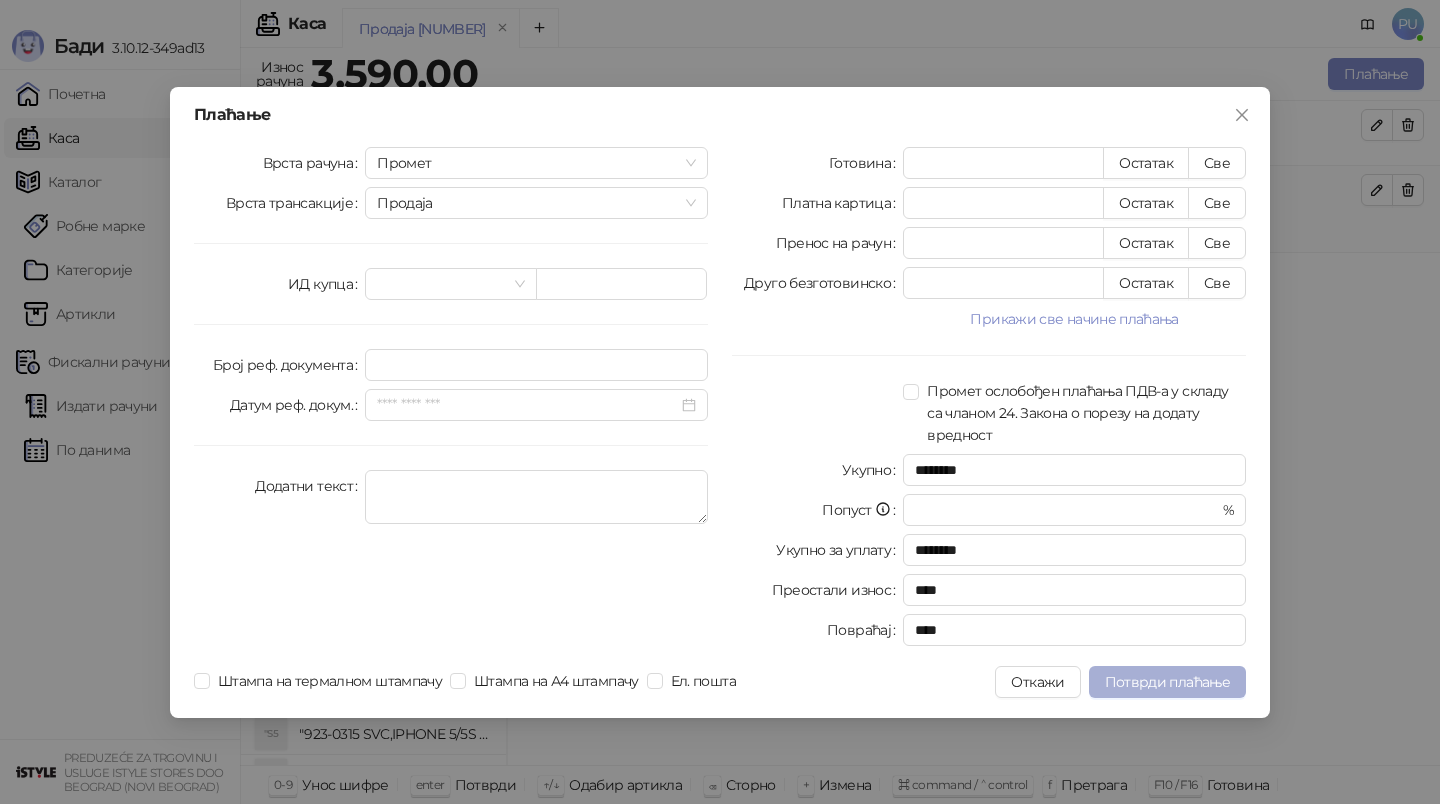 click on "Потврди плаћање" at bounding box center [1167, 682] 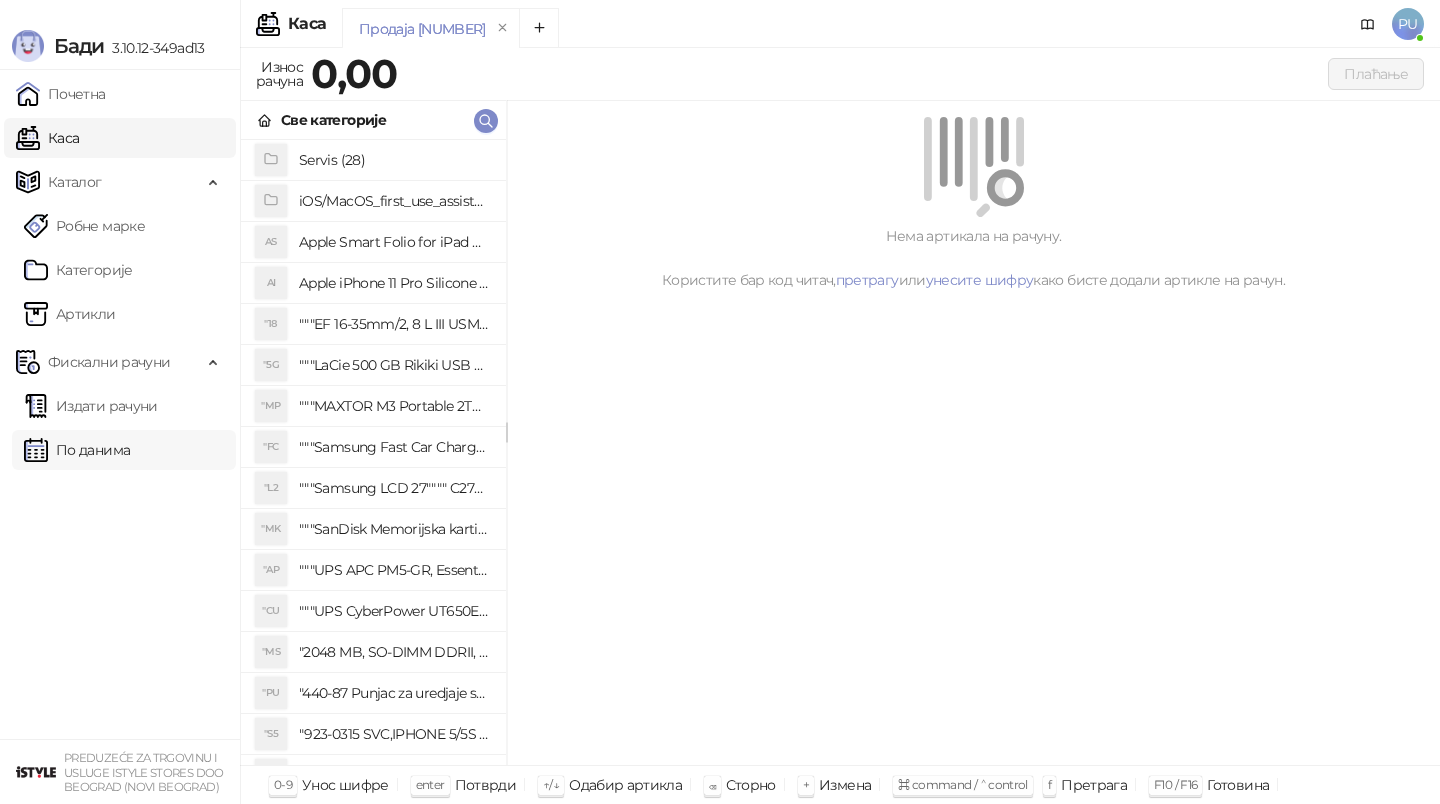 click on "По данима" at bounding box center (77, 450) 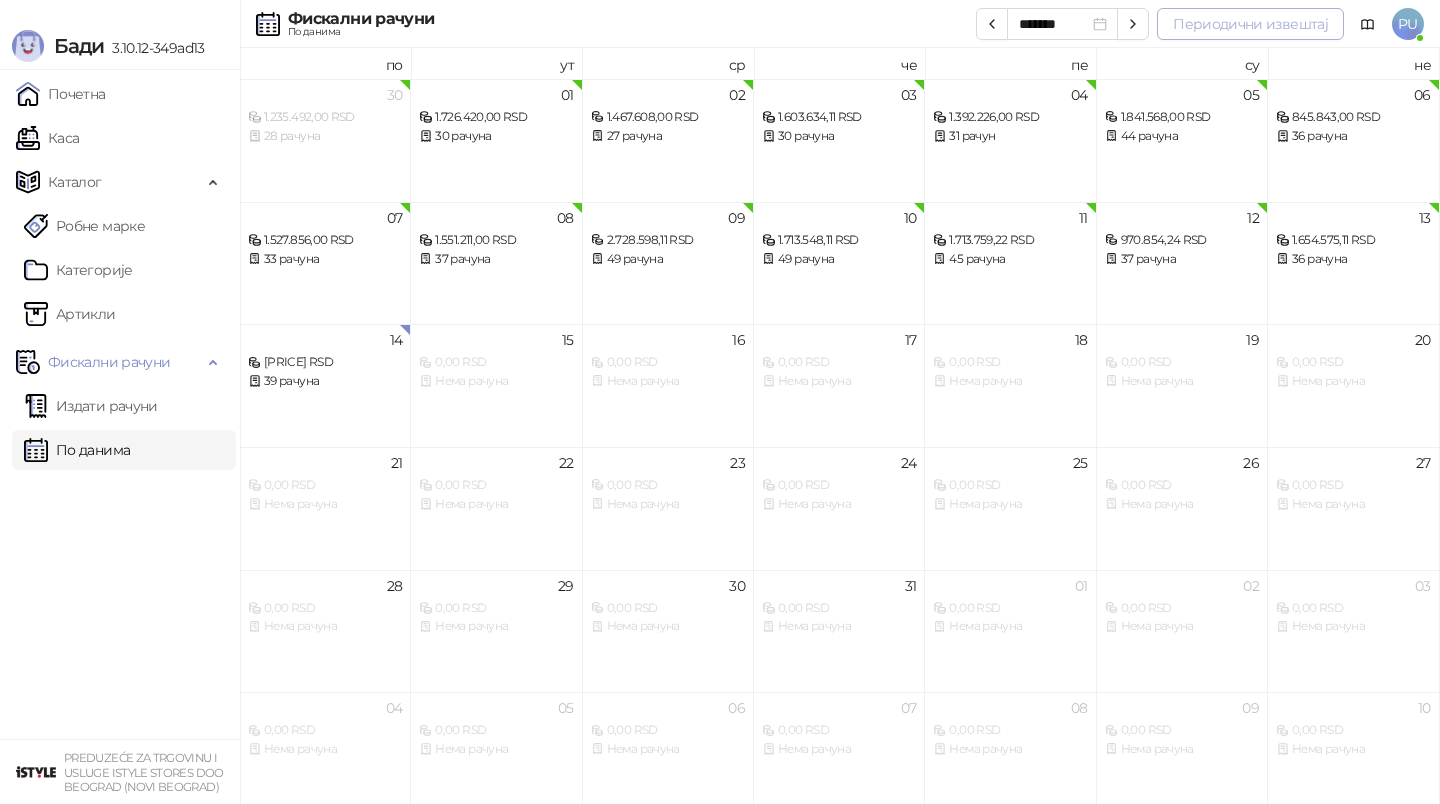 click on "Периодични извештај" at bounding box center (1250, 24) 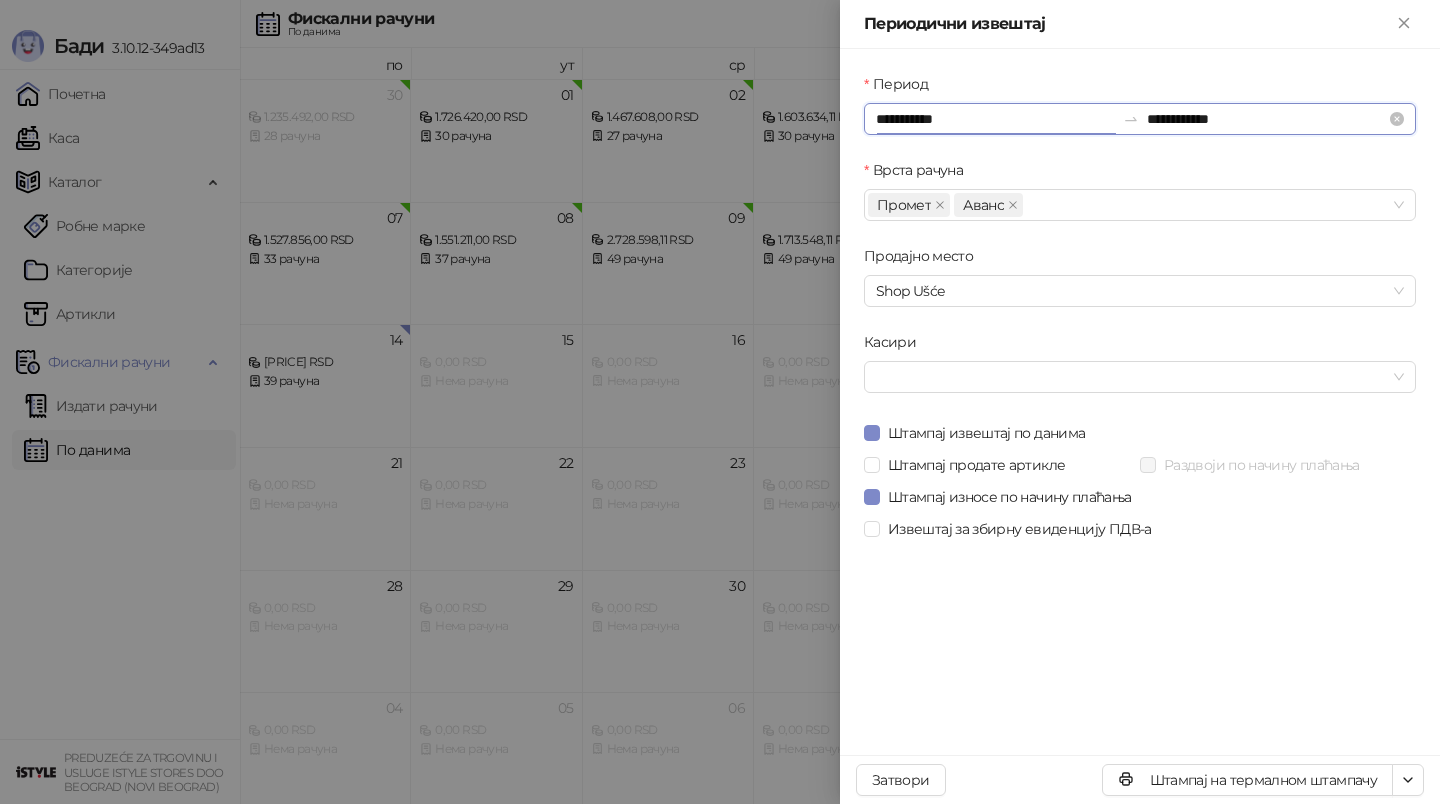 click on "**********" at bounding box center [995, 119] 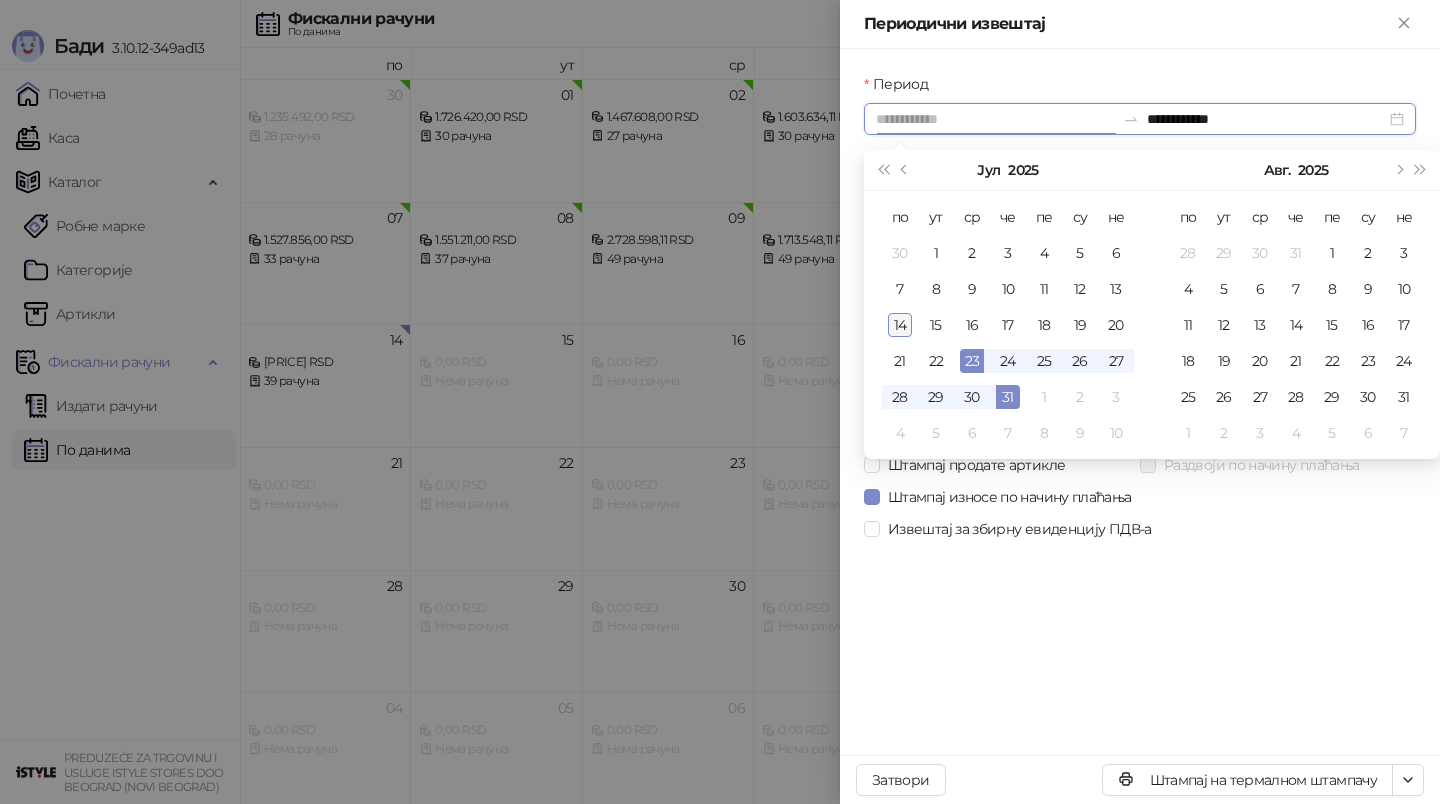 type on "**********" 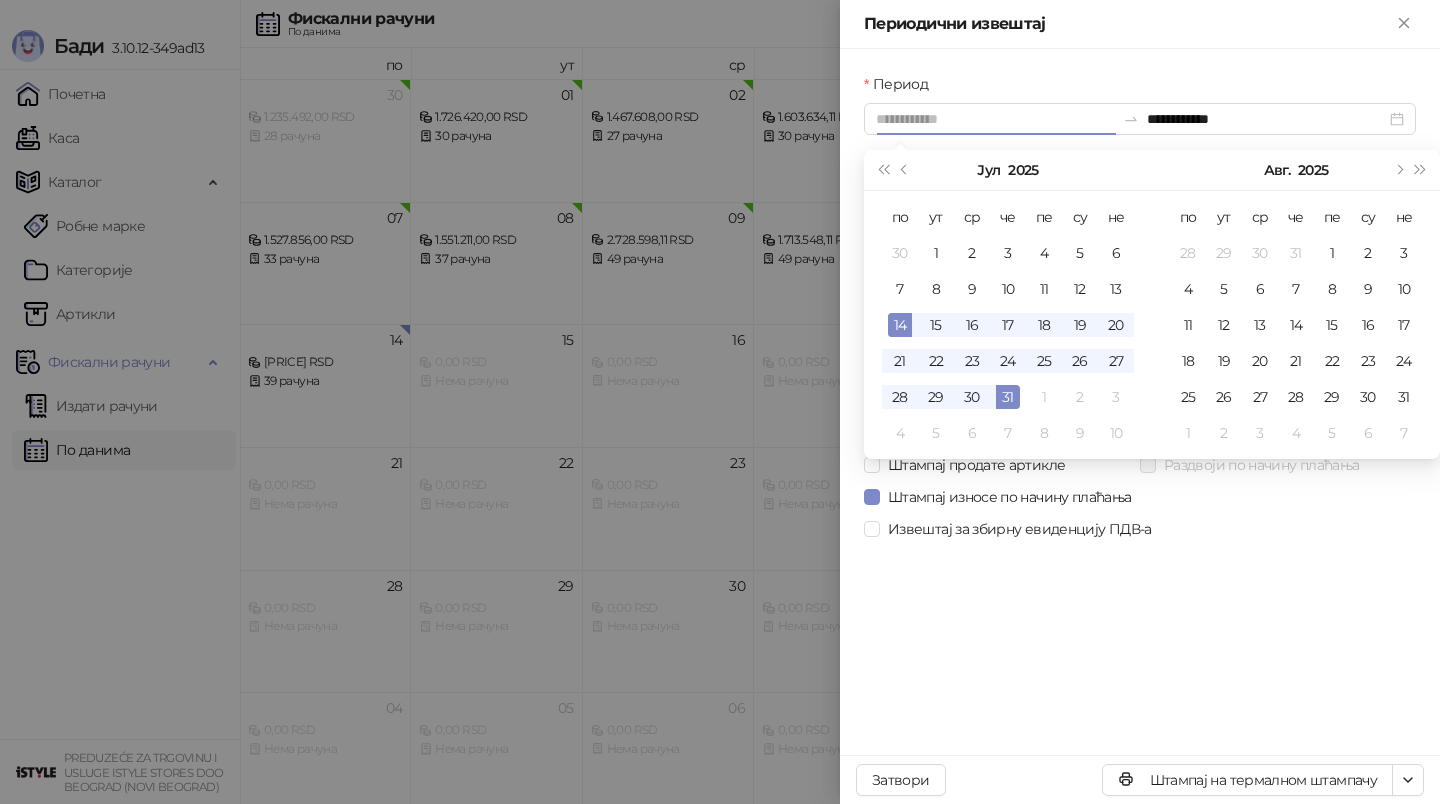 click on "14" at bounding box center (900, 325) 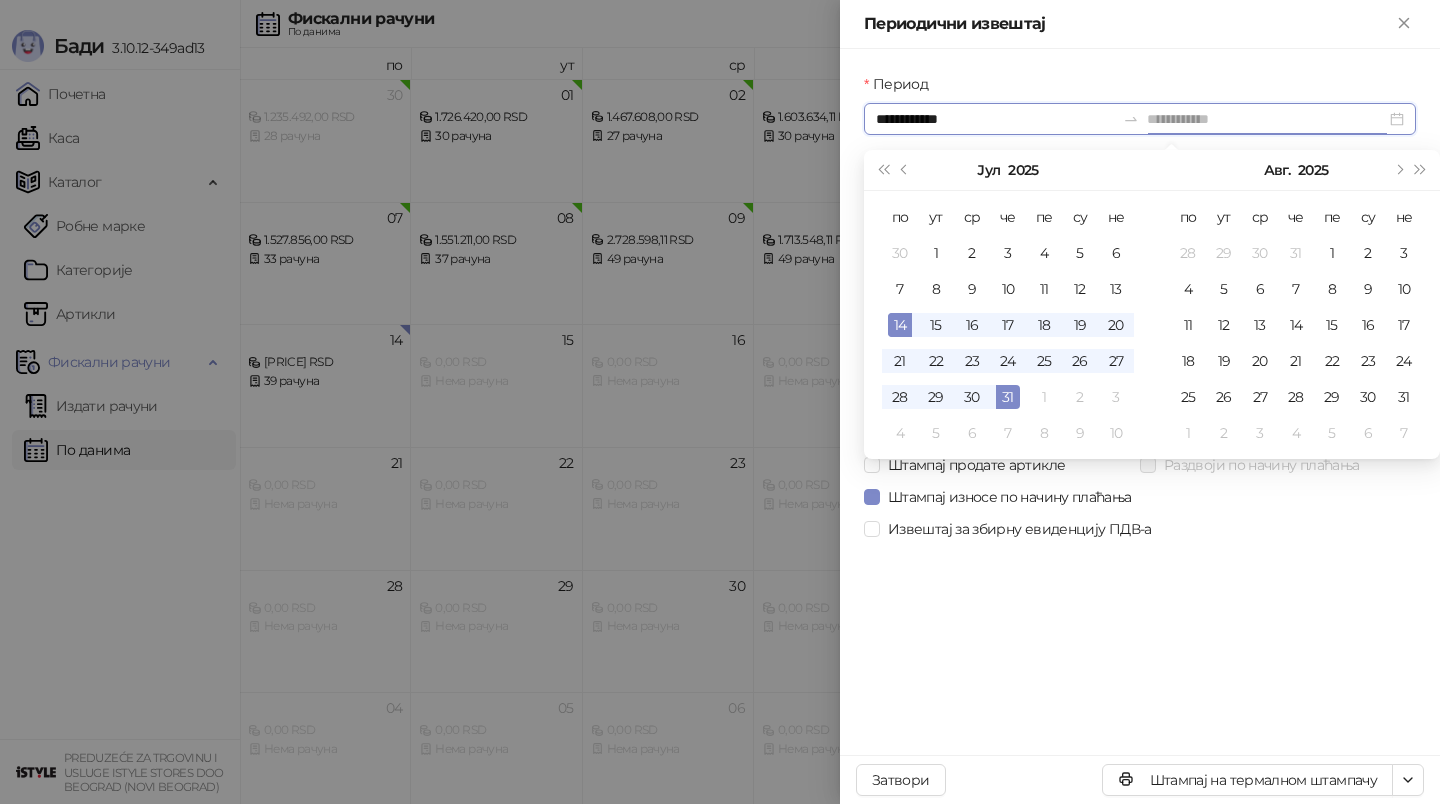 type on "**********" 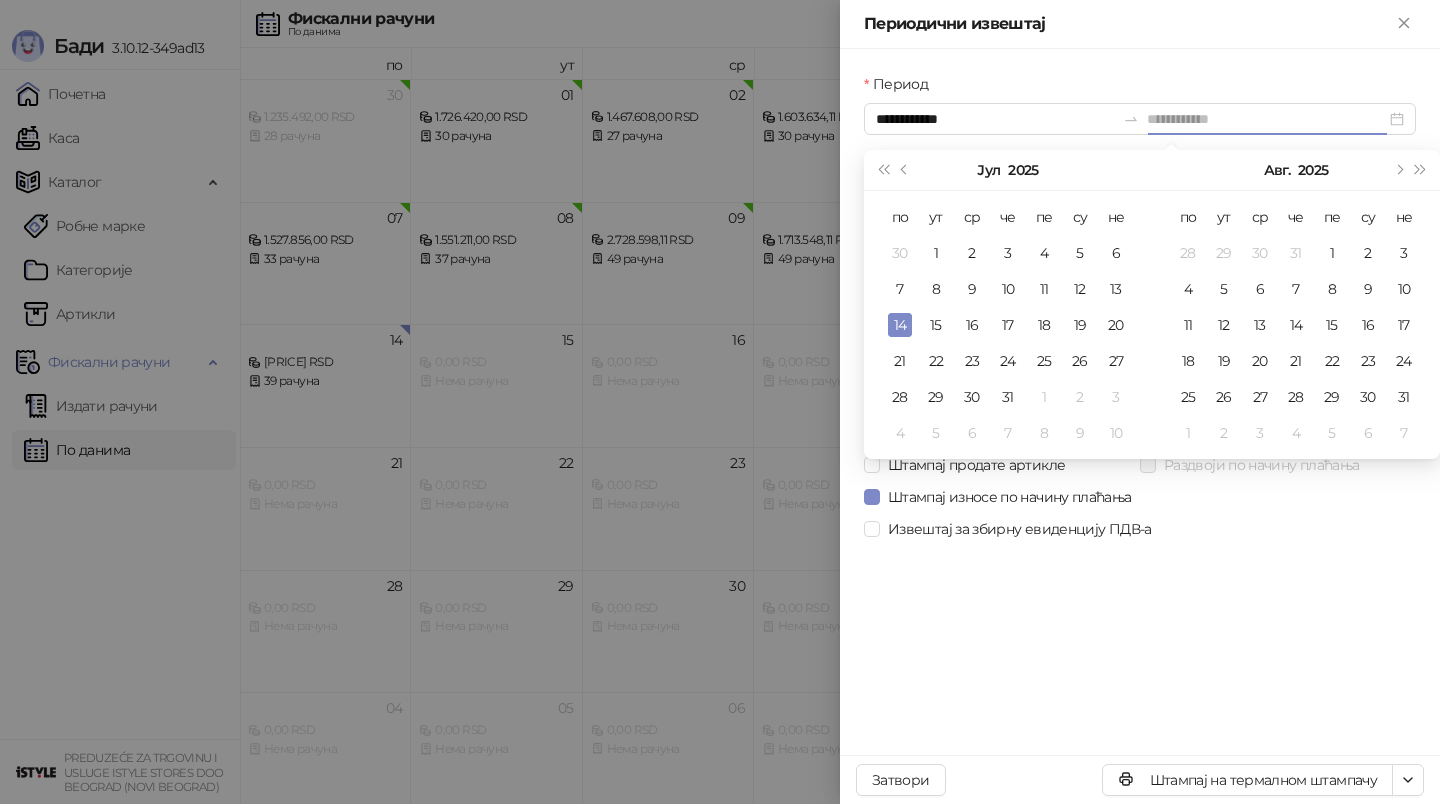 click on "14" at bounding box center (900, 325) 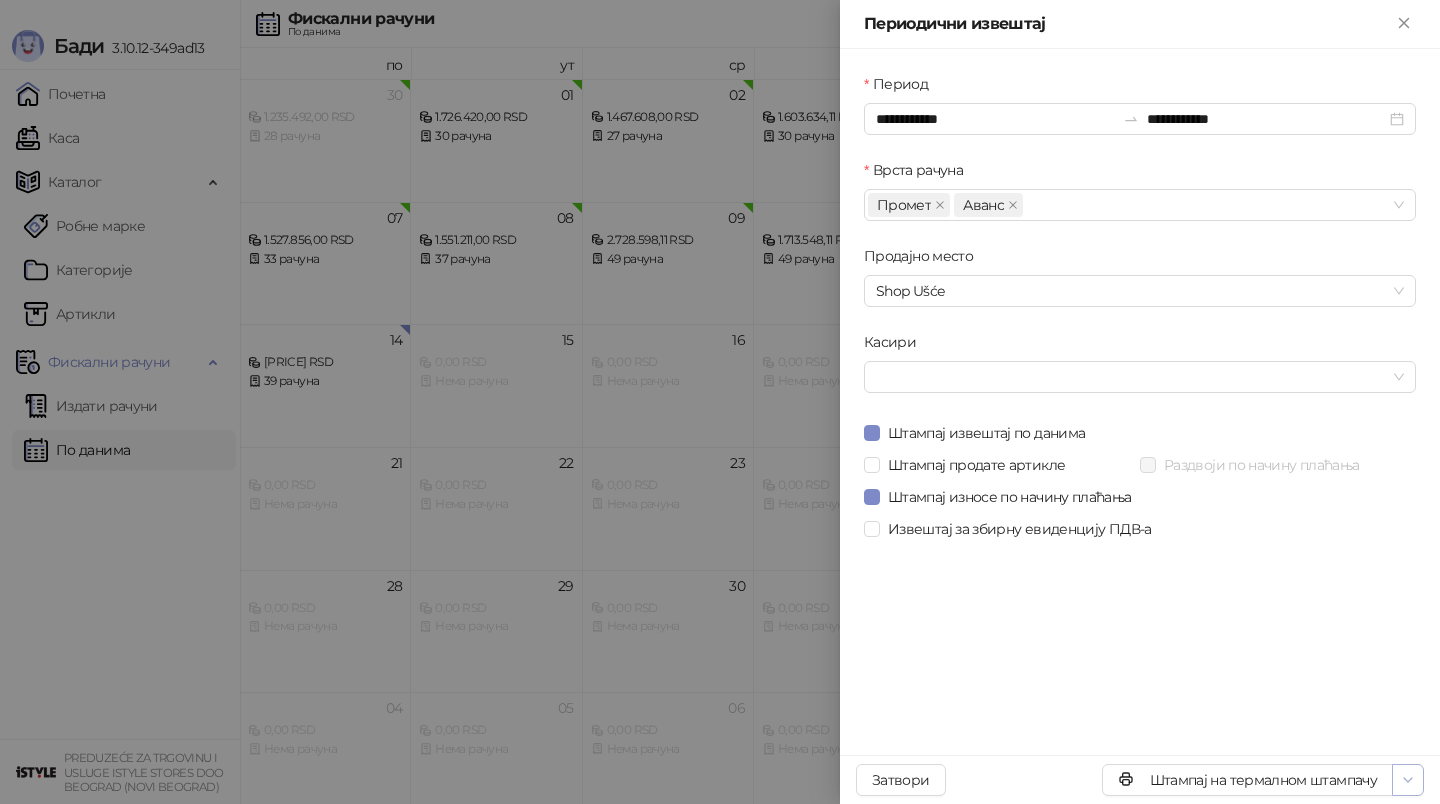 click at bounding box center [1408, 780] 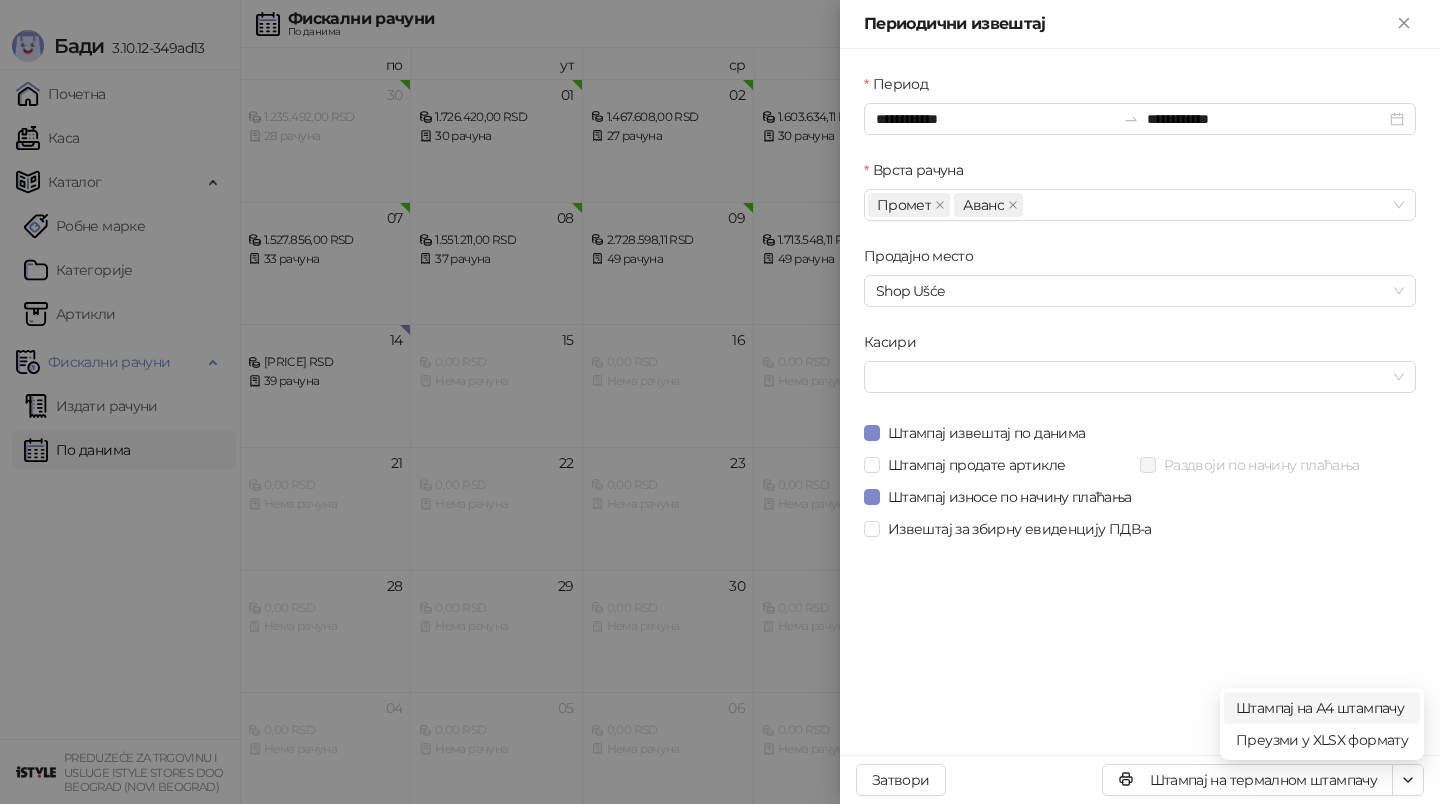 click on "Штампај на А4 штампачу" at bounding box center (1322, 708) 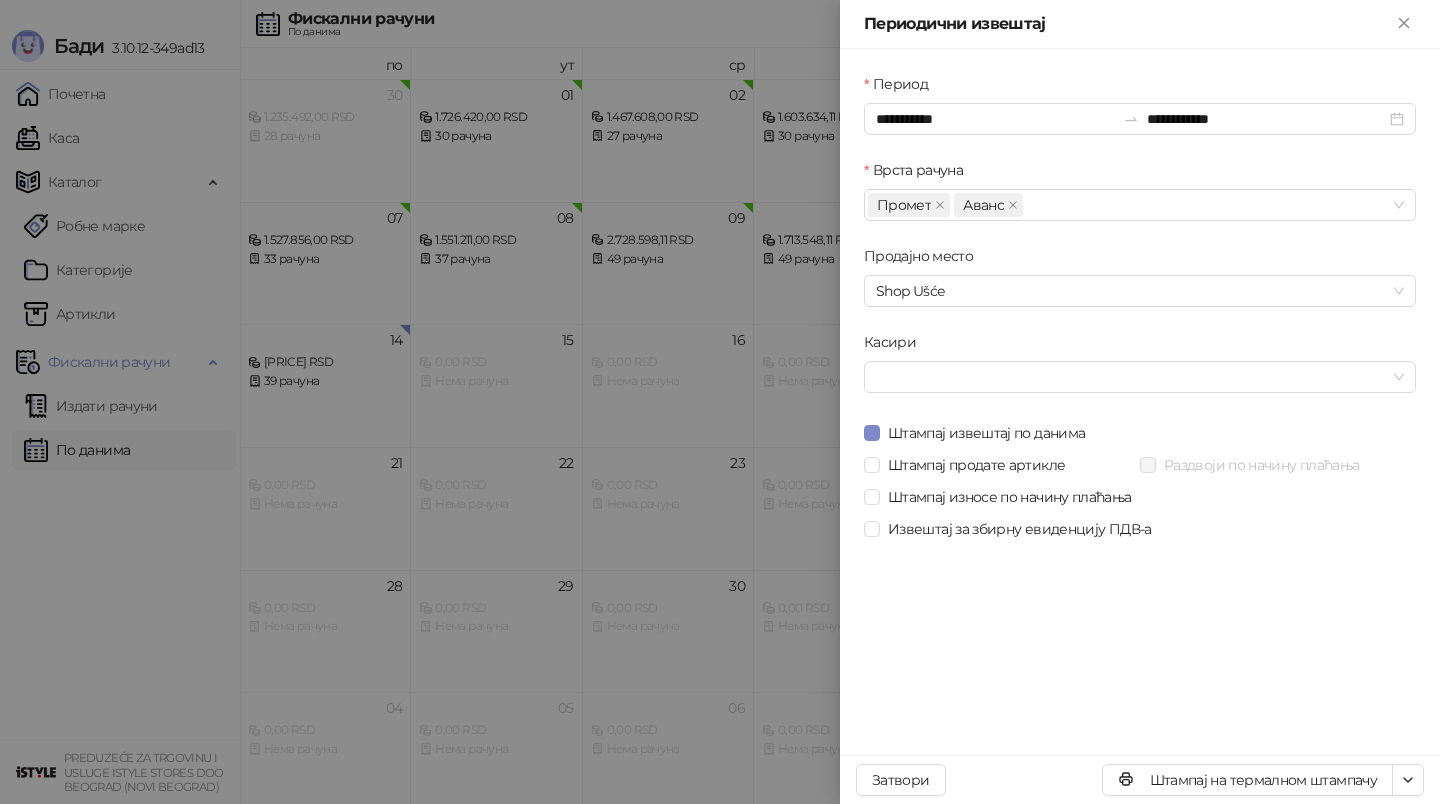 click at bounding box center (720, 402) 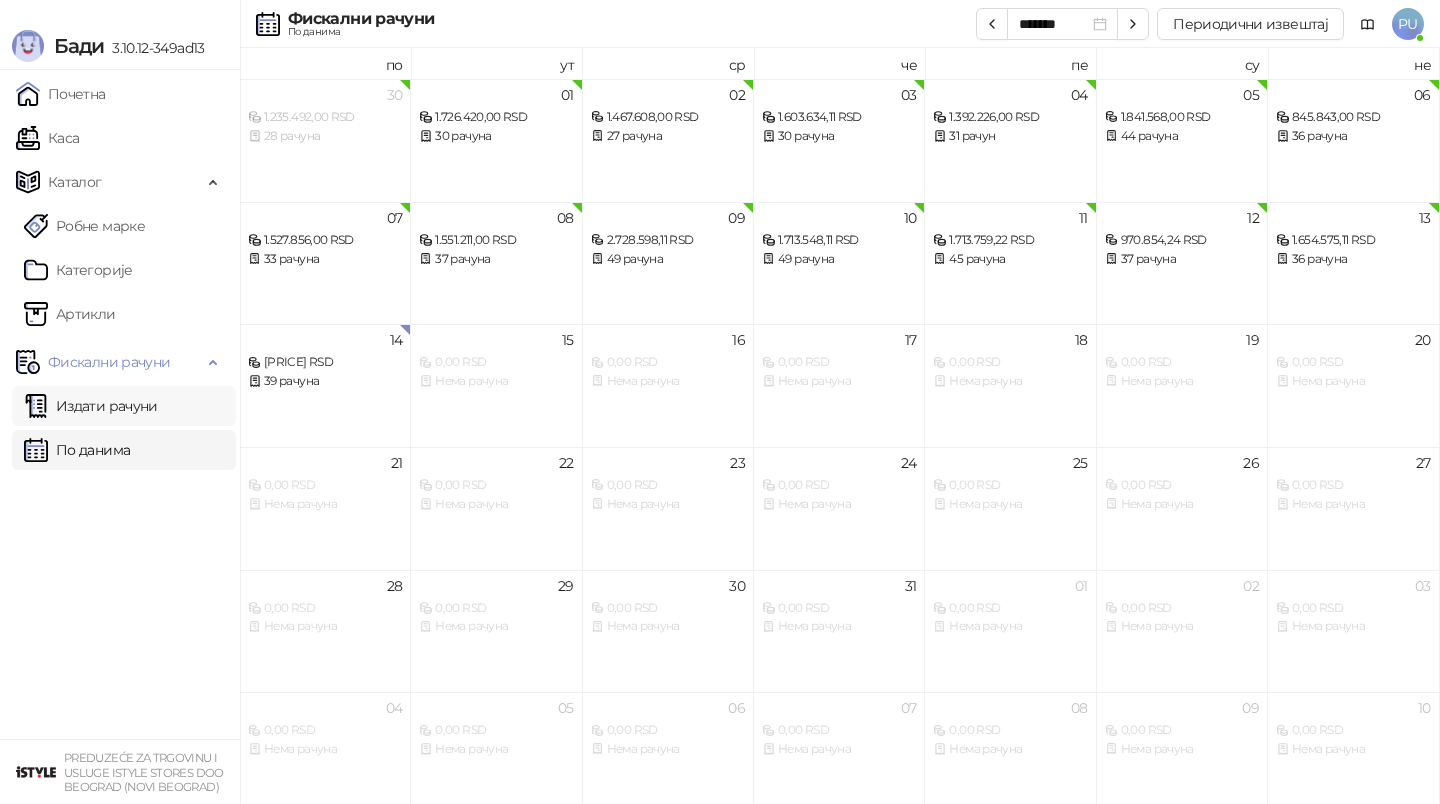 click on "Издати рачуни" at bounding box center [91, 406] 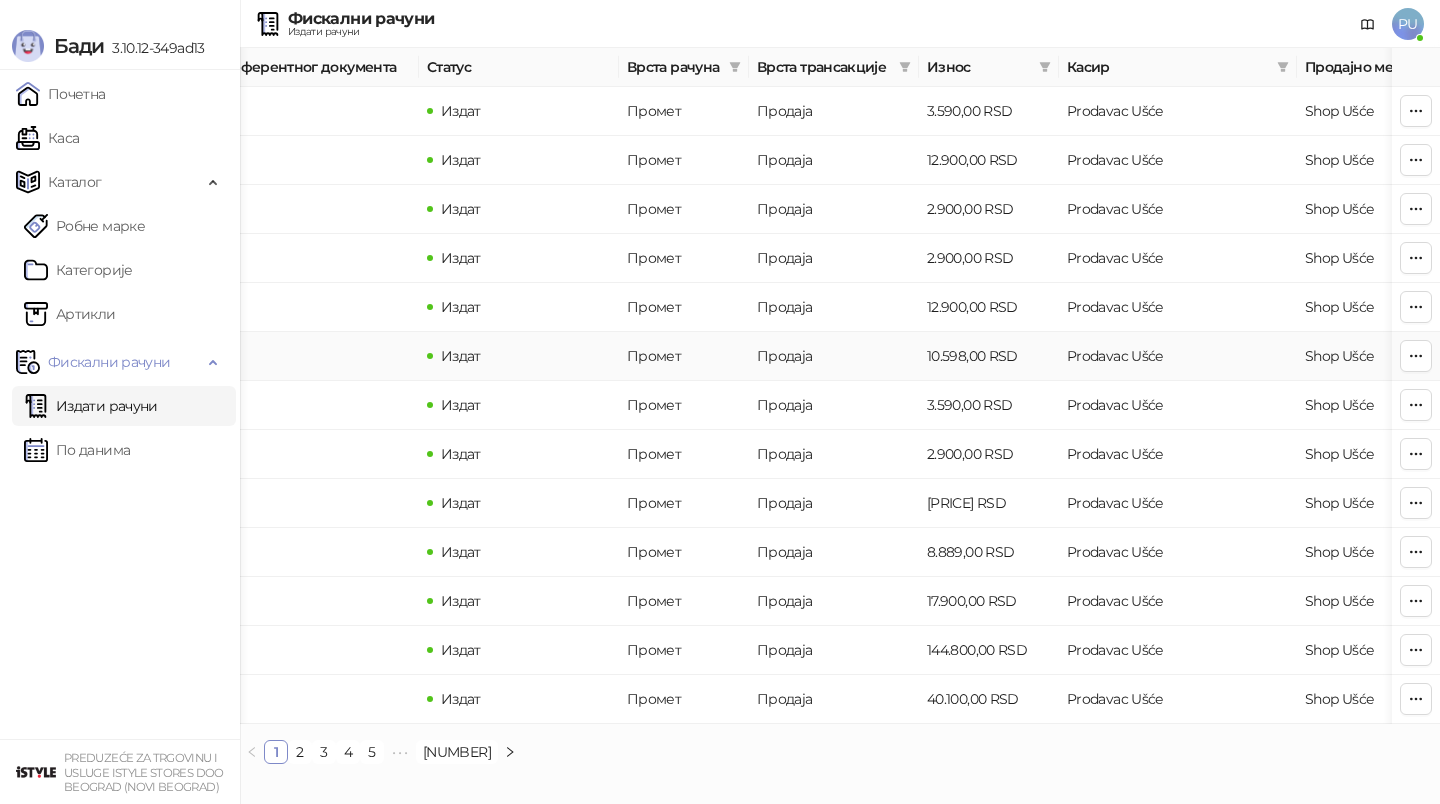 scroll, scrollTop: 0, scrollLeft: 466, axis: horizontal 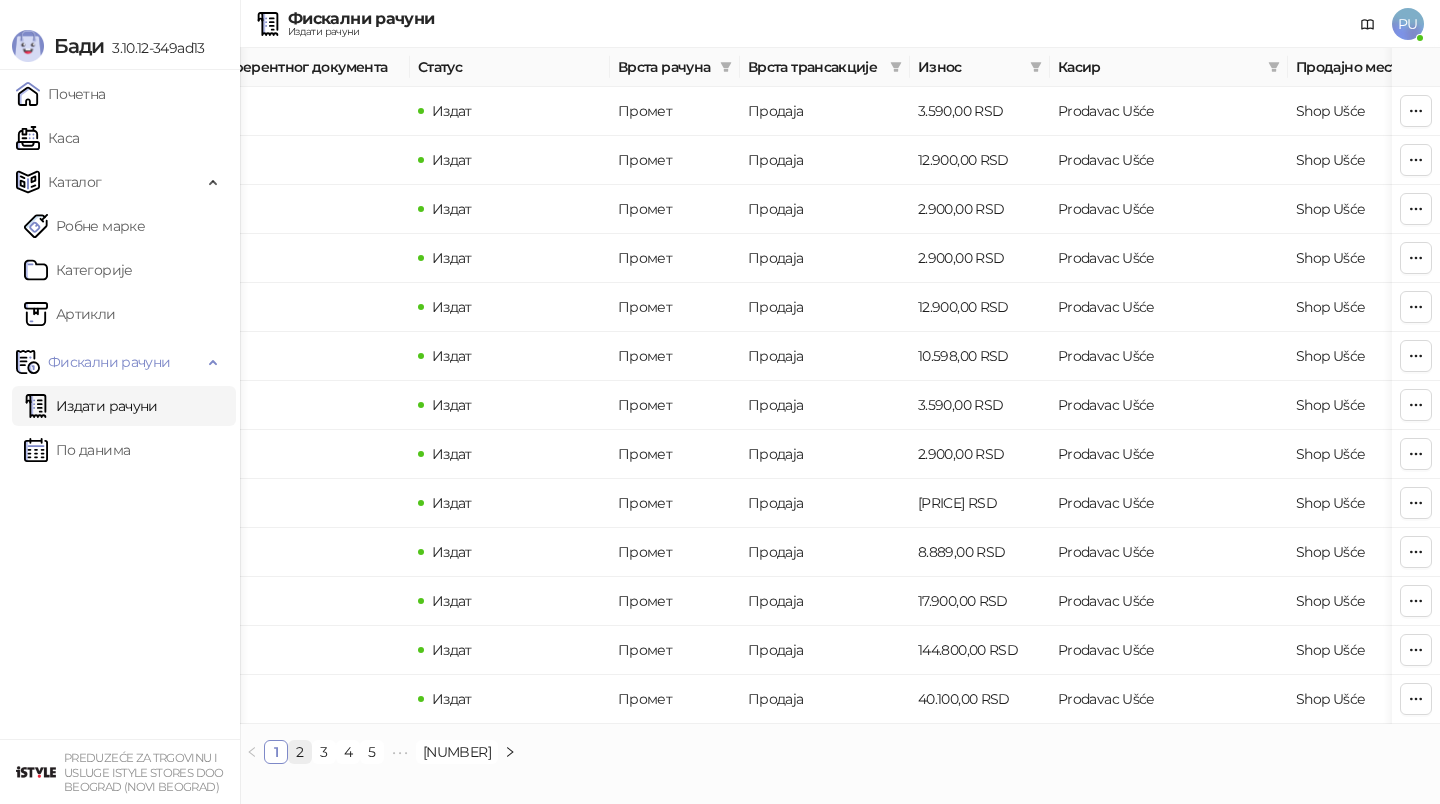 click on "2" at bounding box center (300, 752) 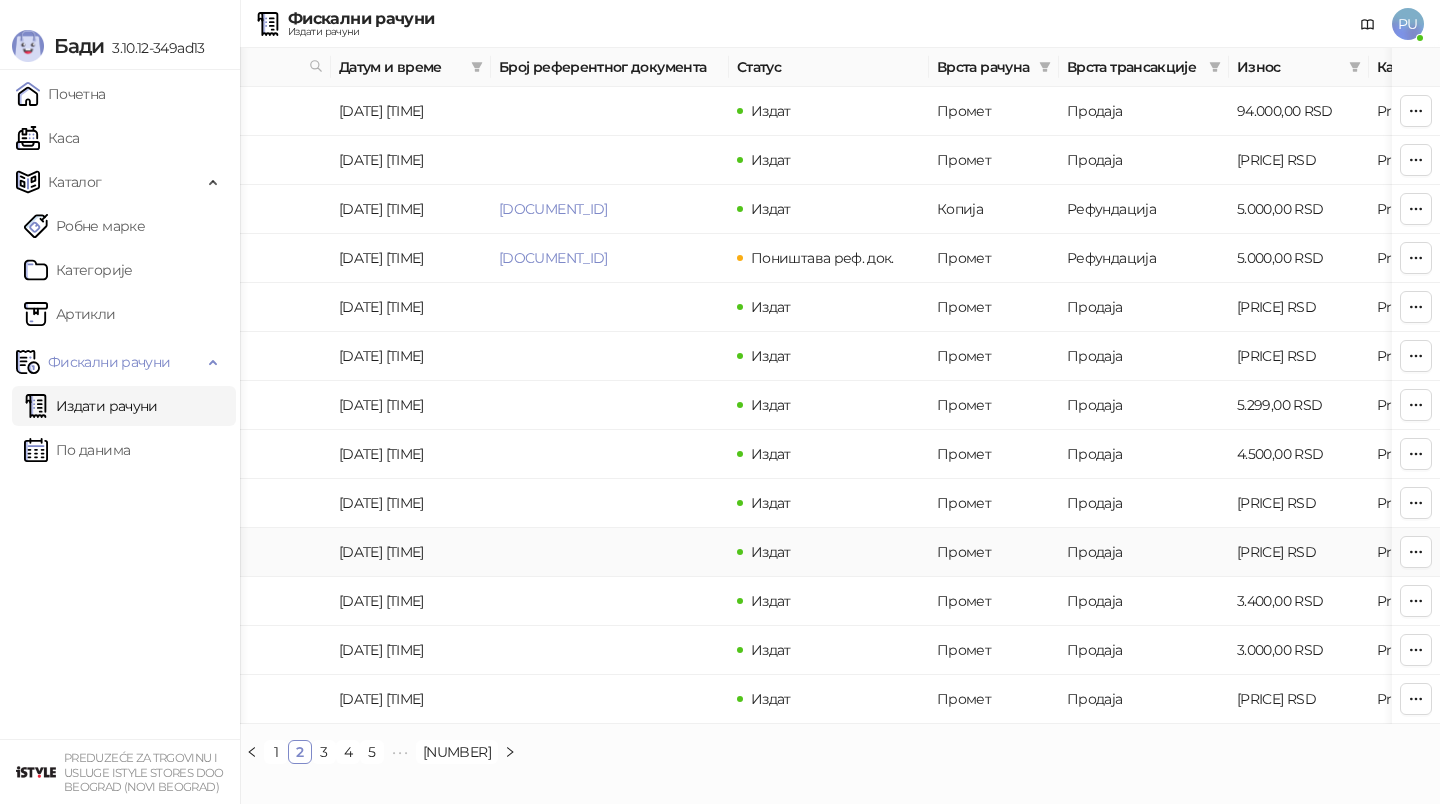 scroll, scrollTop: 0, scrollLeft: 0, axis: both 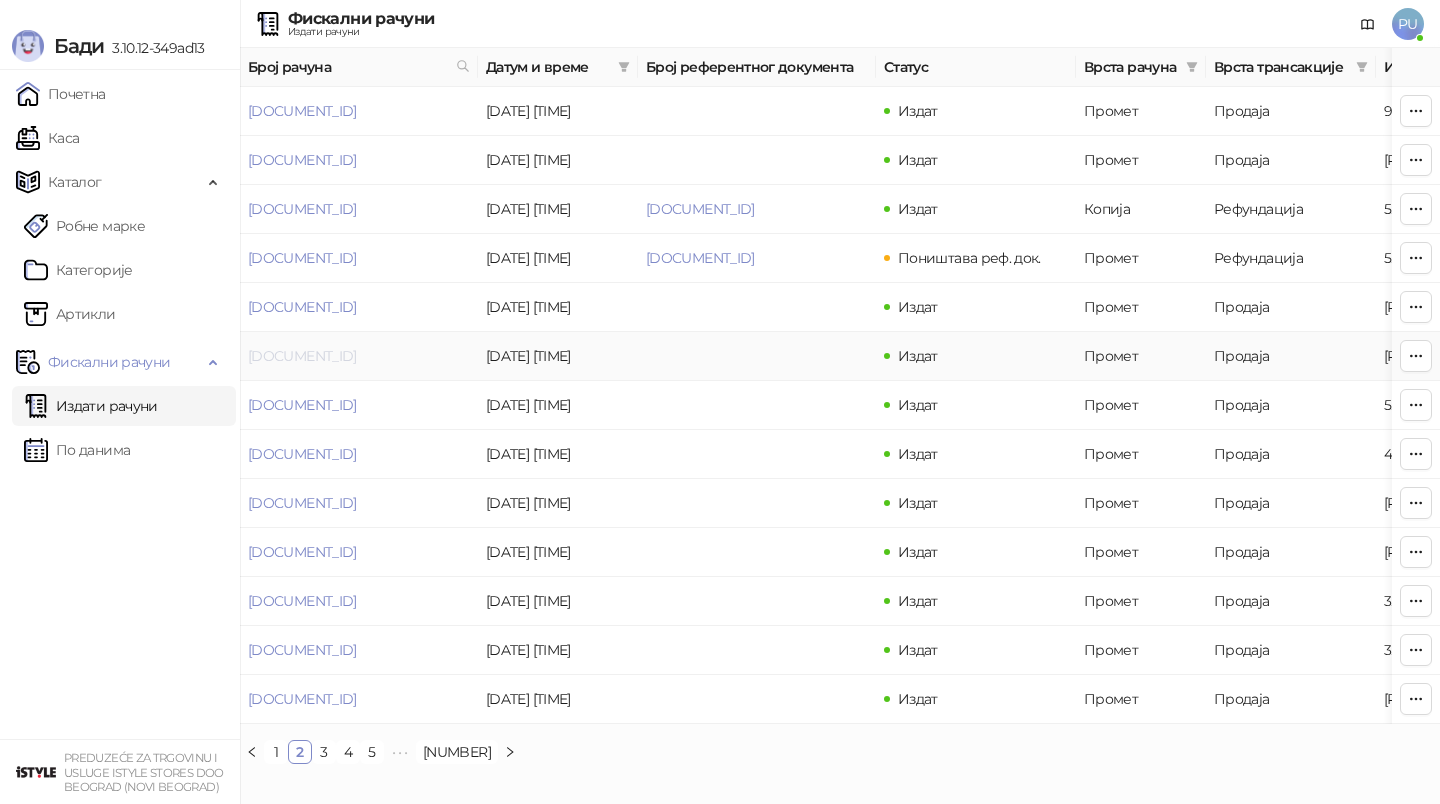 click on "[DOCUMENT_ID]" at bounding box center (302, 356) 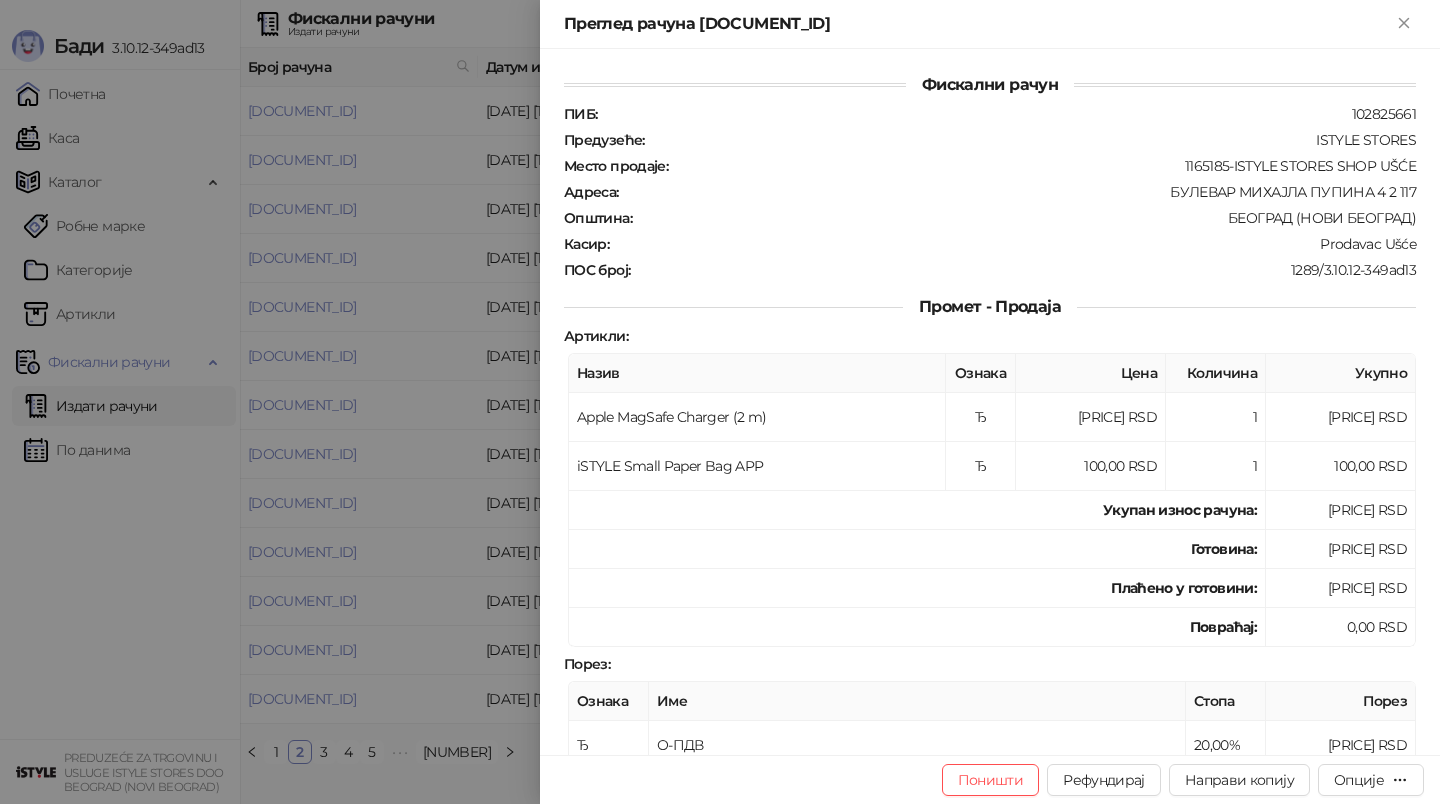 click at bounding box center [720, 402] 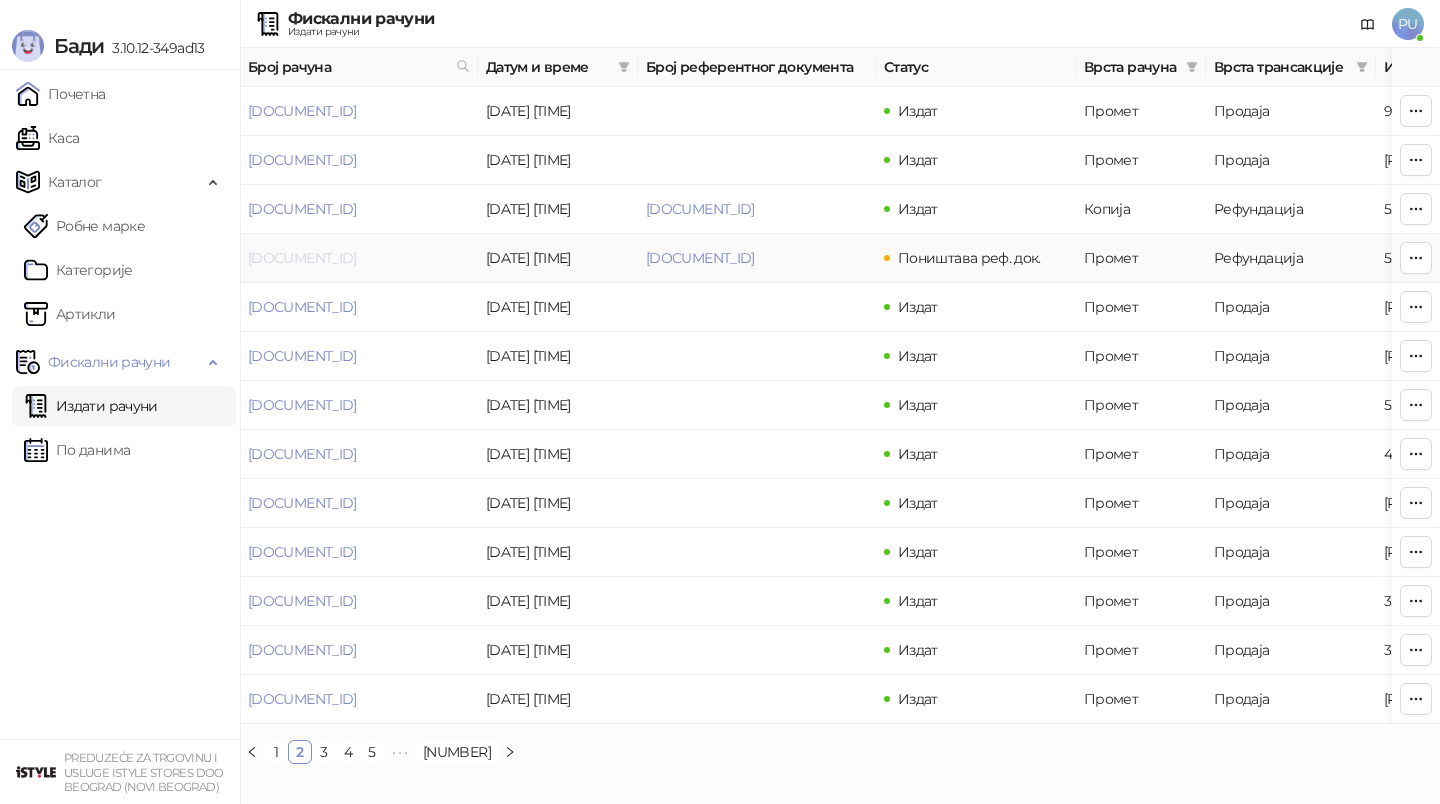 click on "[DOCUMENT_ID]" at bounding box center (302, 258) 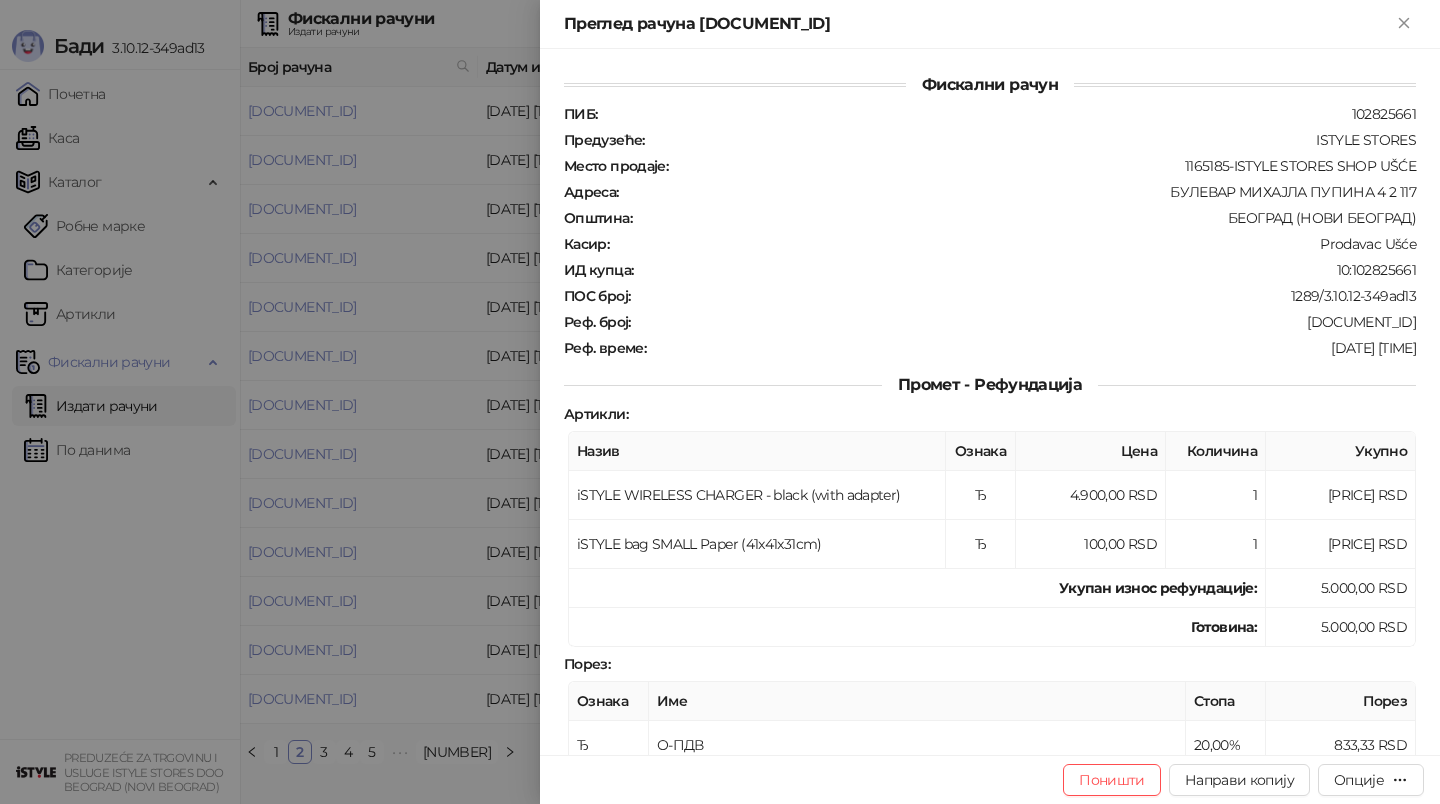 click at bounding box center [720, 402] 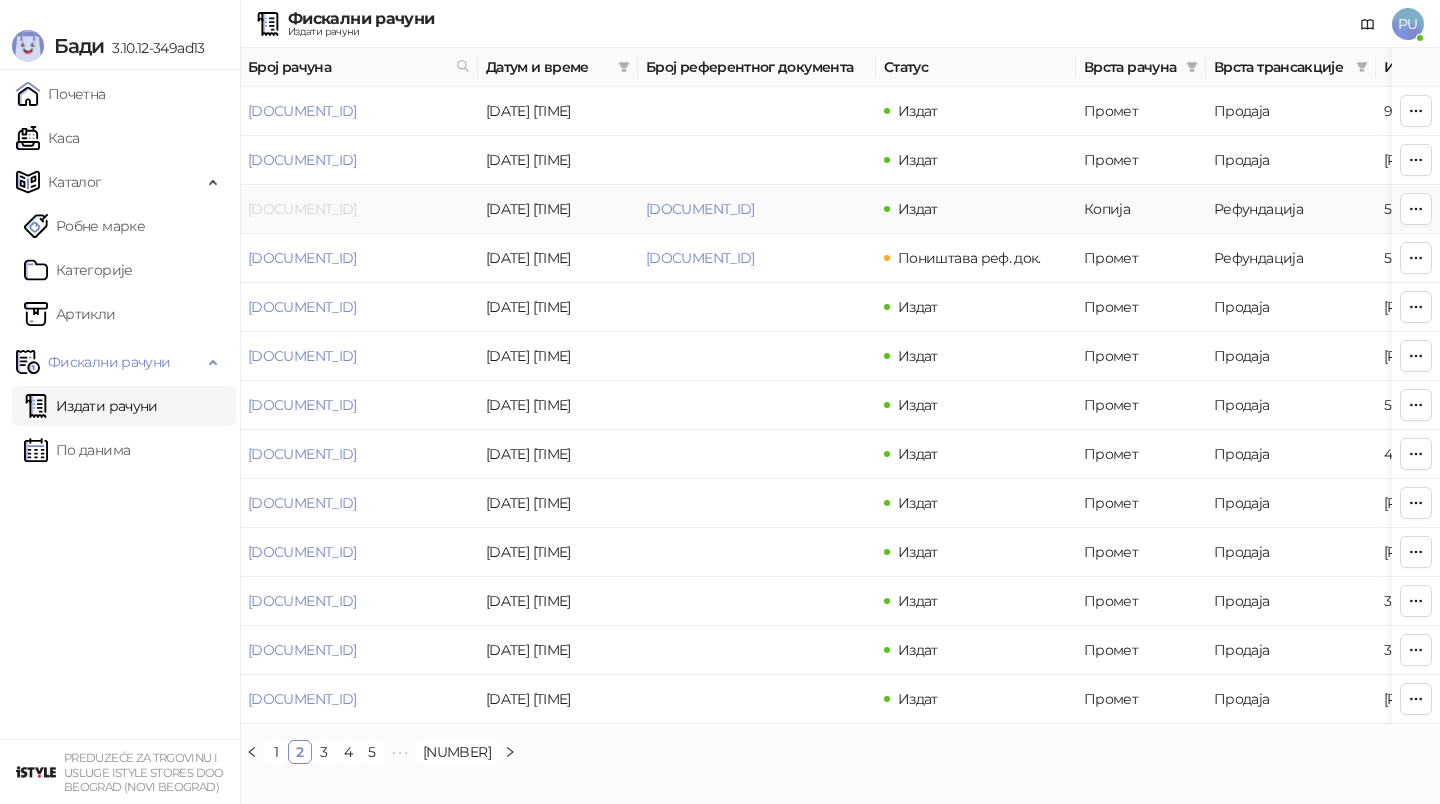 click on "[DOCUMENT_ID]" at bounding box center [302, 209] 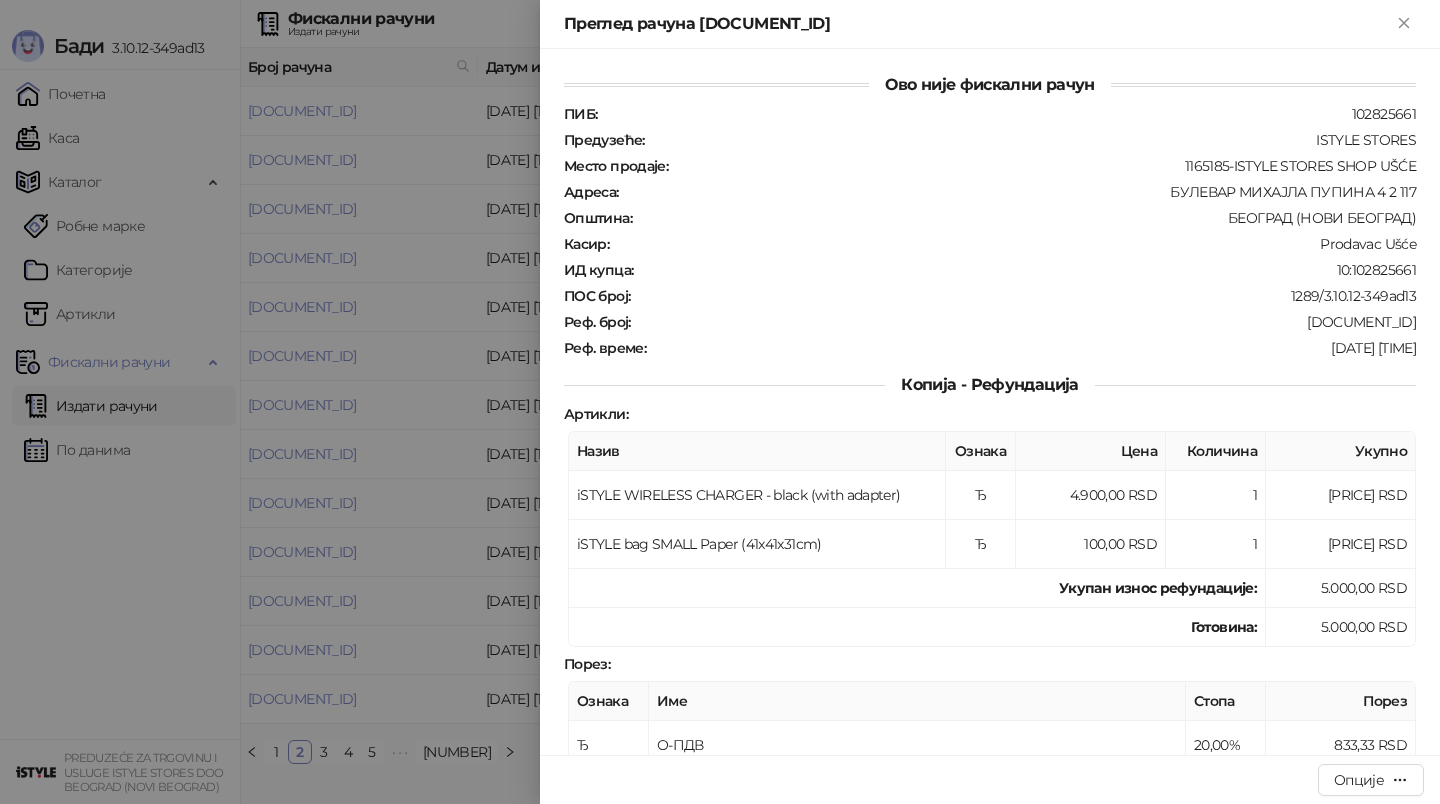 click at bounding box center (720, 402) 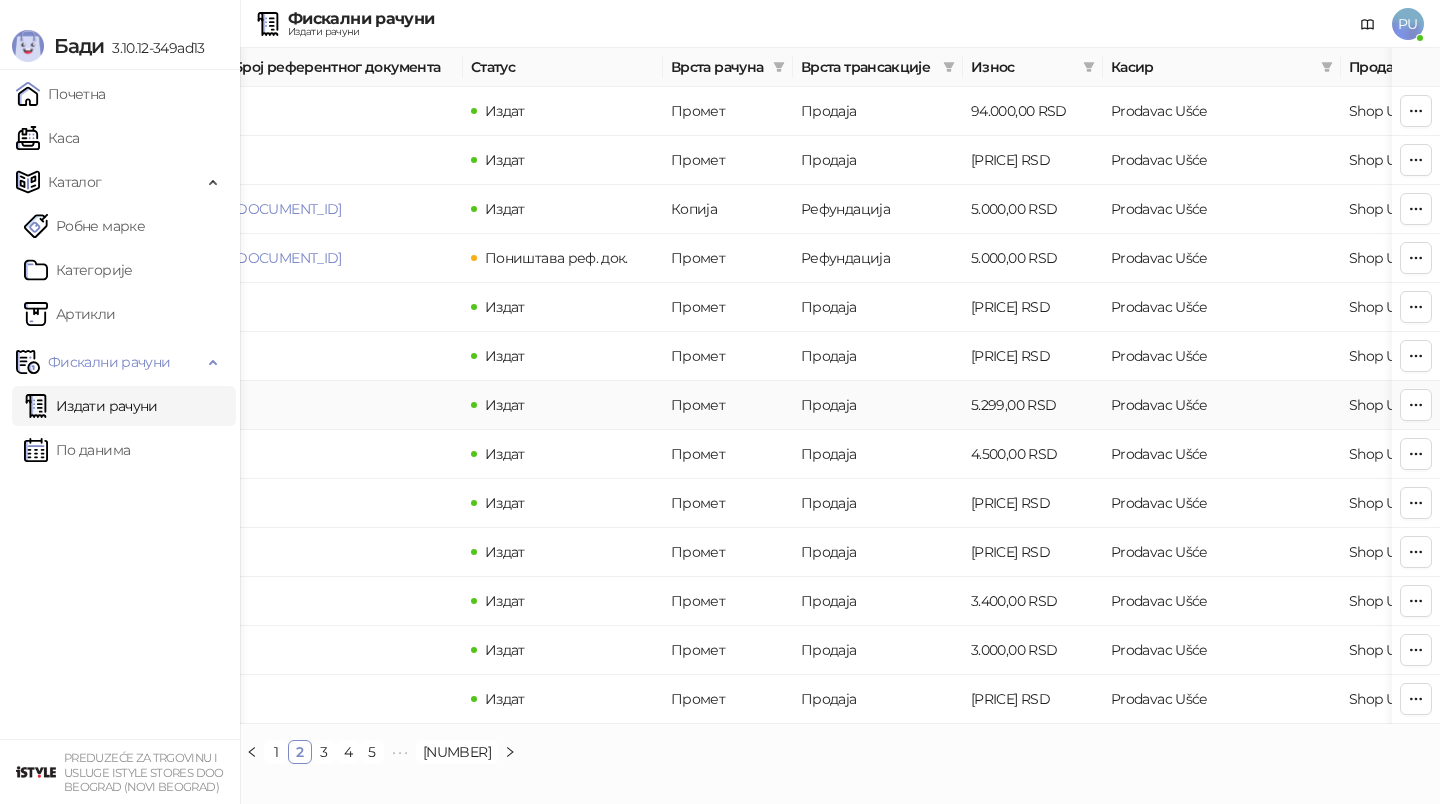 scroll, scrollTop: 0, scrollLeft: 0, axis: both 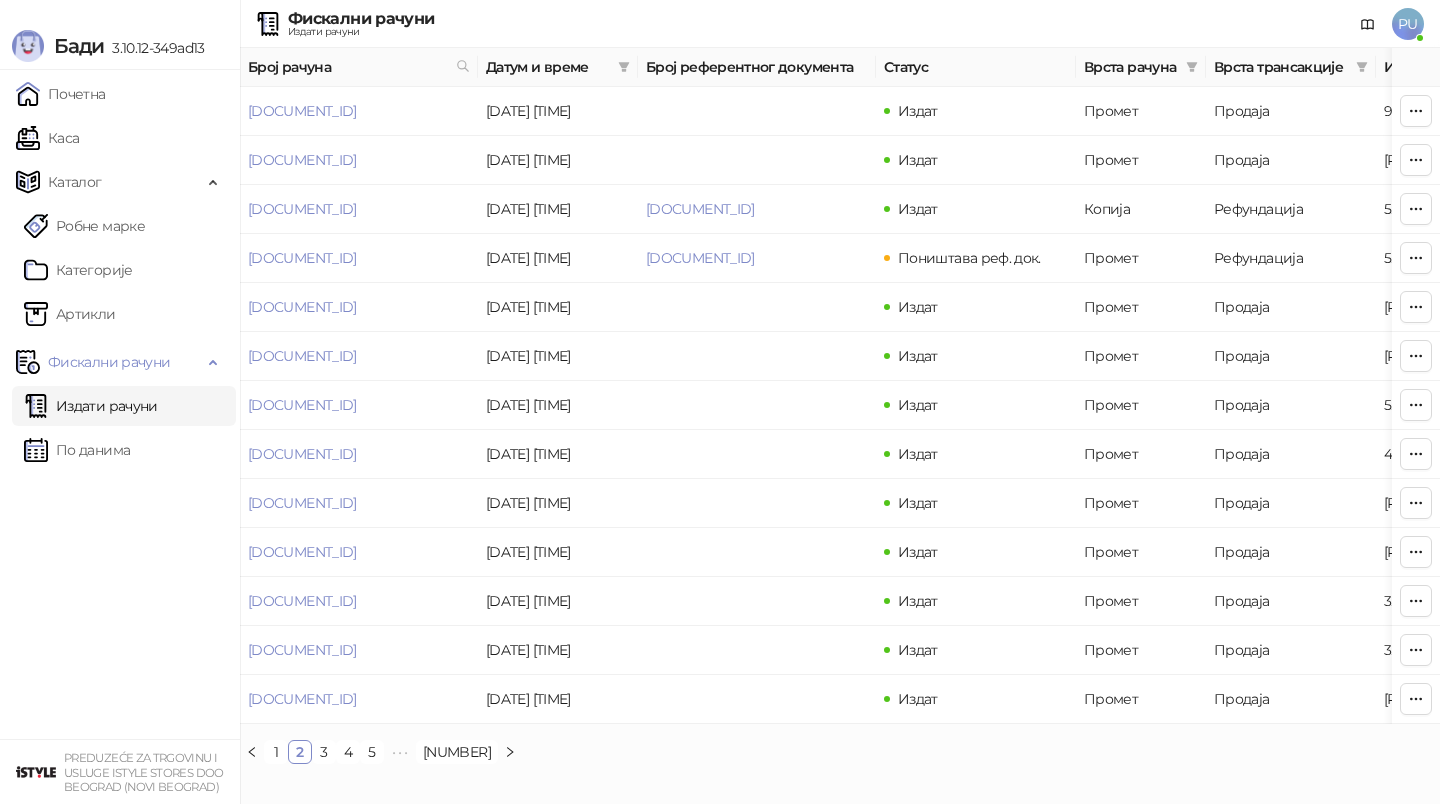 click on "Издати рачуни" at bounding box center [91, 406] 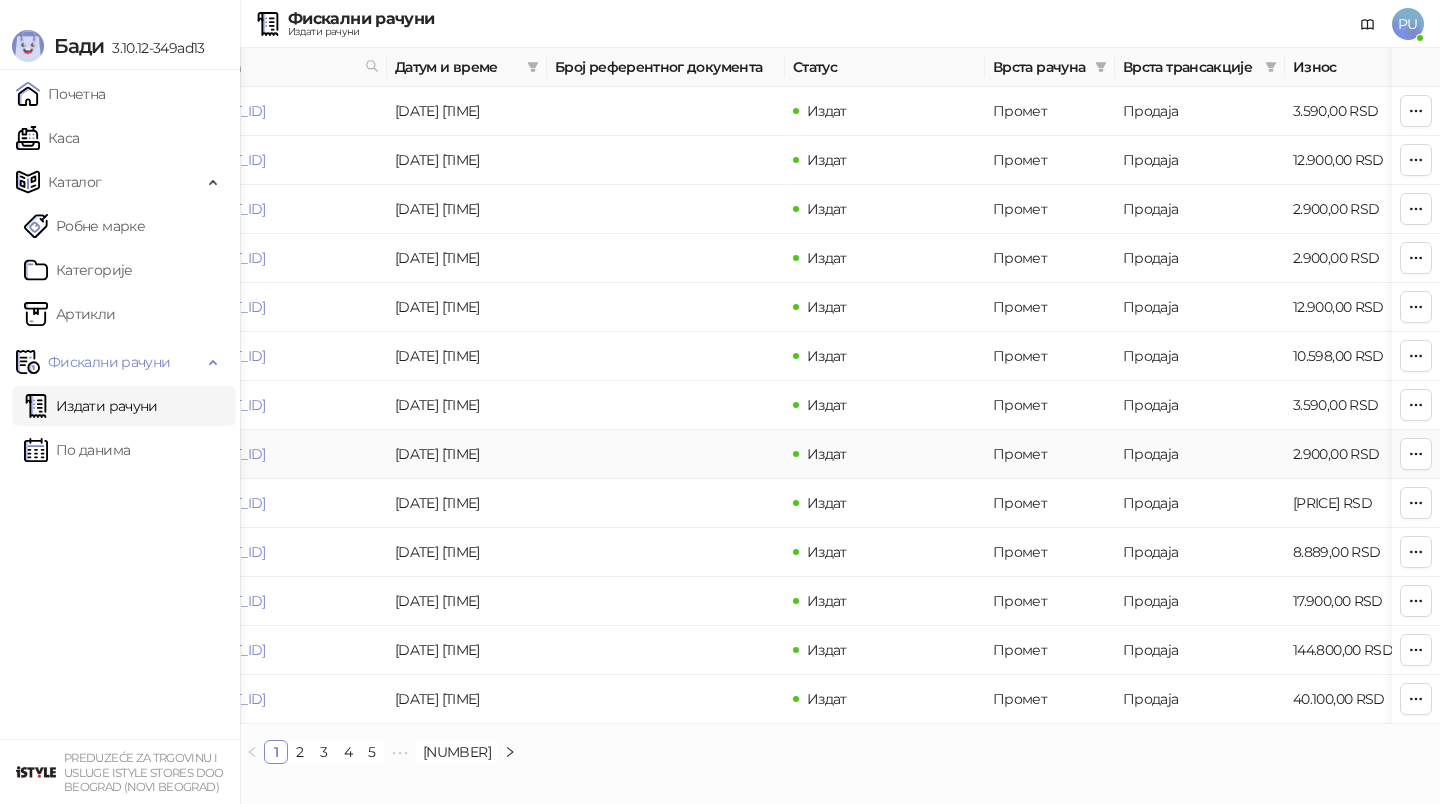 scroll, scrollTop: 0, scrollLeft: 45, axis: horizontal 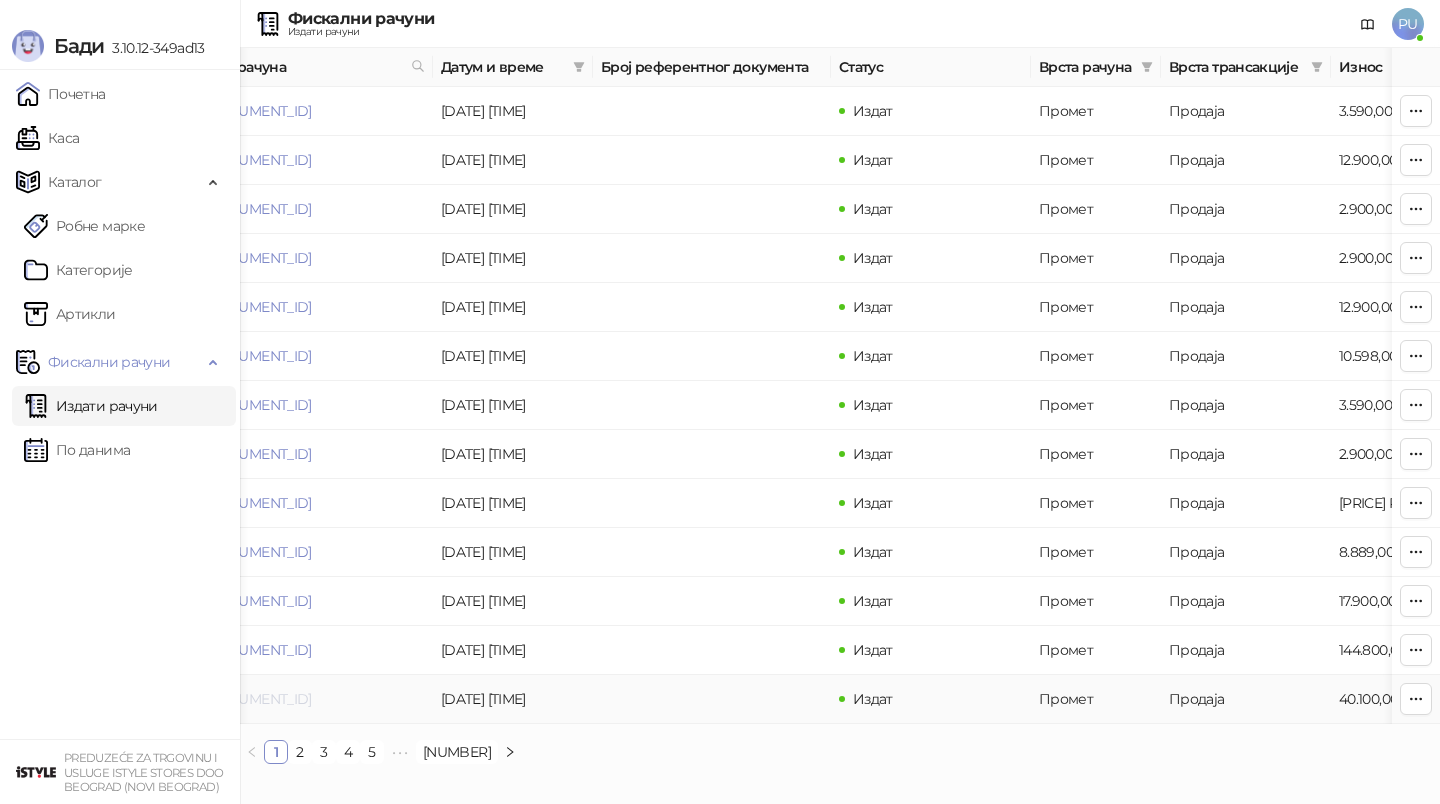 click on "[DOCUMENT_ID]" at bounding box center [257, 699] 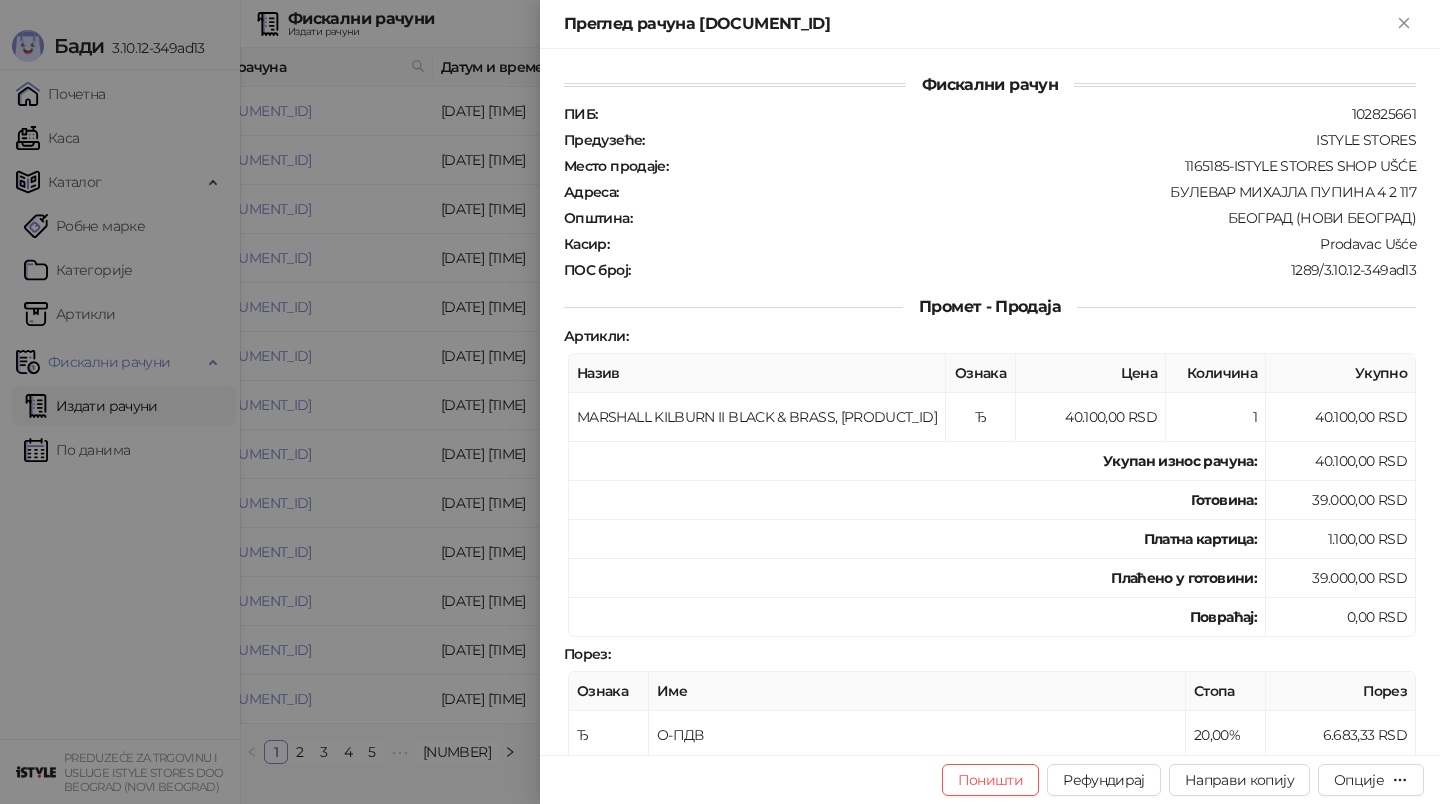 click on "Име" at bounding box center [917, 691] 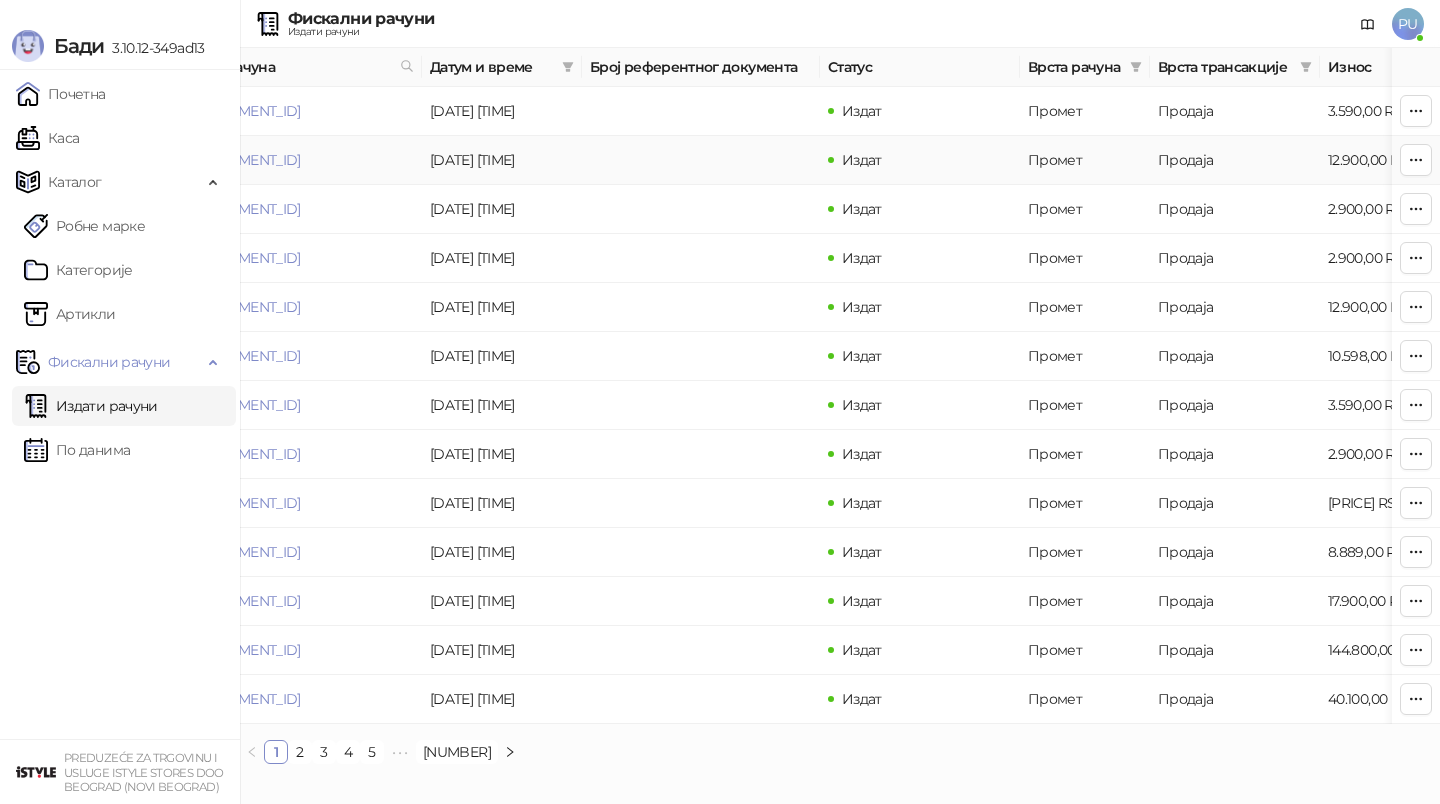 scroll, scrollTop: 0, scrollLeft: 0, axis: both 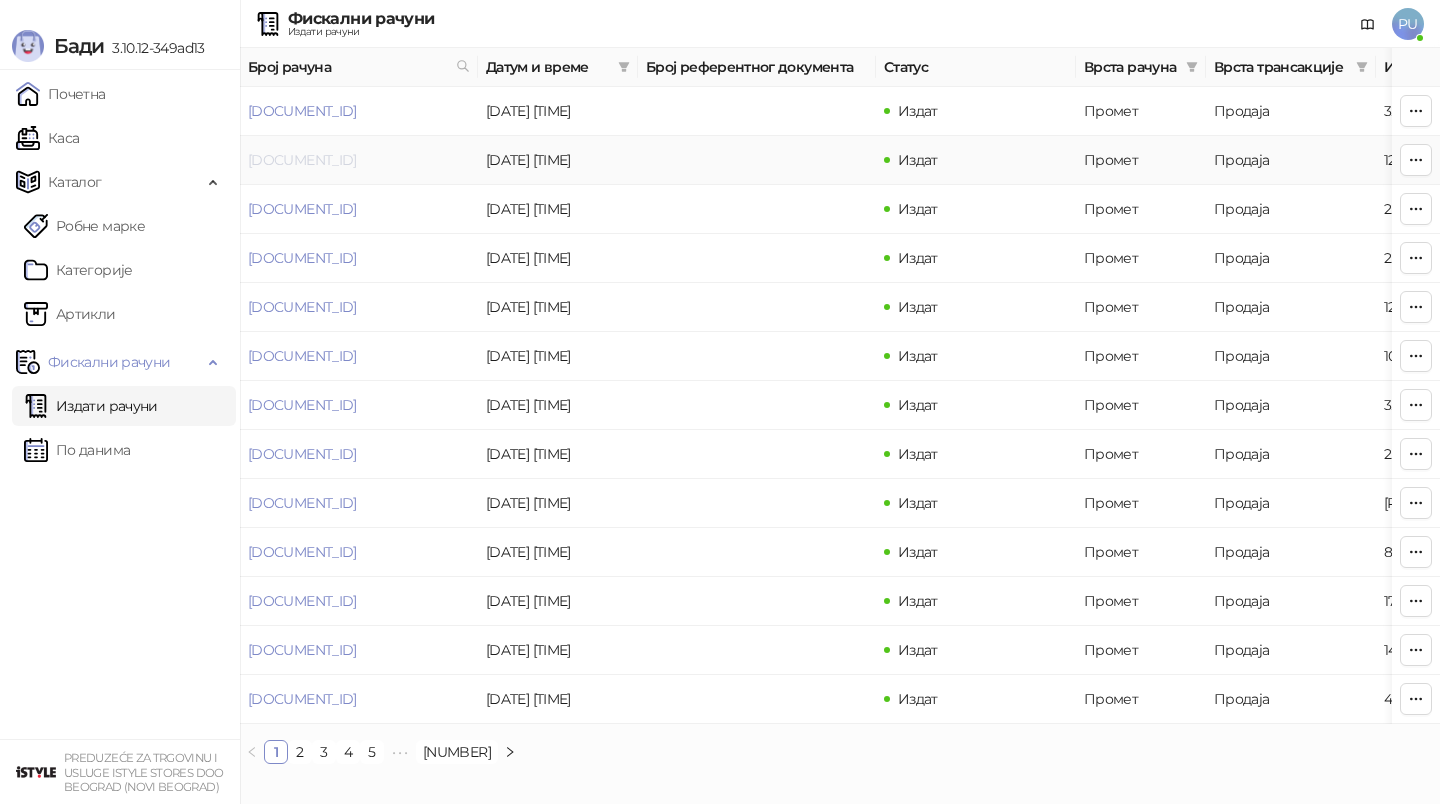 click on "[DOCUMENT_ID]" at bounding box center (302, 160) 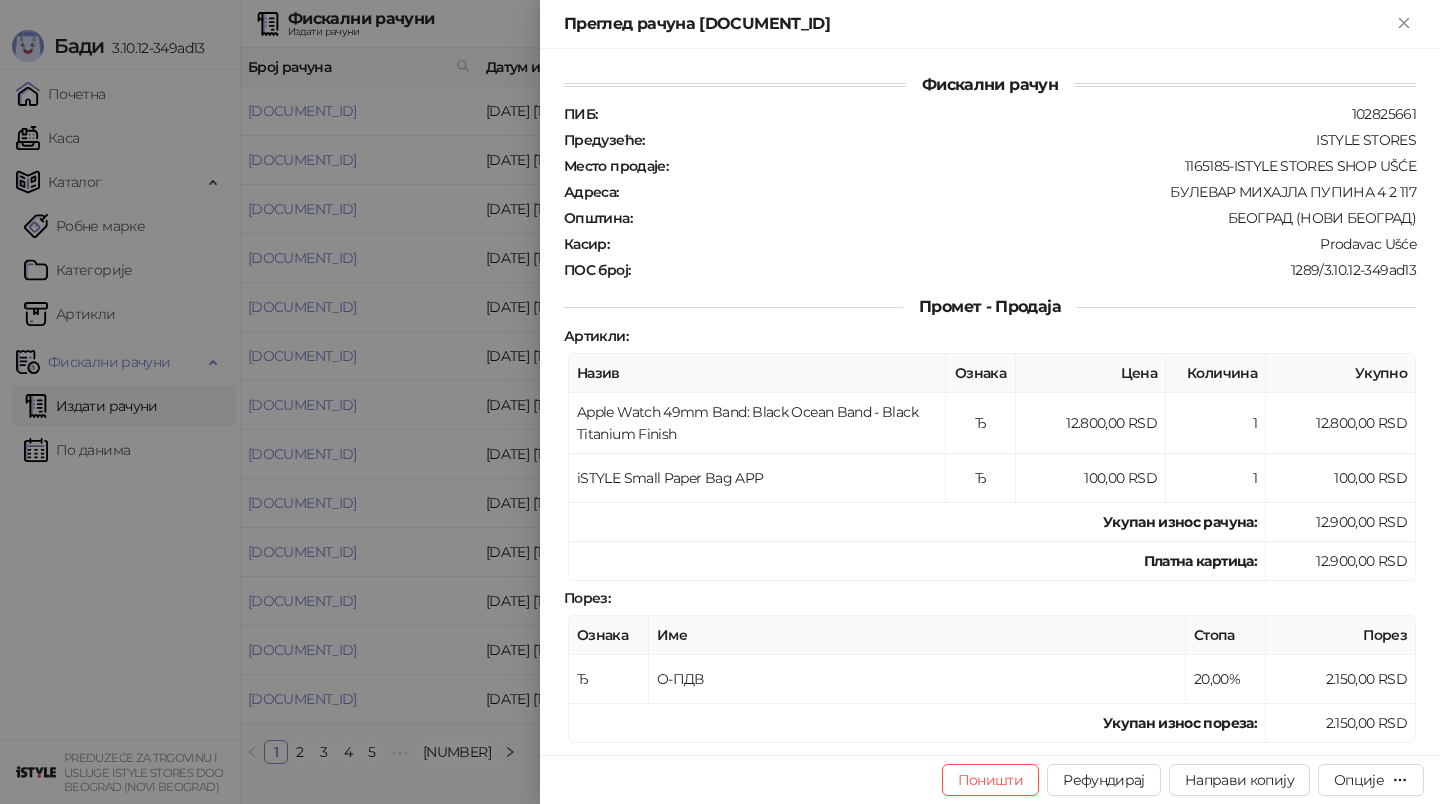 click at bounding box center [720, 402] 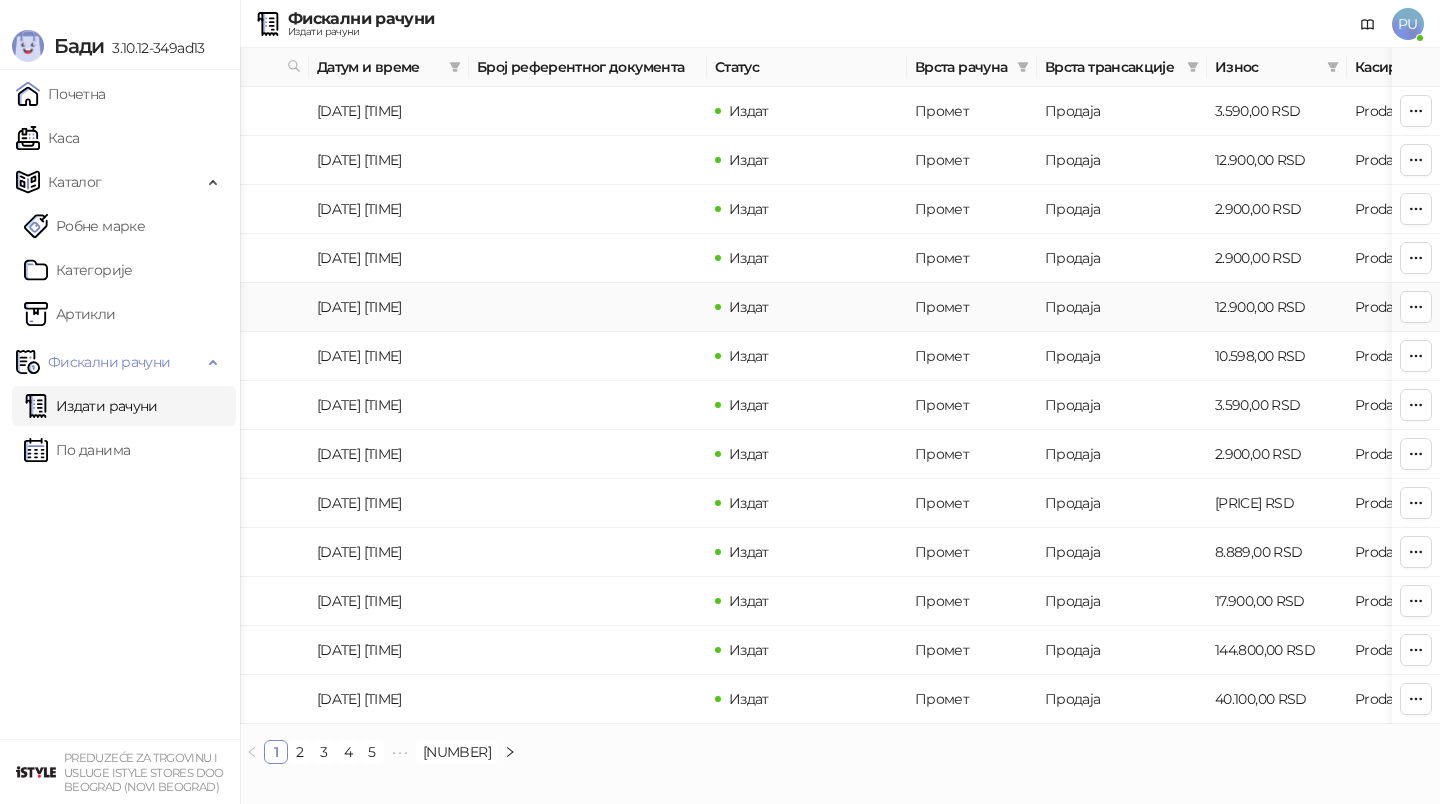 scroll, scrollTop: 0, scrollLeft: 0, axis: both 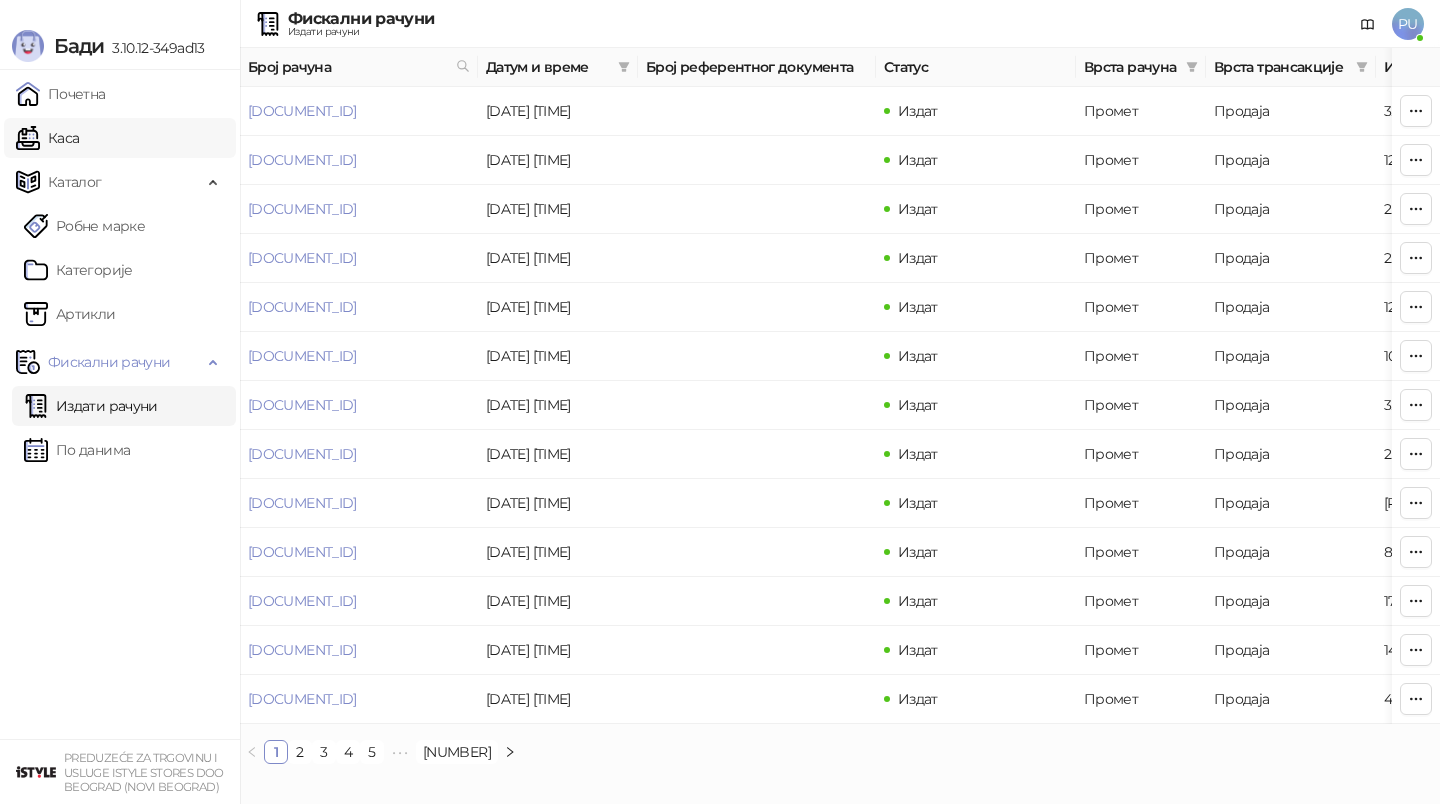 click on "Каса" at bounding box center [47, 138] 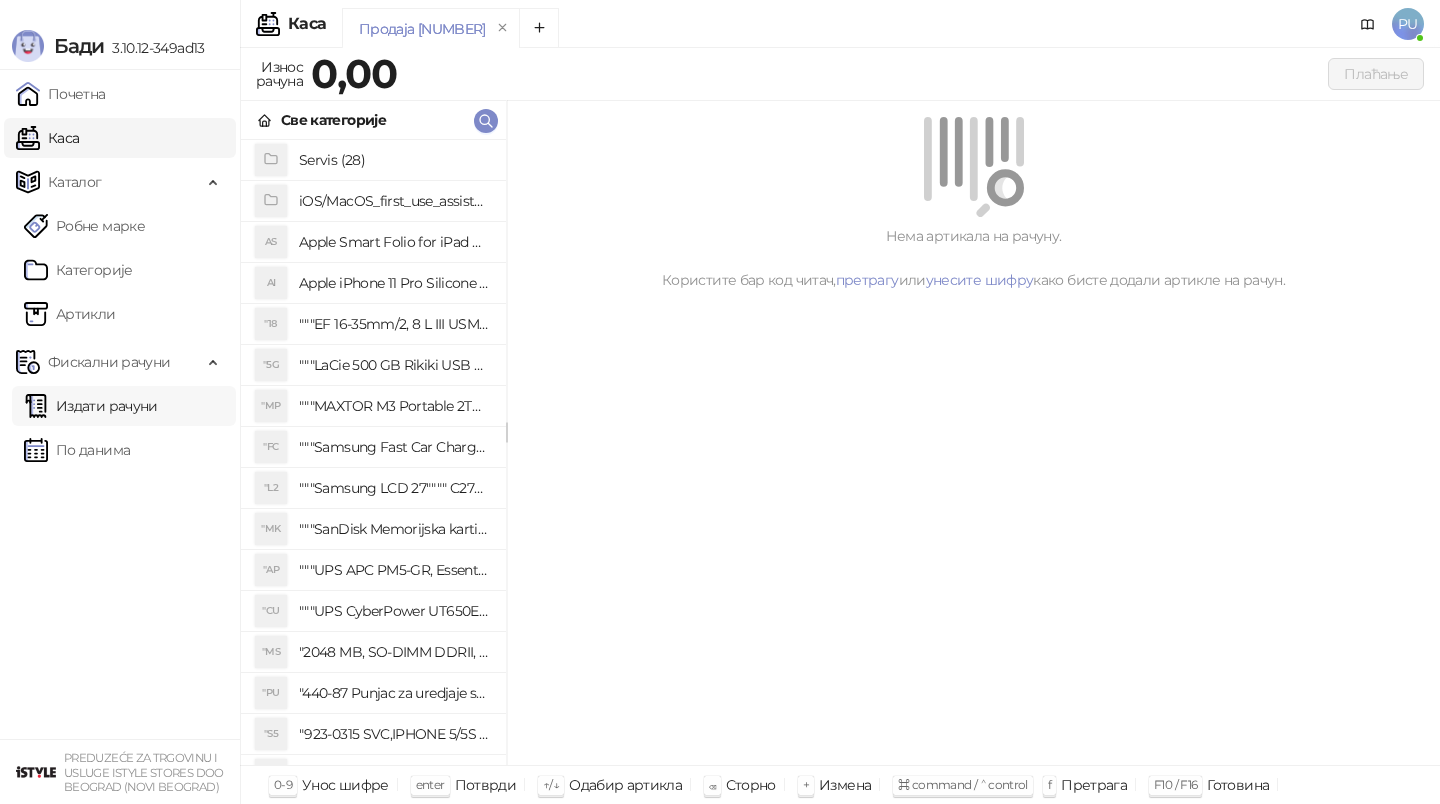 click on "Издати рачуни" at bounding box center (91, 406) 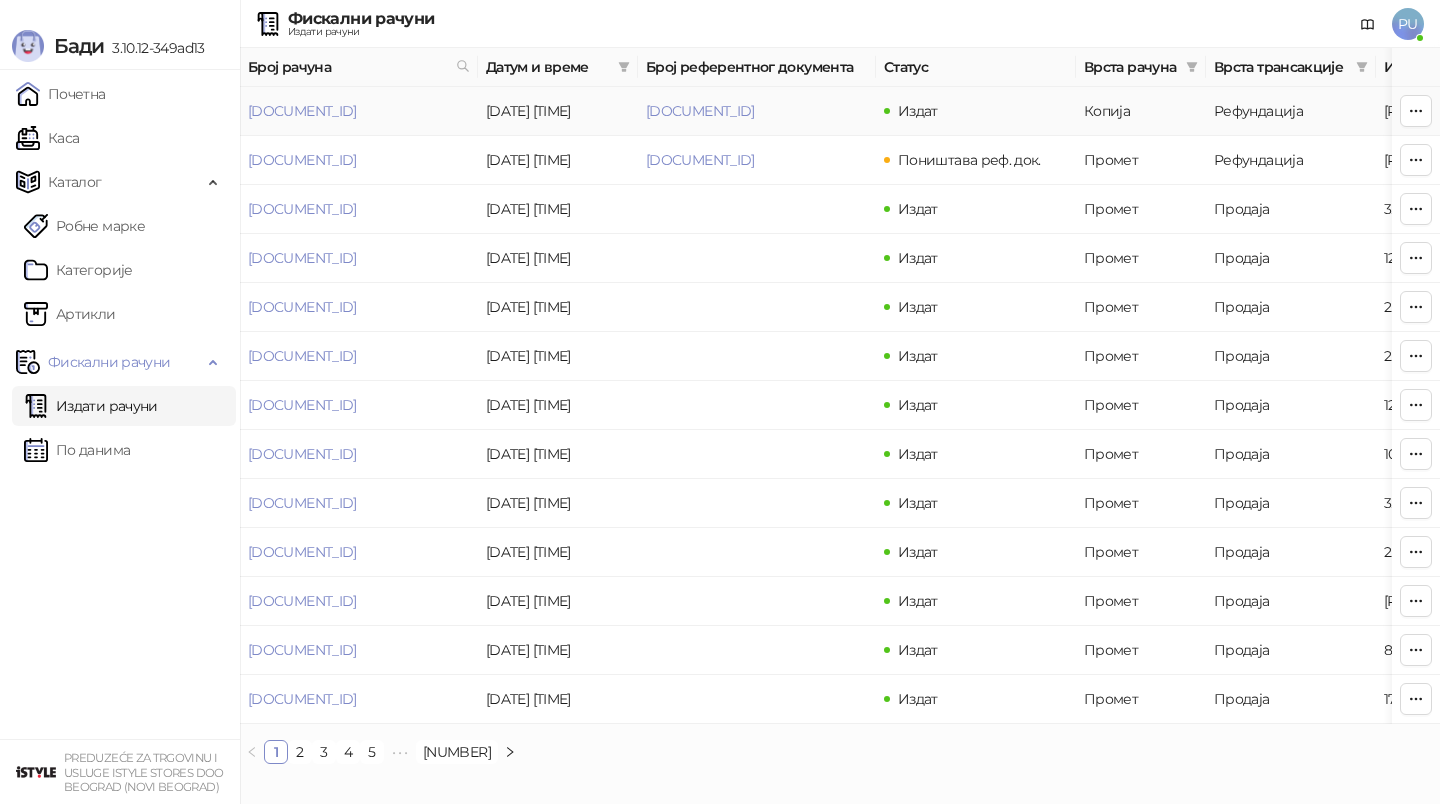 drag, startPoint x: 854, startPoint y: 109, endPoint x: 643, endPoint y: 120, distance: 211.28653 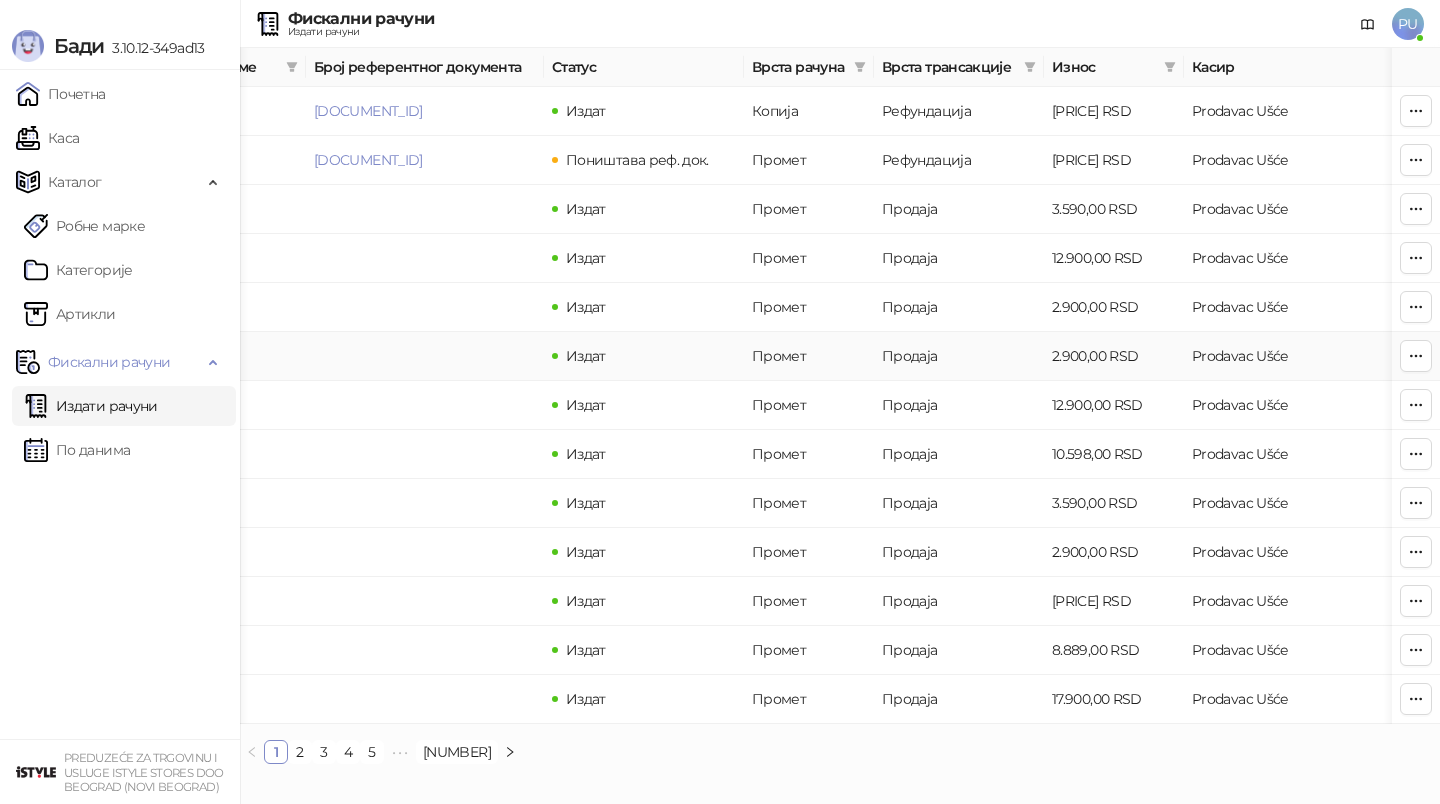 scroll, scrollTop: 0, scrollLeft: 0, axis: both 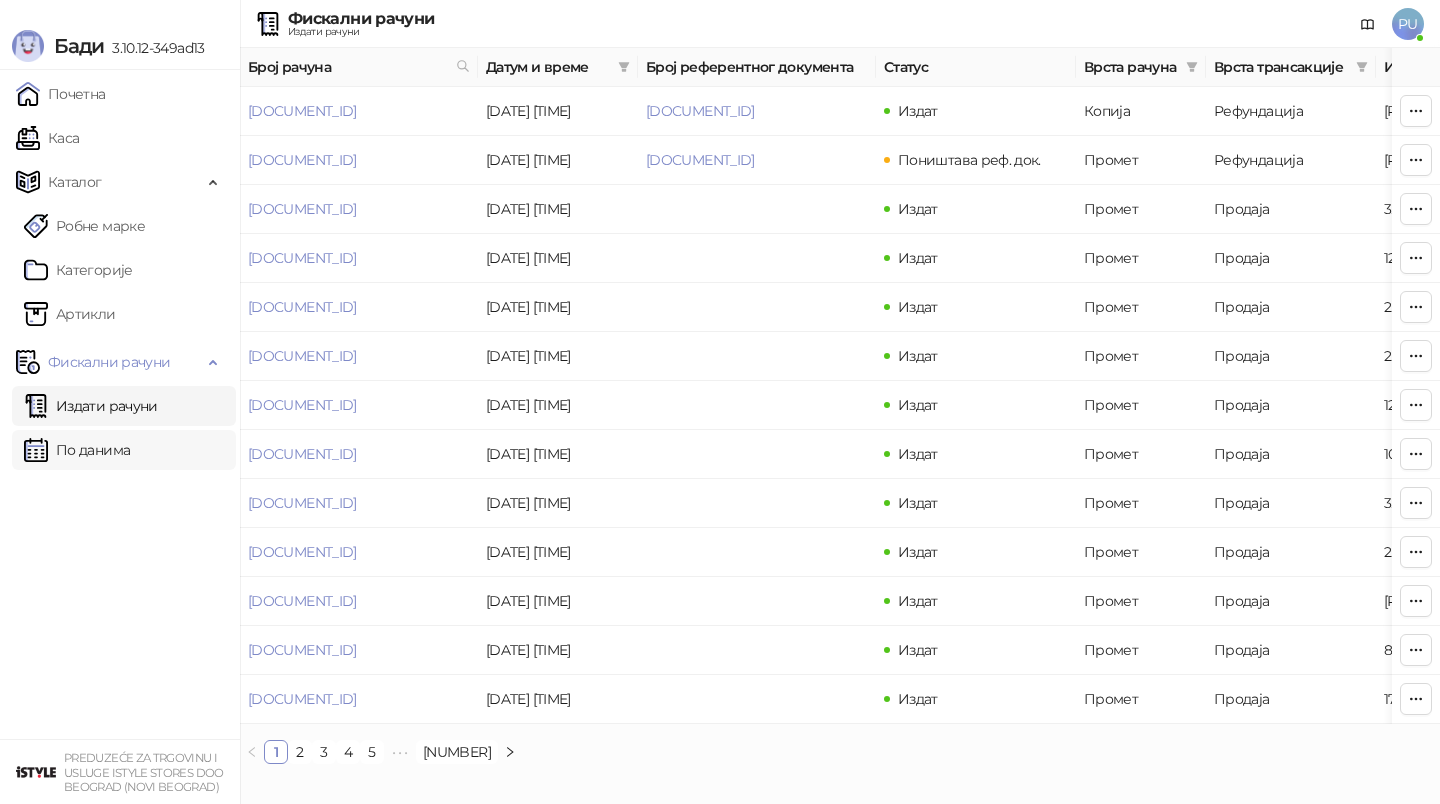 click on "По данима" at bounding box center (77, 450) 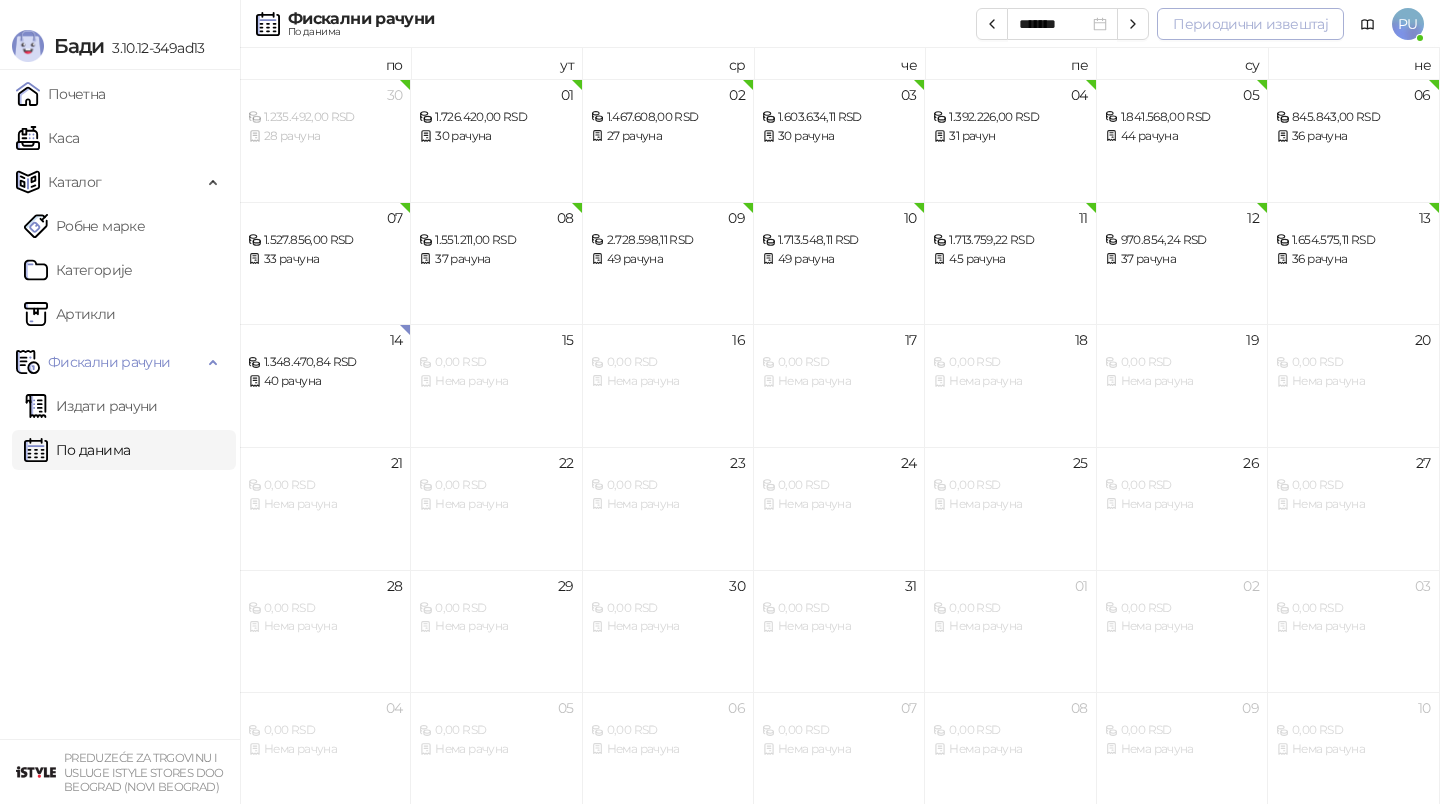 click on "Периодични извештај" at bounding box center (1250, 24) 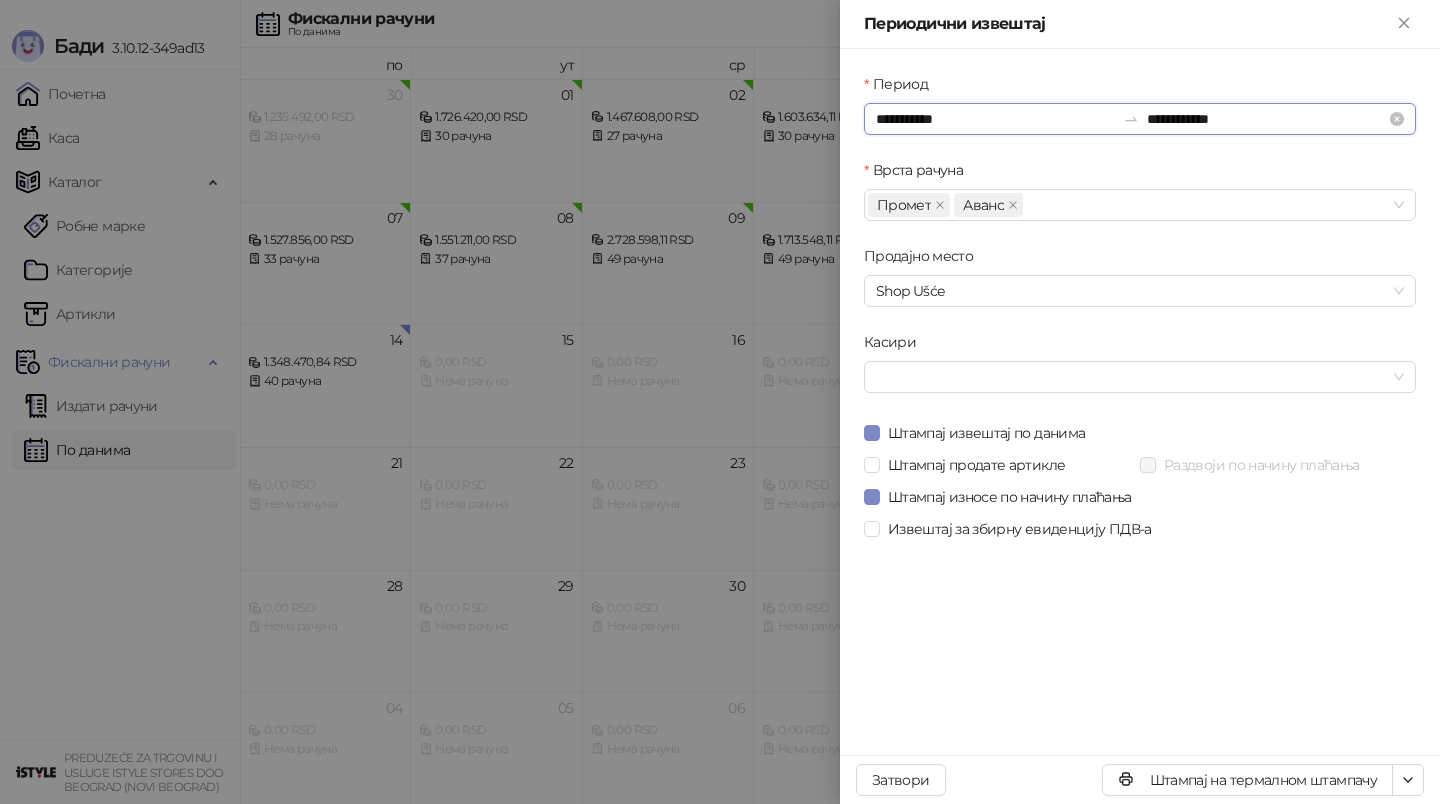 click on "**********" at bounding box center [995, 119] 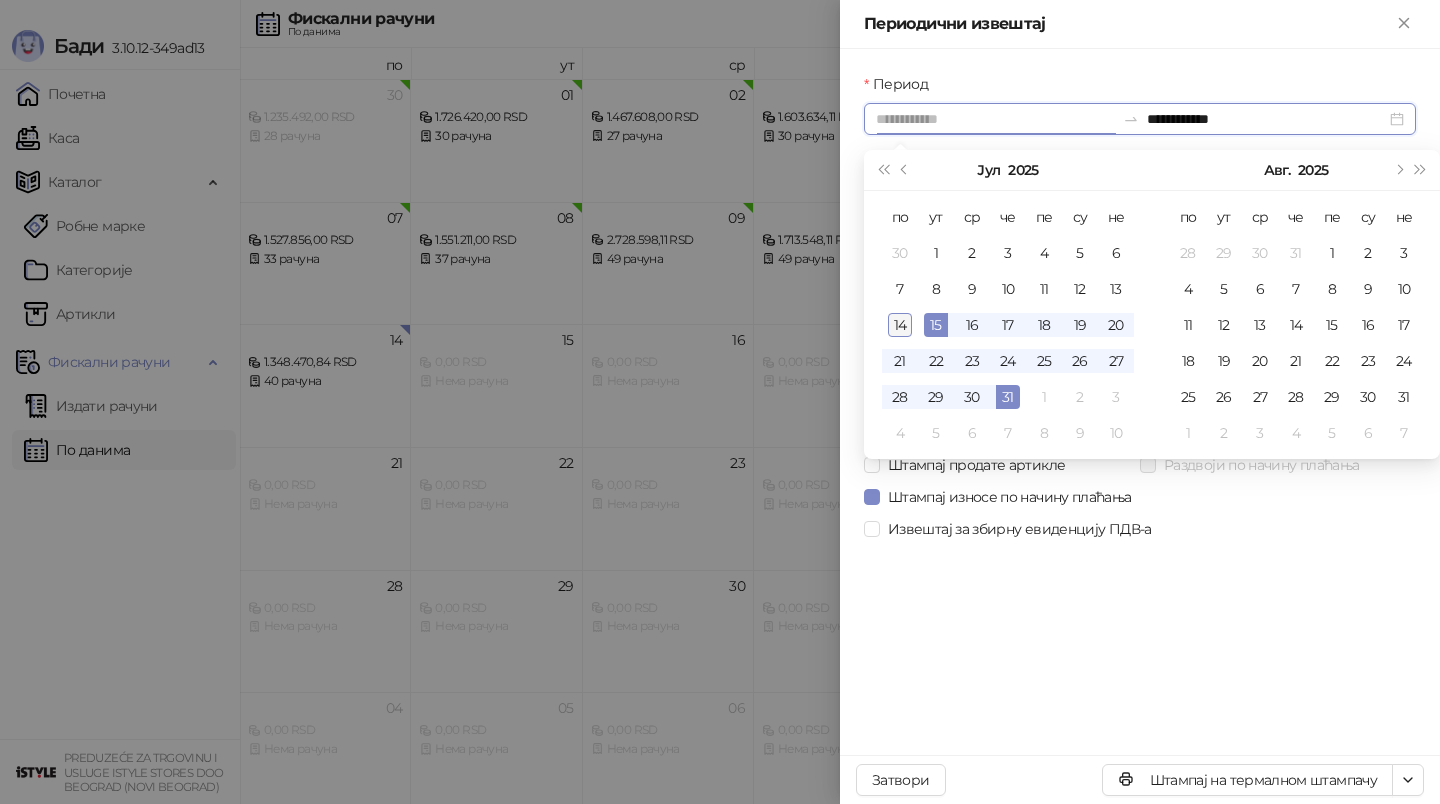type on "**********" 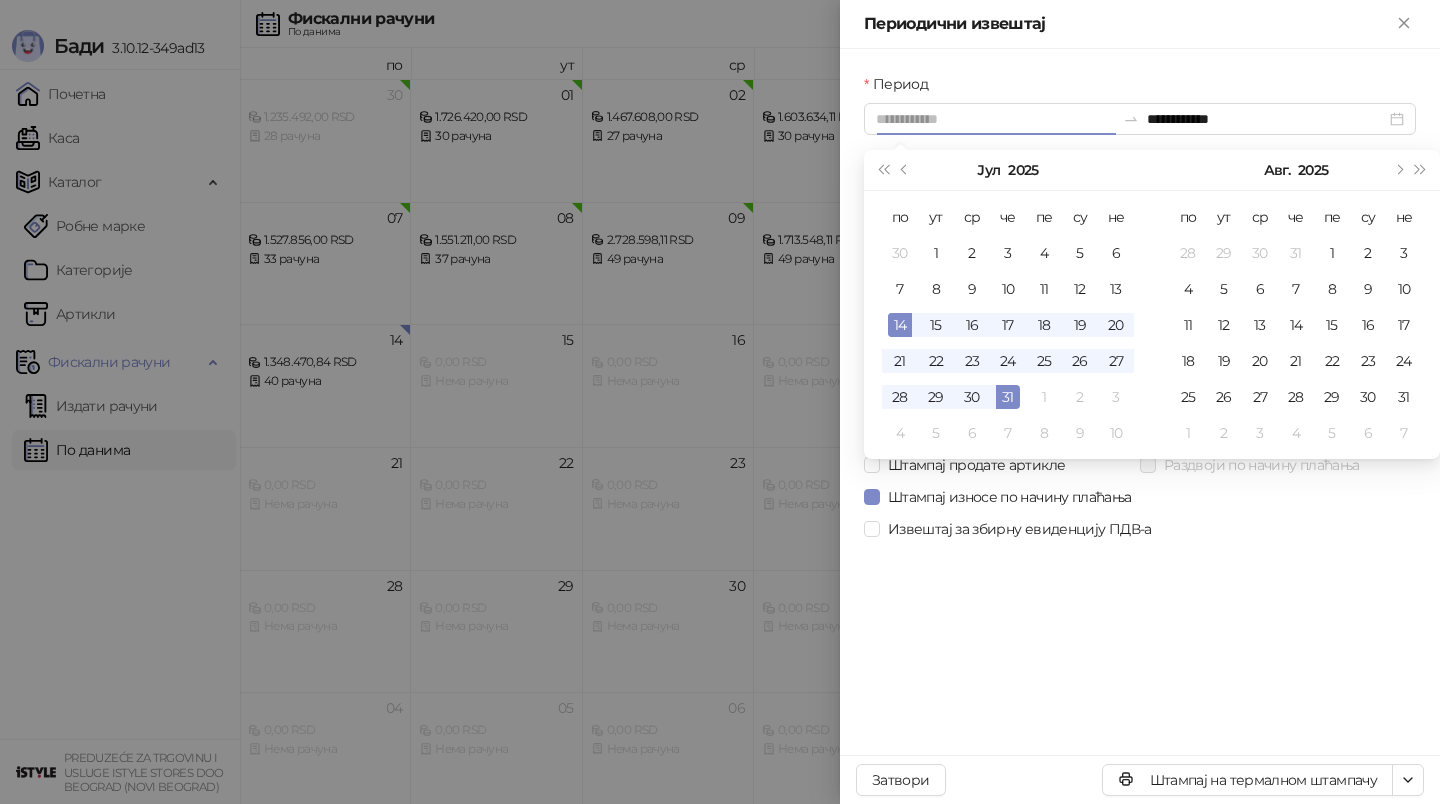 click on "14" at bounding box center [900, 325] 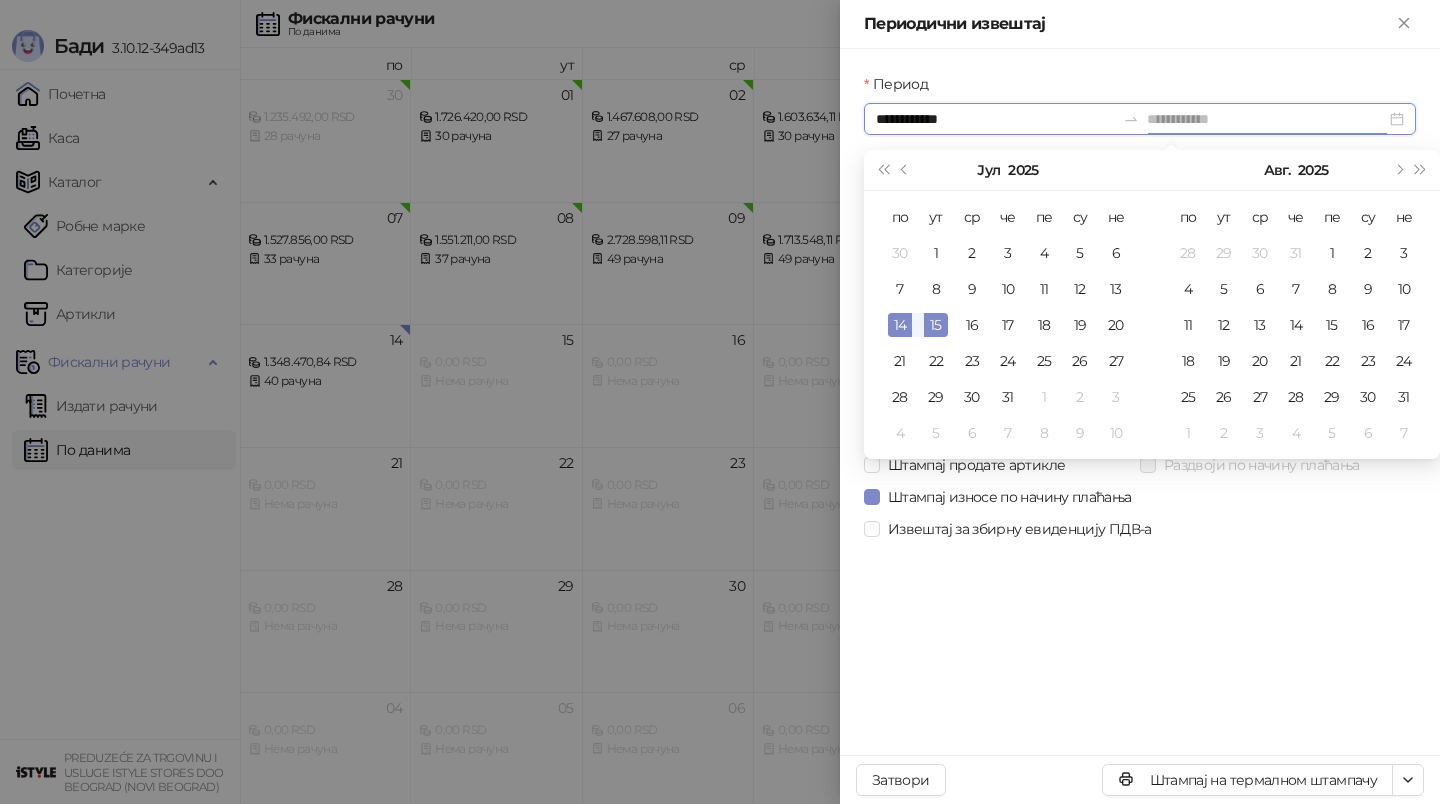 type on "**********" 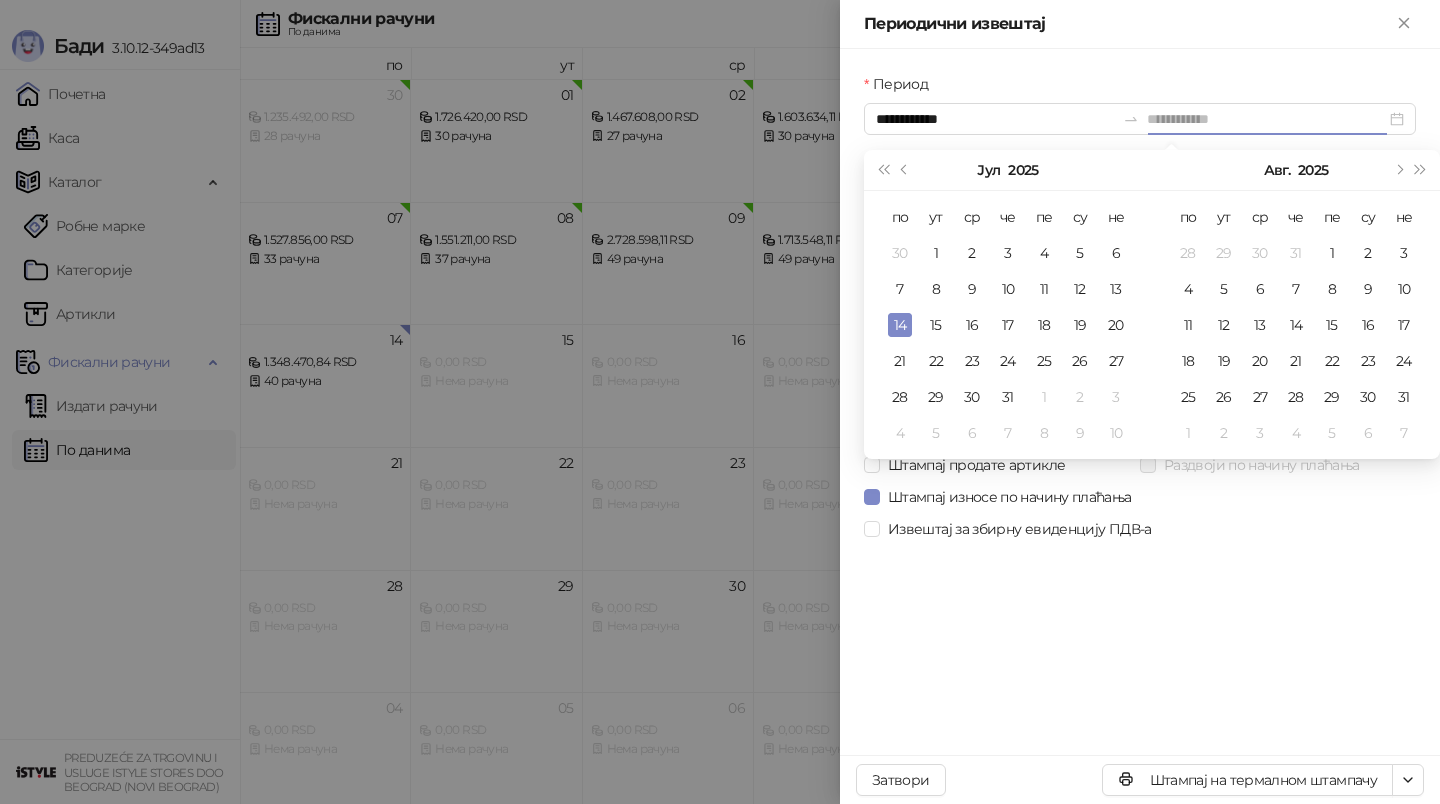 click on "14" at bounding box center [900, 325] 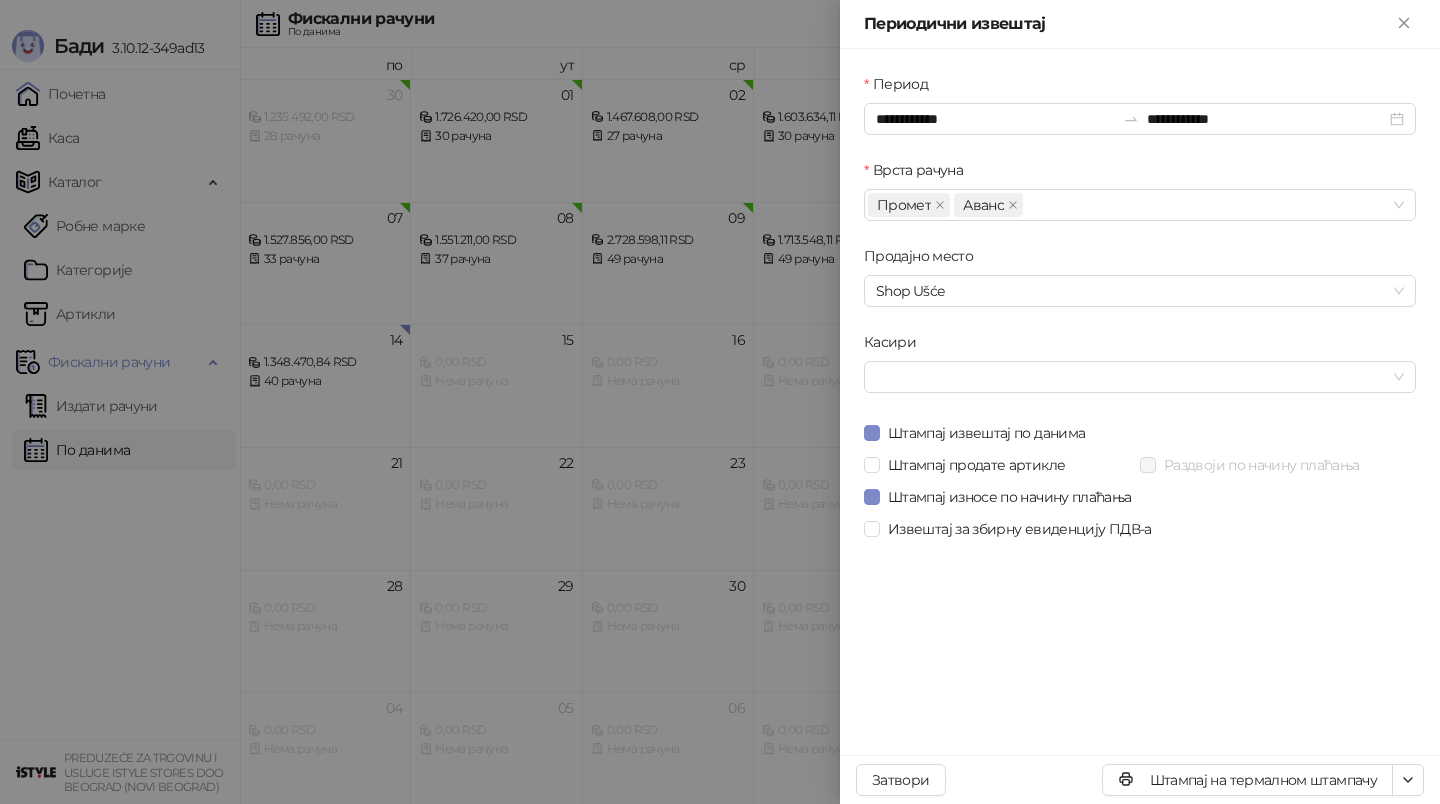 click on "Штампај на термалном штампачу Затвори" at bounding box center [1140, 779] 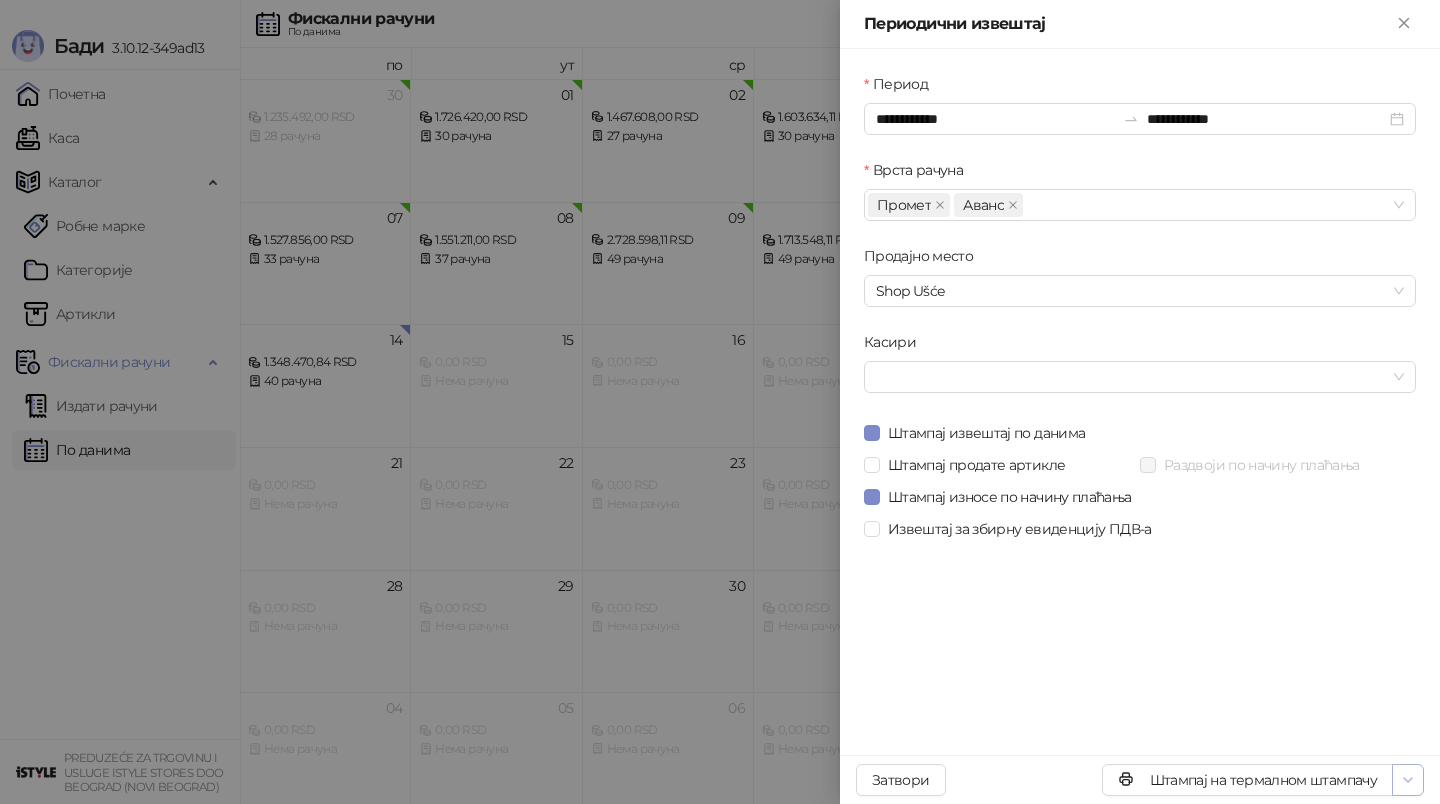 click 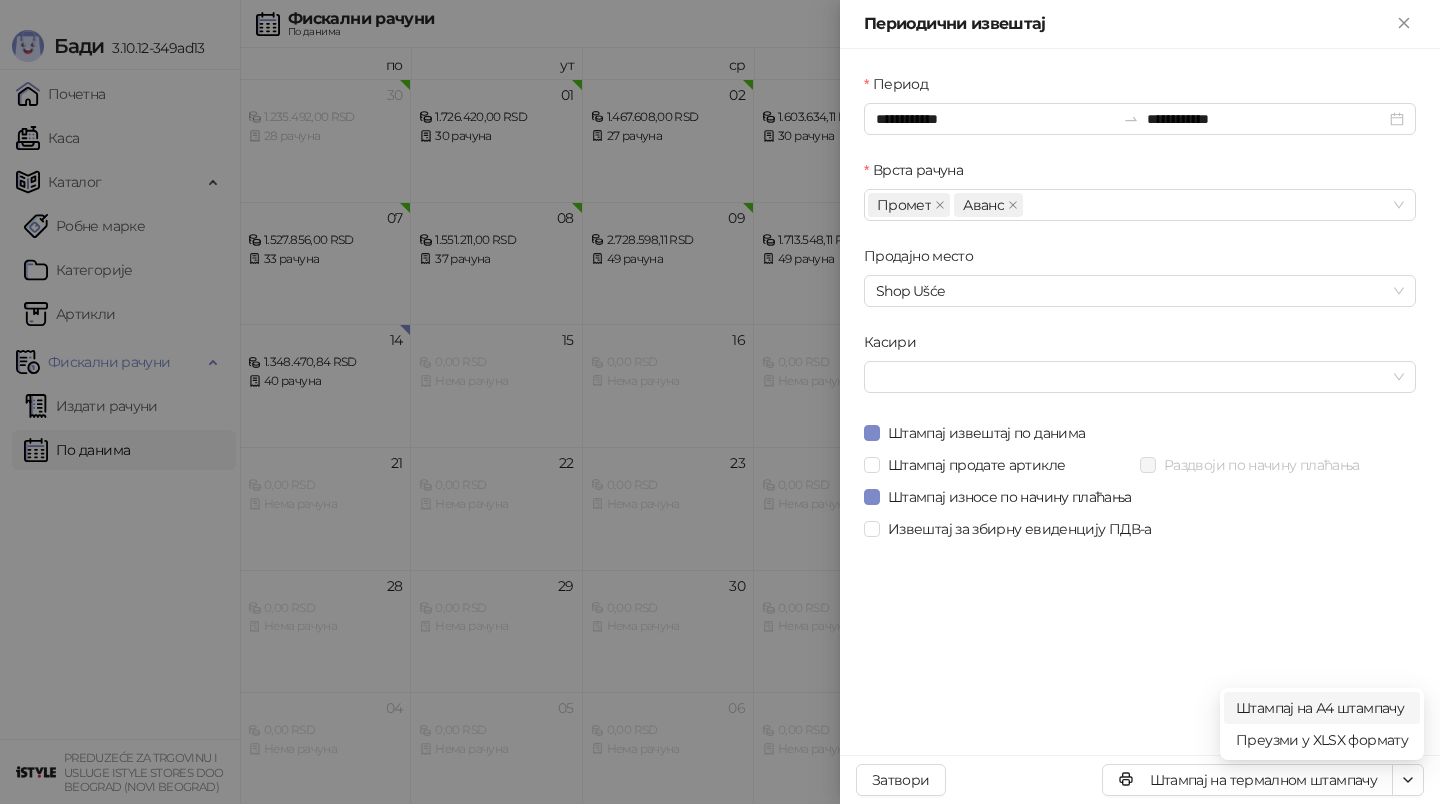 click on "Штампај на А4 штампачу" at bounding box center (1322, 708) 